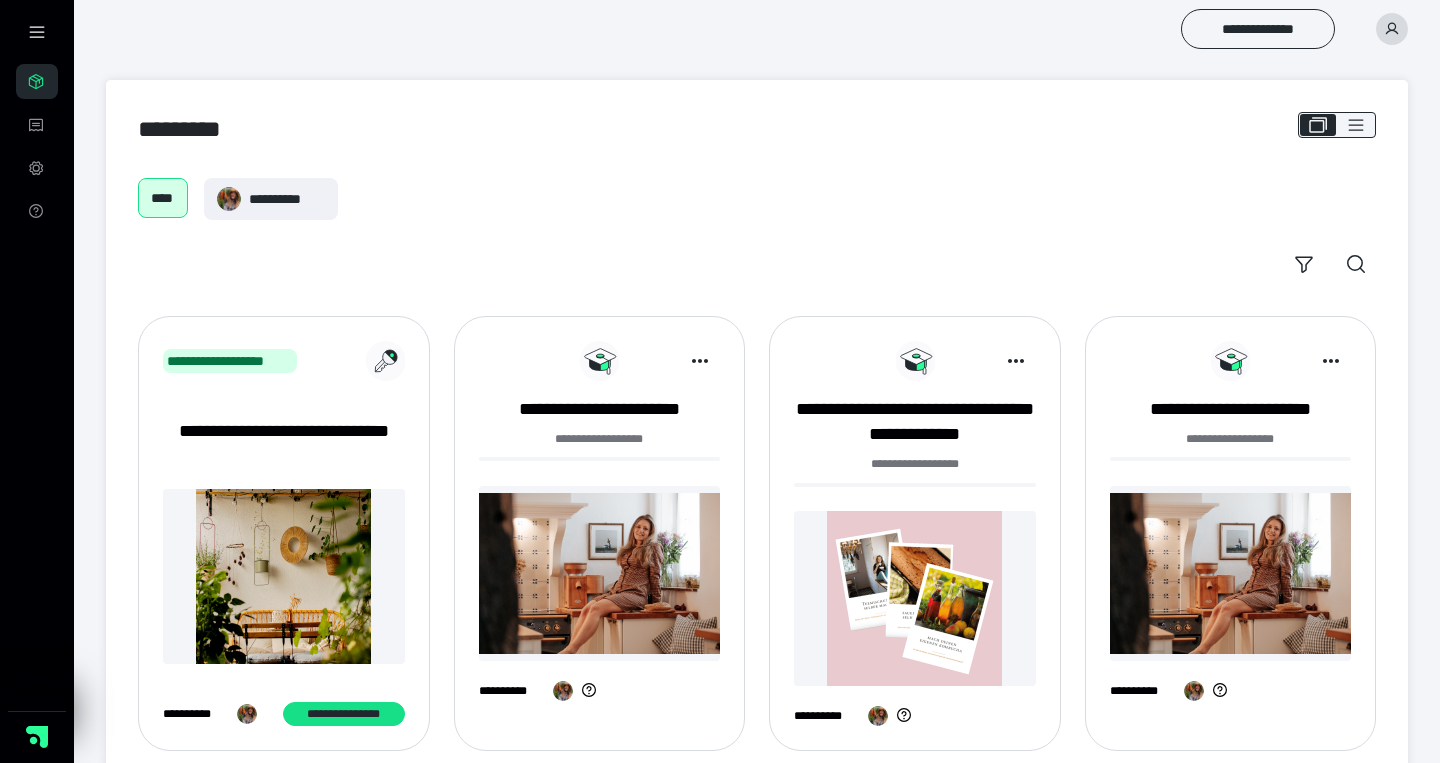 scroll, scrollTop: 0, scrollLeft: 0, axis: both 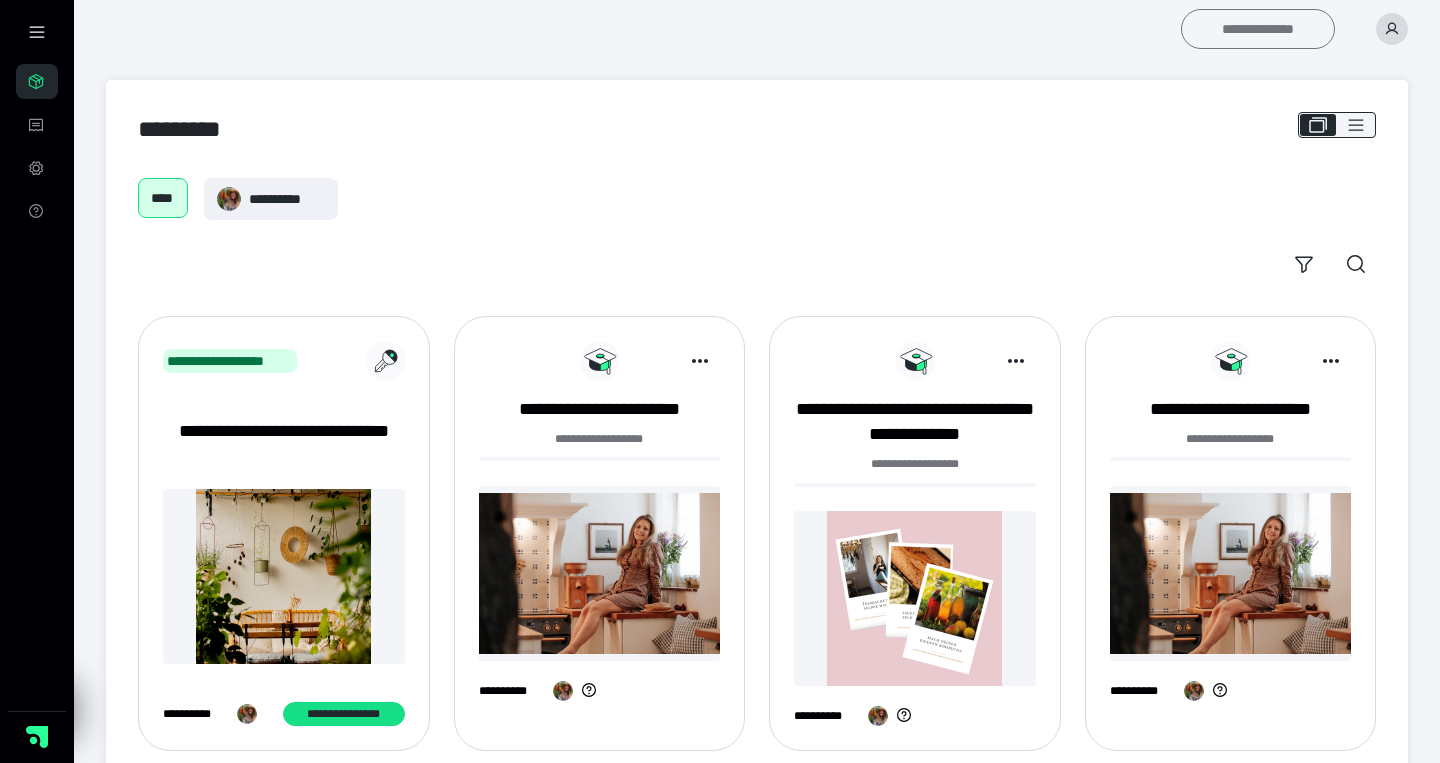 click on "**********" at bounding box center (1258, 29) 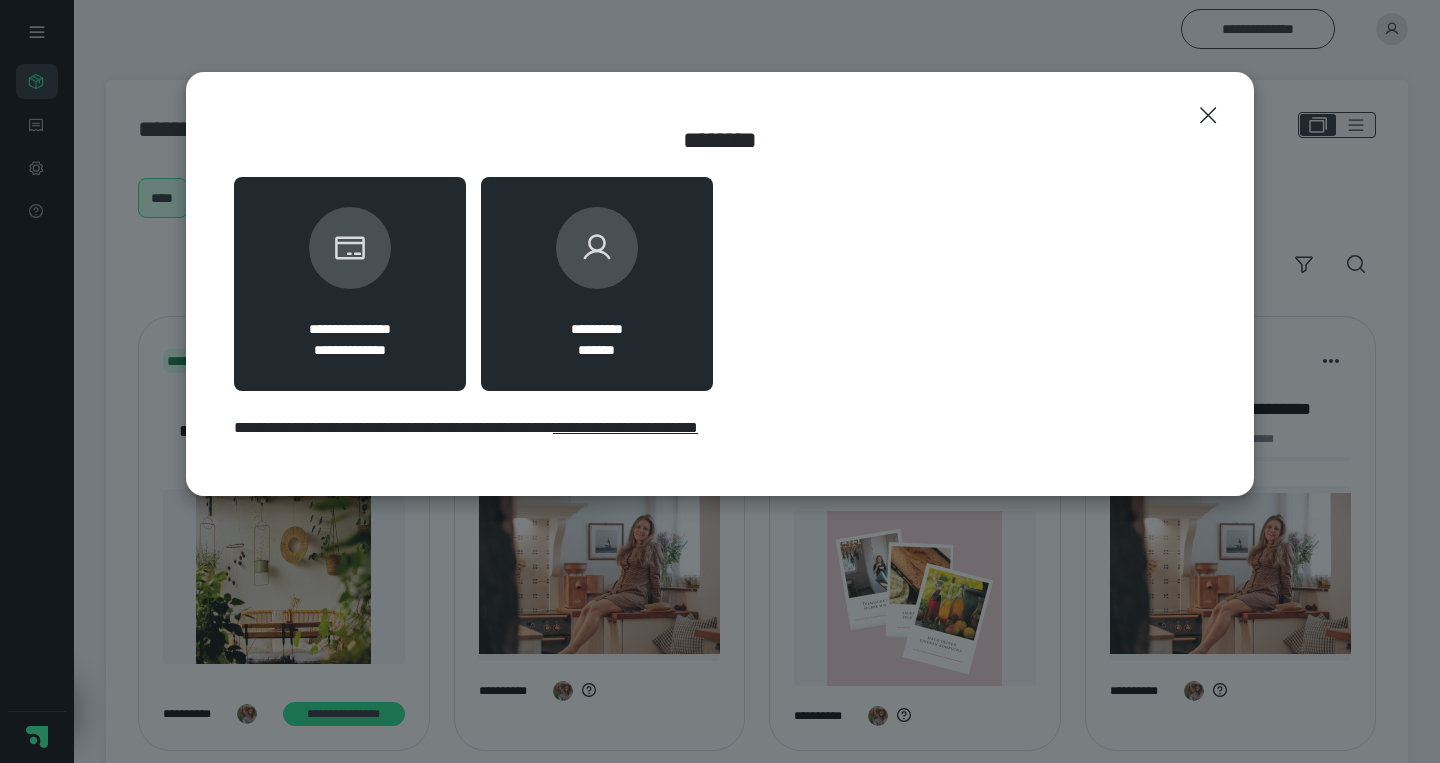 click on "**********" at bounding box center (597, 284) 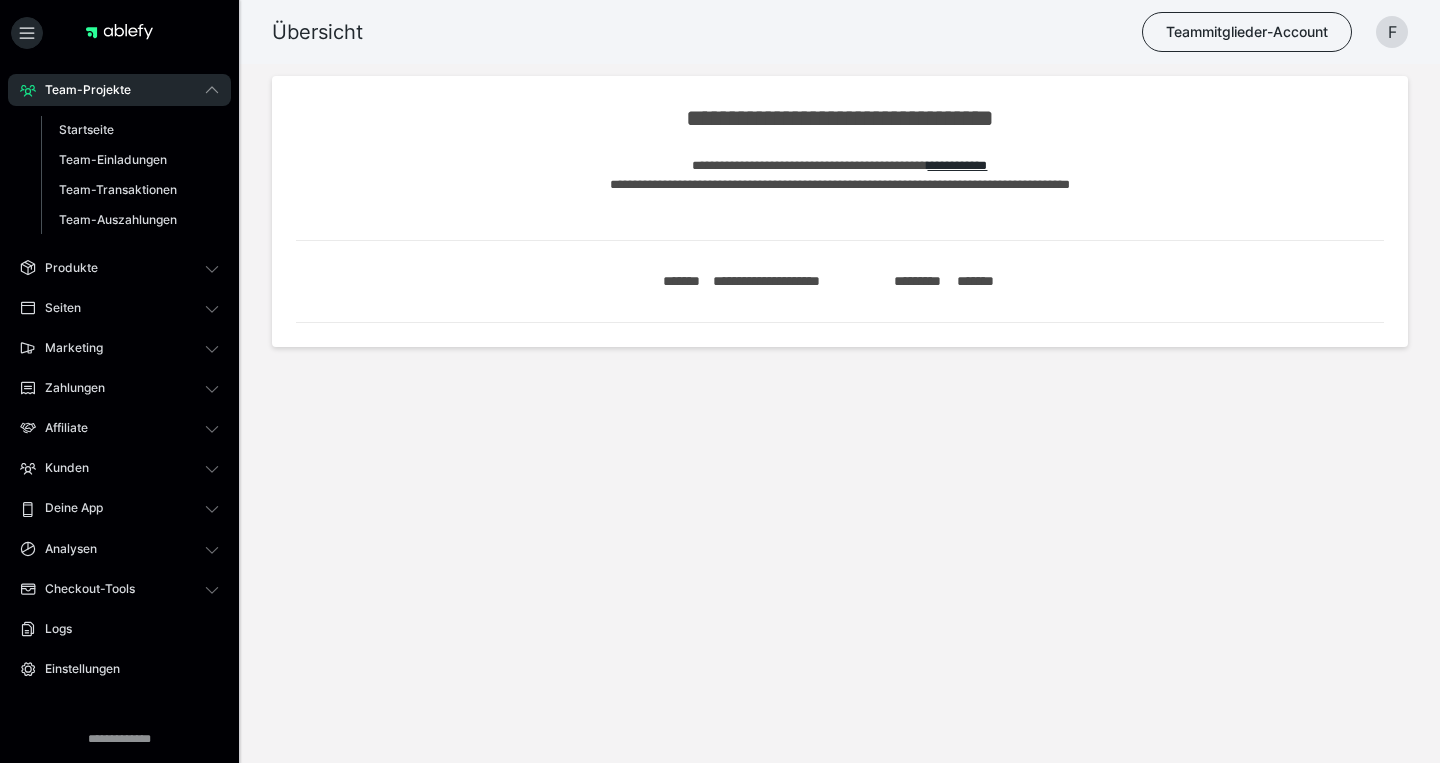 scroll, scrollTop: 0, scrollLeft: 0, axis: both 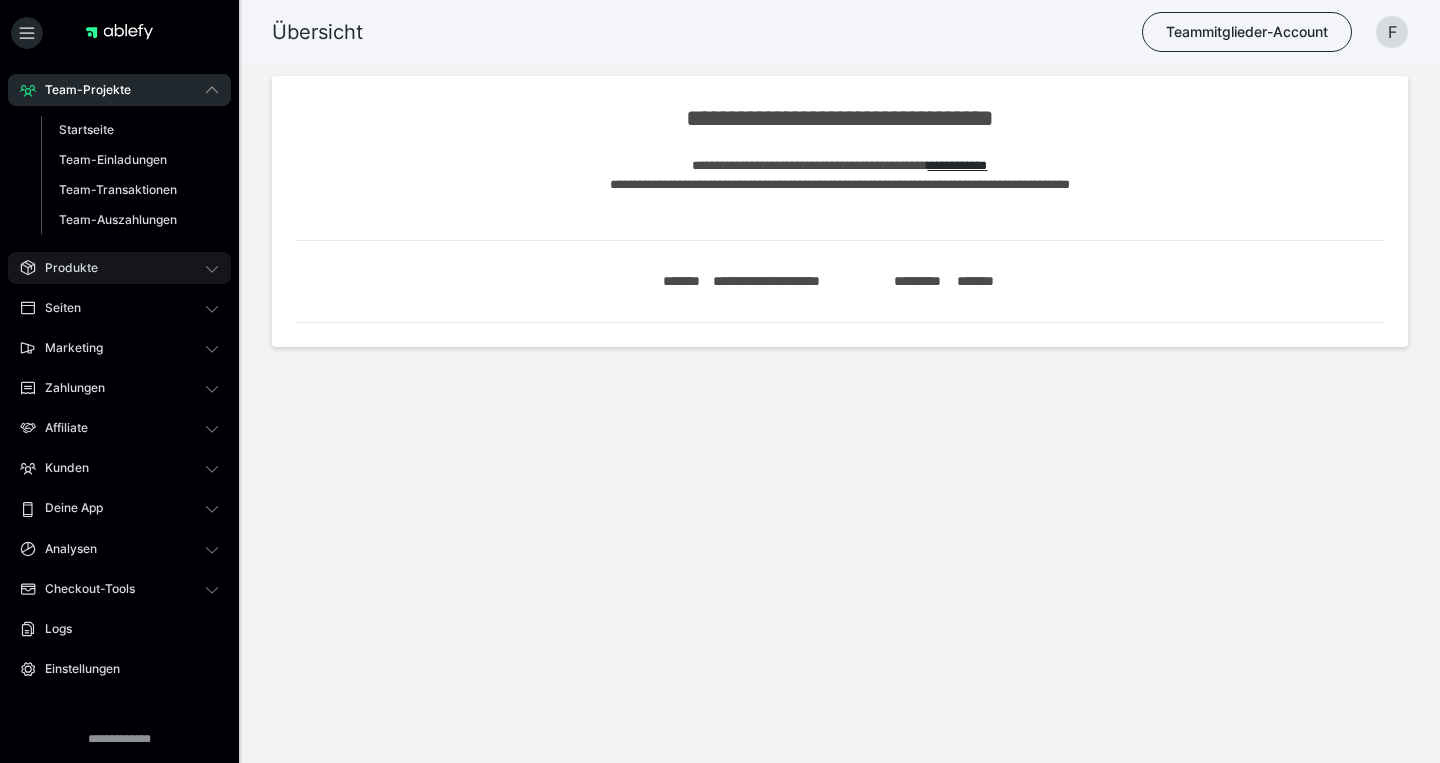 click on "Produkte" at bounding box center [119, 268] 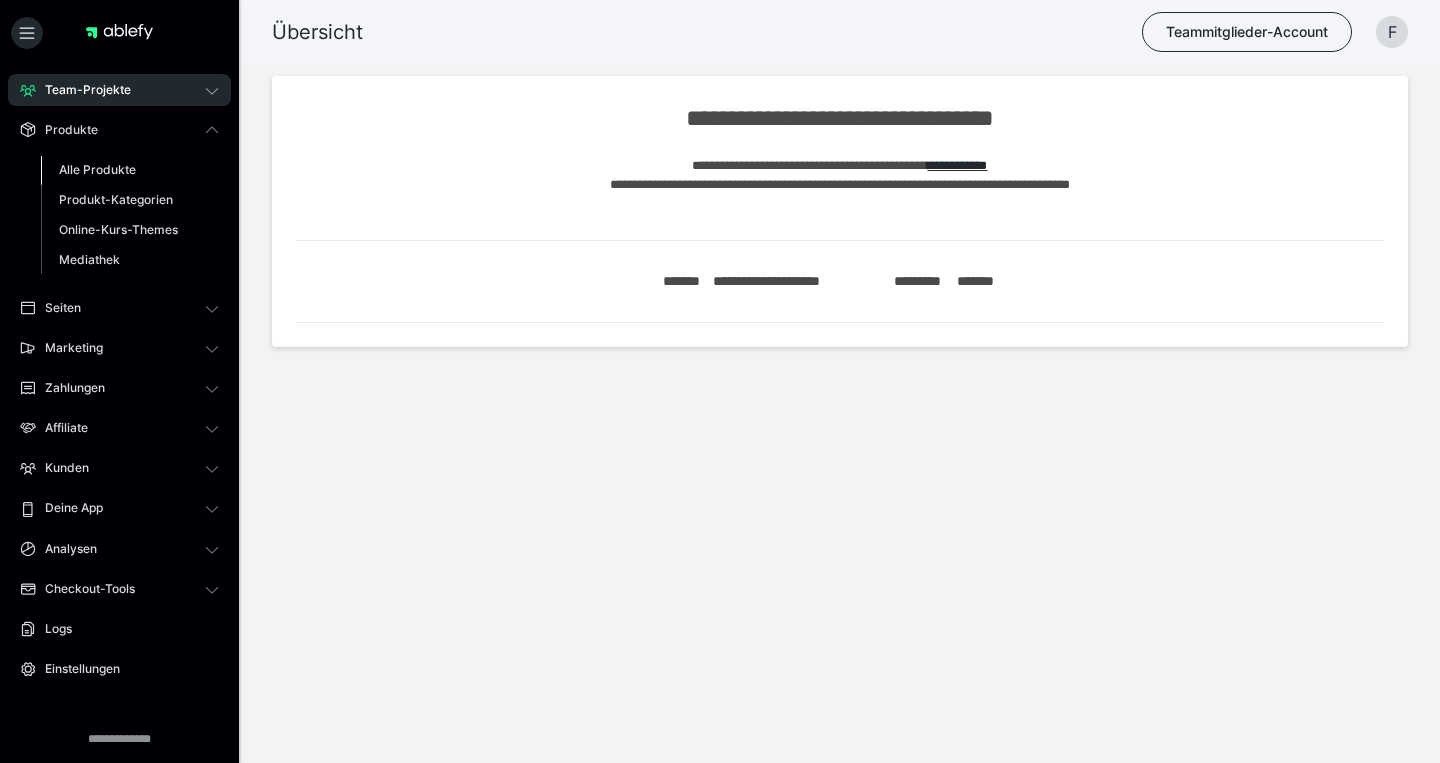 click on "Alle Produkte" at bounding box center (130, 170) 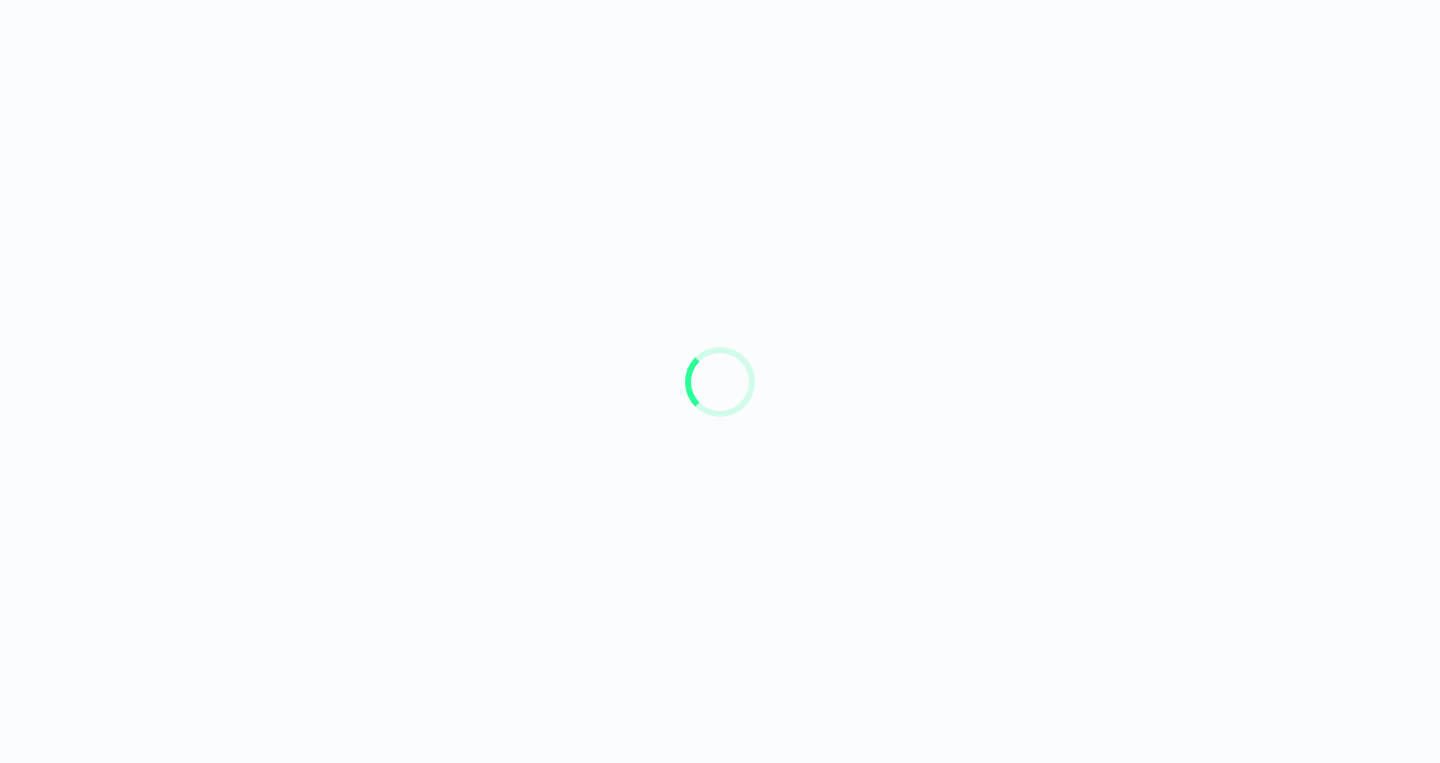 scroll, scrollTop: 0, scrollLeft: 0, axis: both 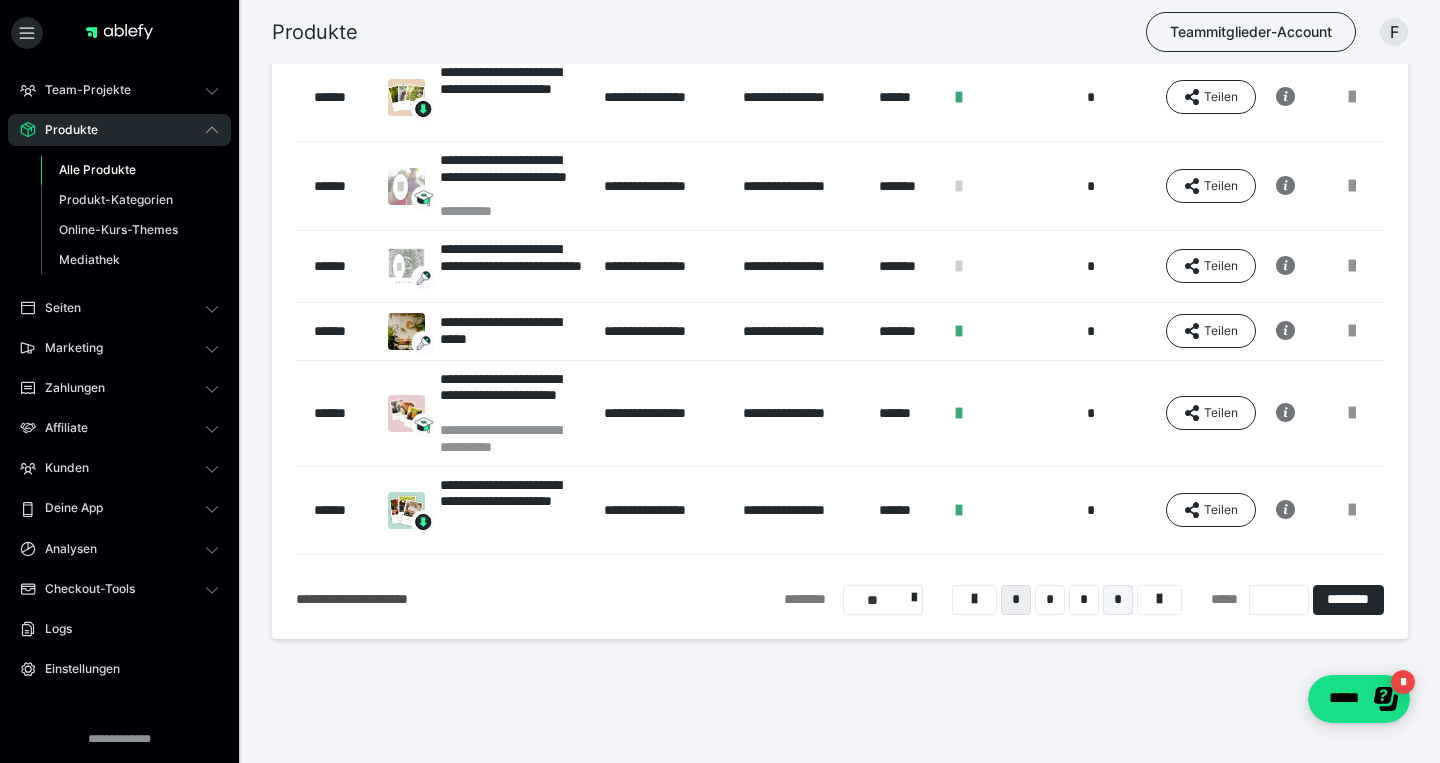 click on "*" at bounding box center (1118, 600) 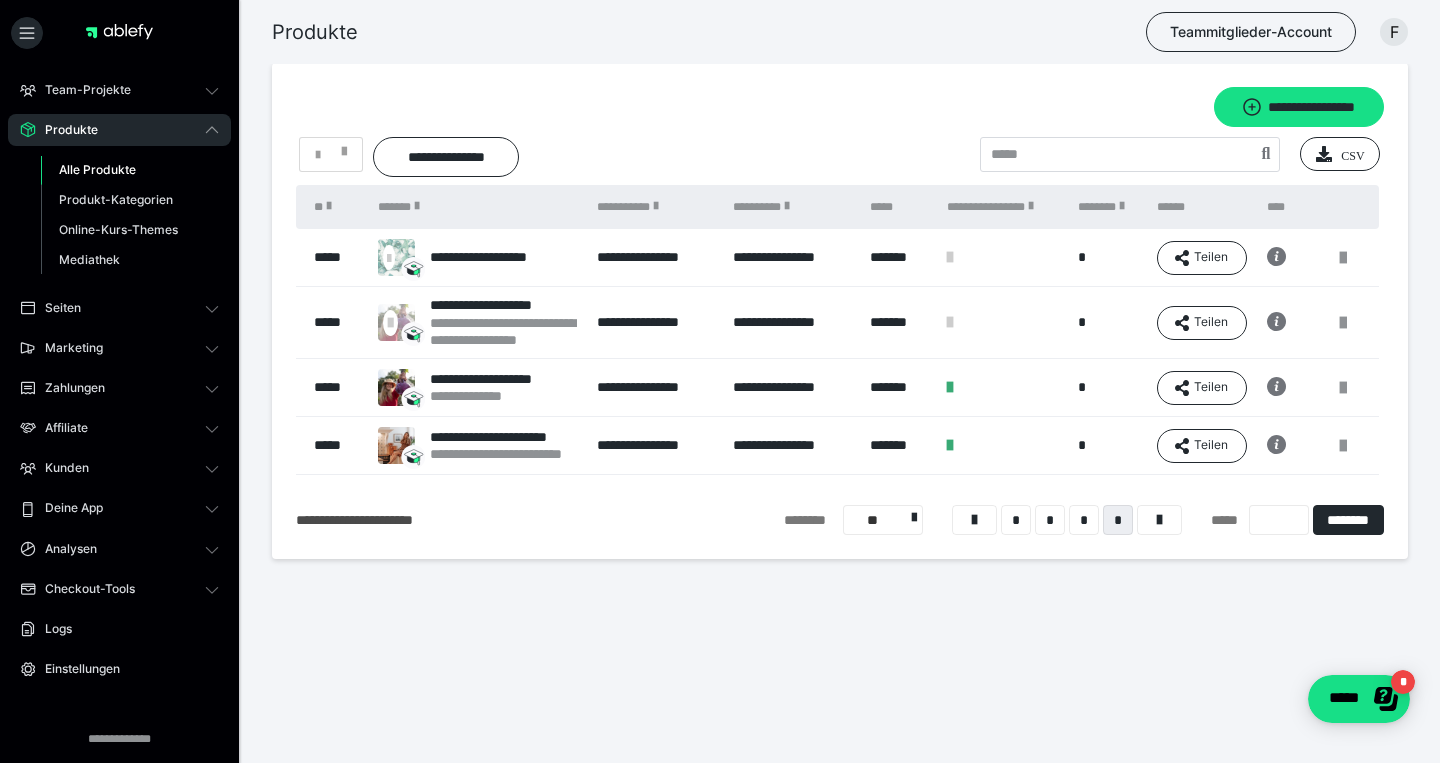 scroll, scrollTop: 13, scrollLeft: 0, axis: vertical 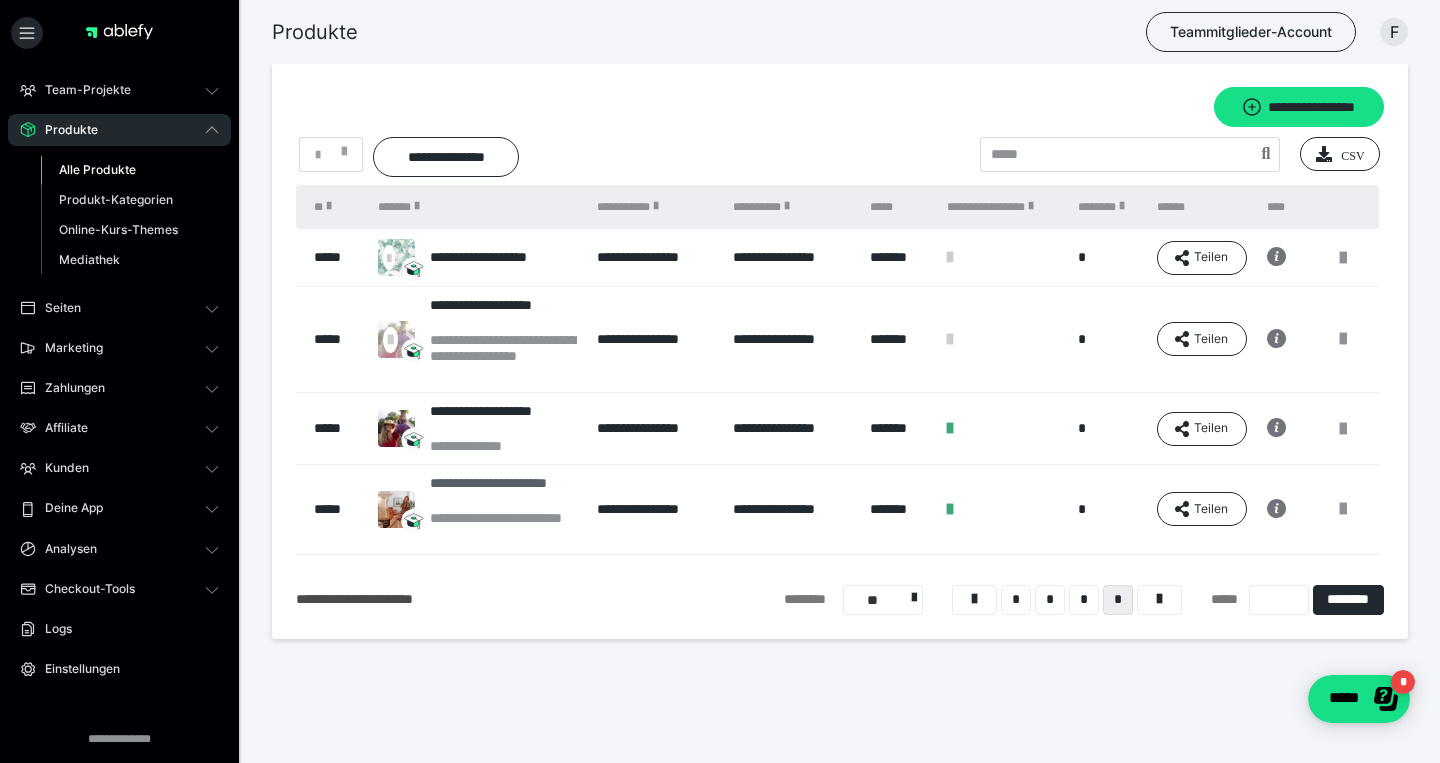 click on "**********" at bounding box center (503, 492) 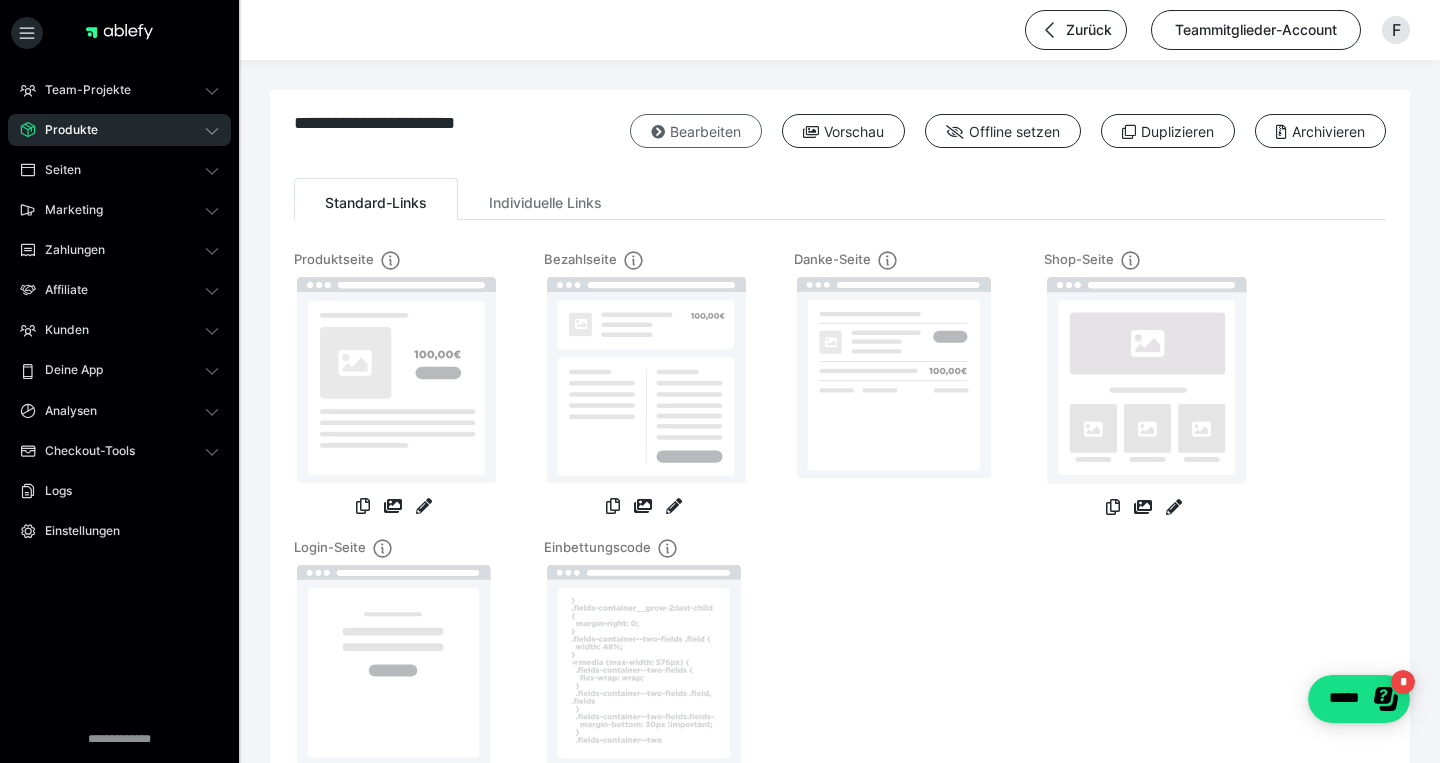 click on "Bearbeiten" at bounding box center [696, 131] 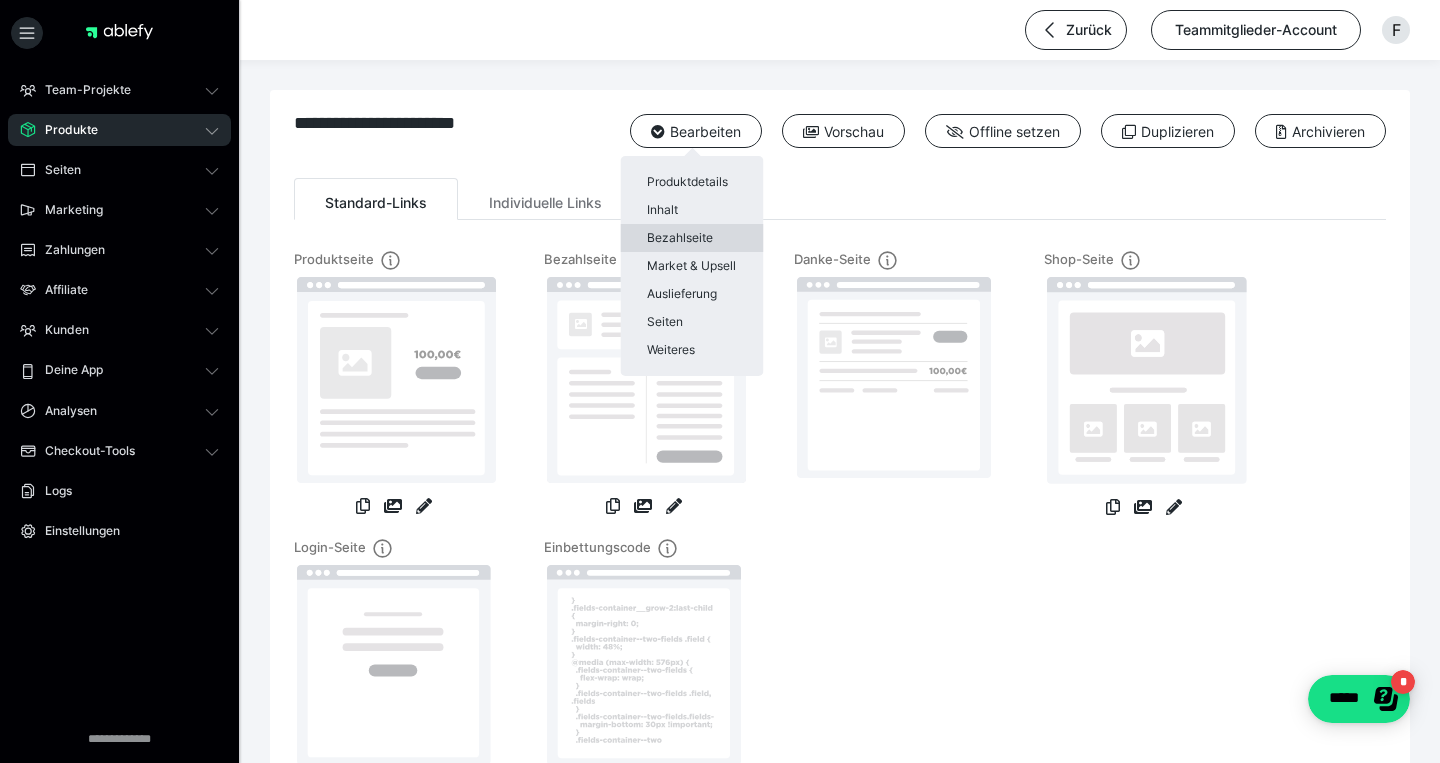 click on "Bezahlseite" at bounding box center (691, 238) 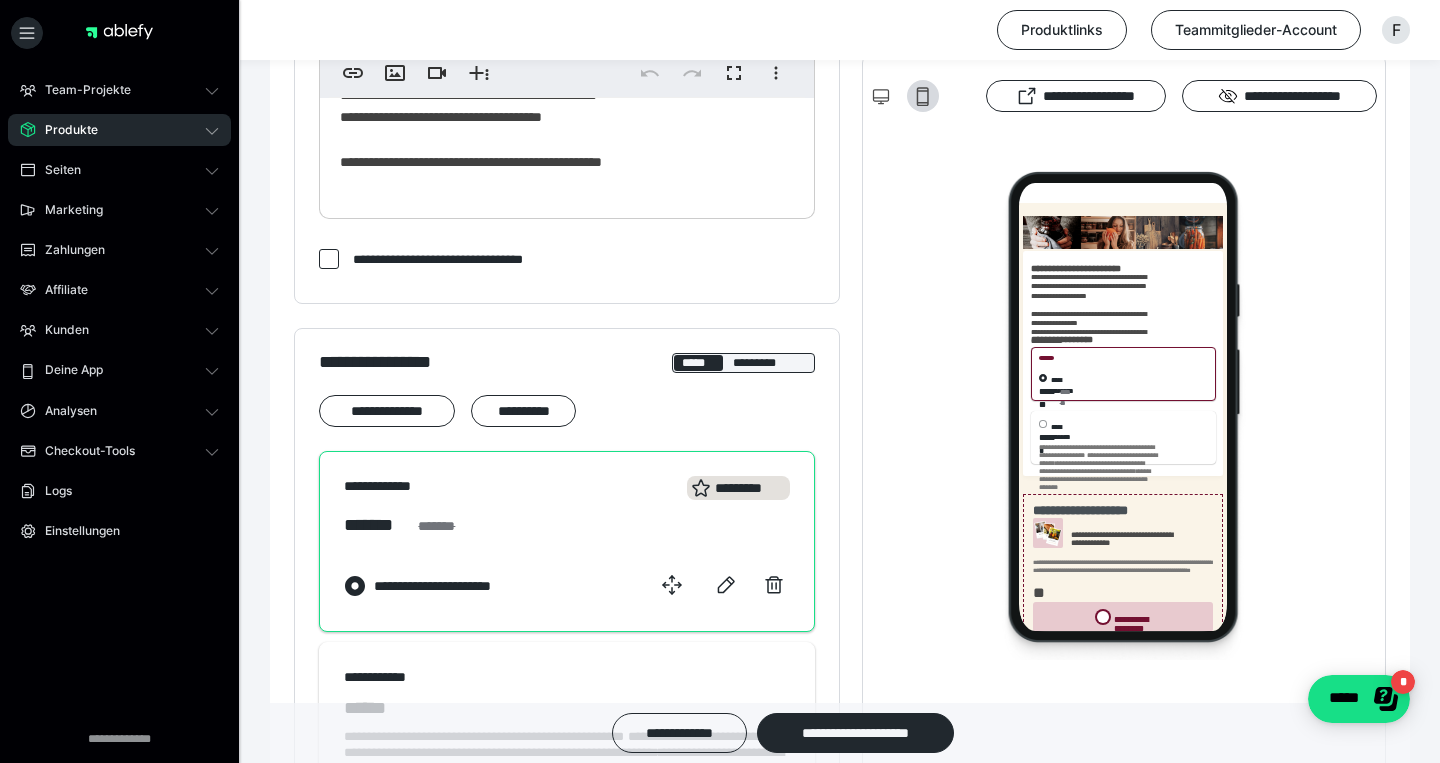 scroll, scrollTop: 836, scrollLeft: 0, axis: vertical 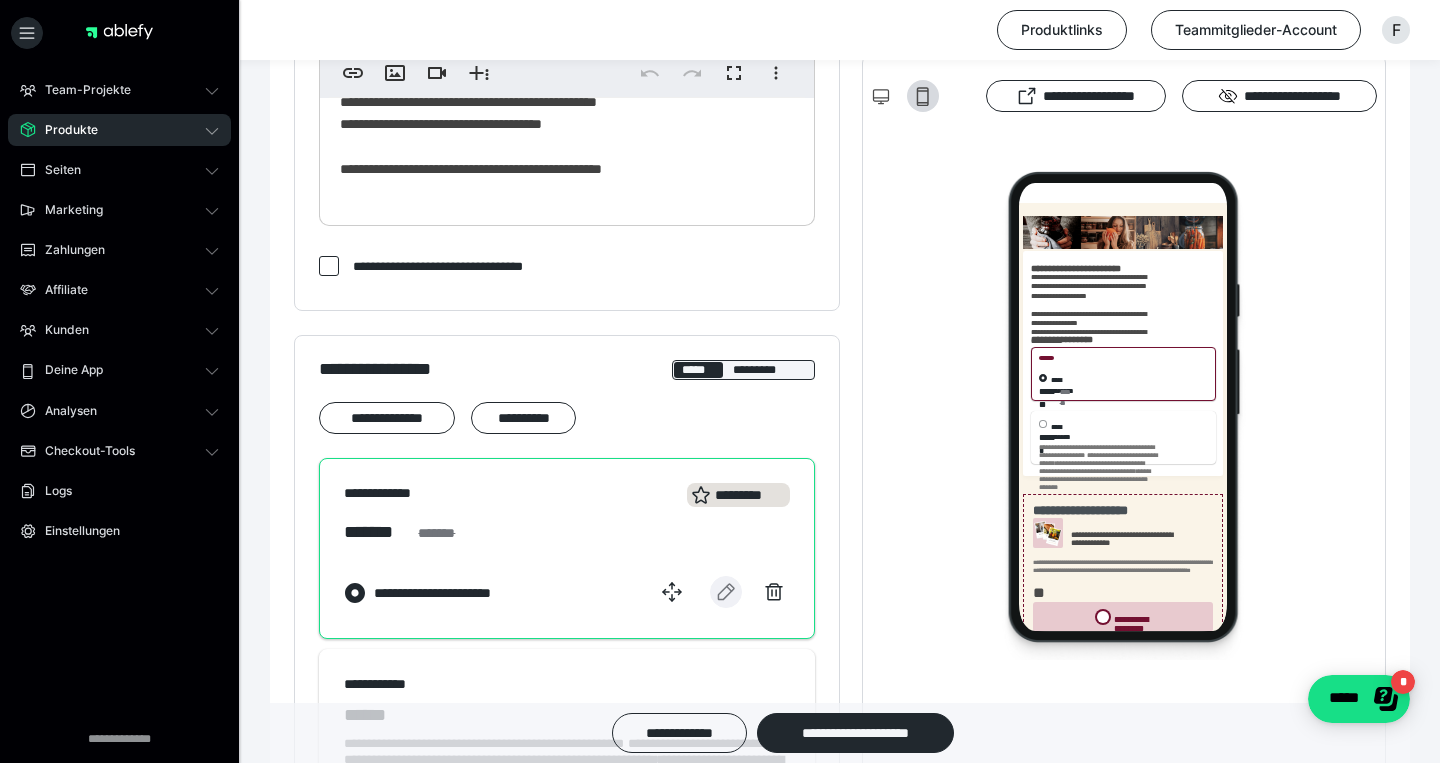 click 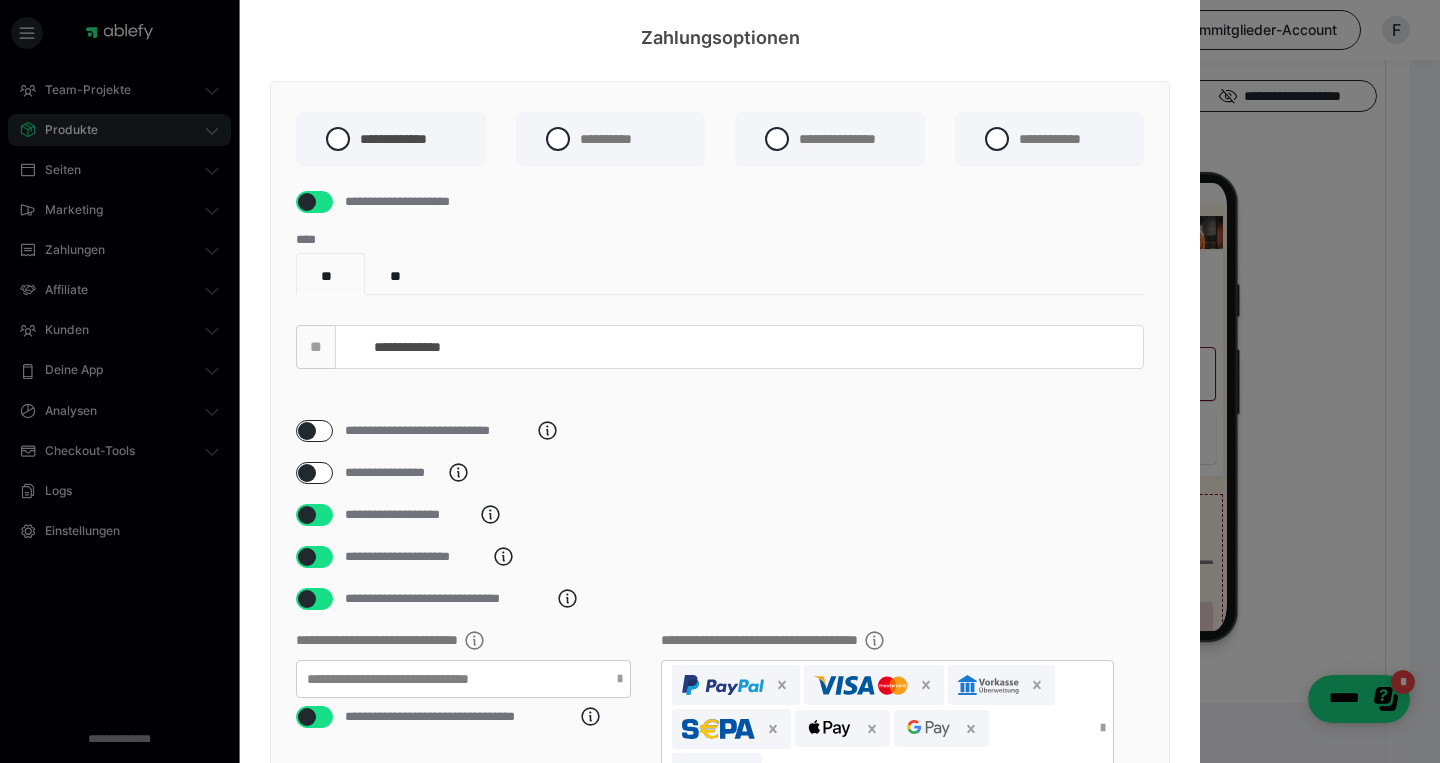 scroll, scrollTop: 0, scrollLeft: 0, axis: both 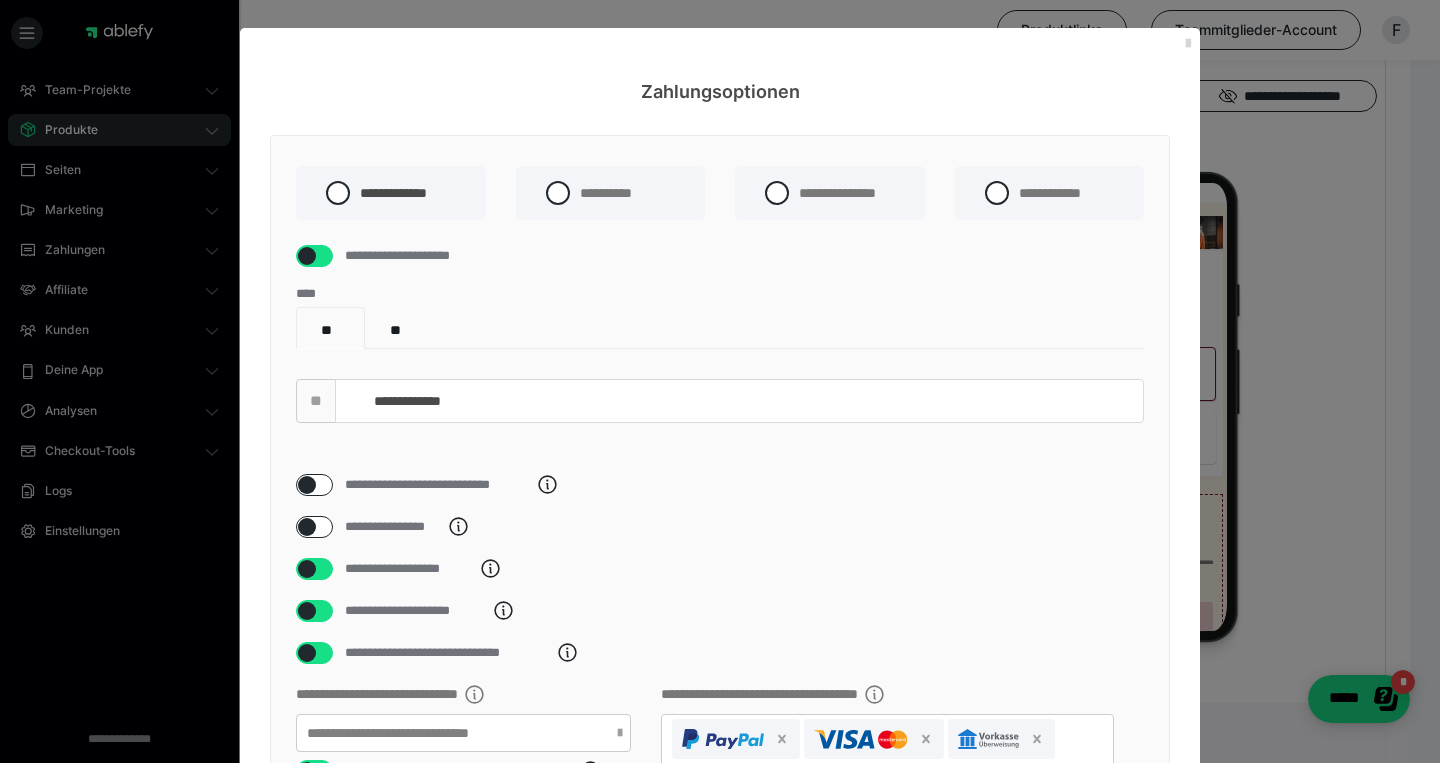 click at bounding box center (1188, 44) 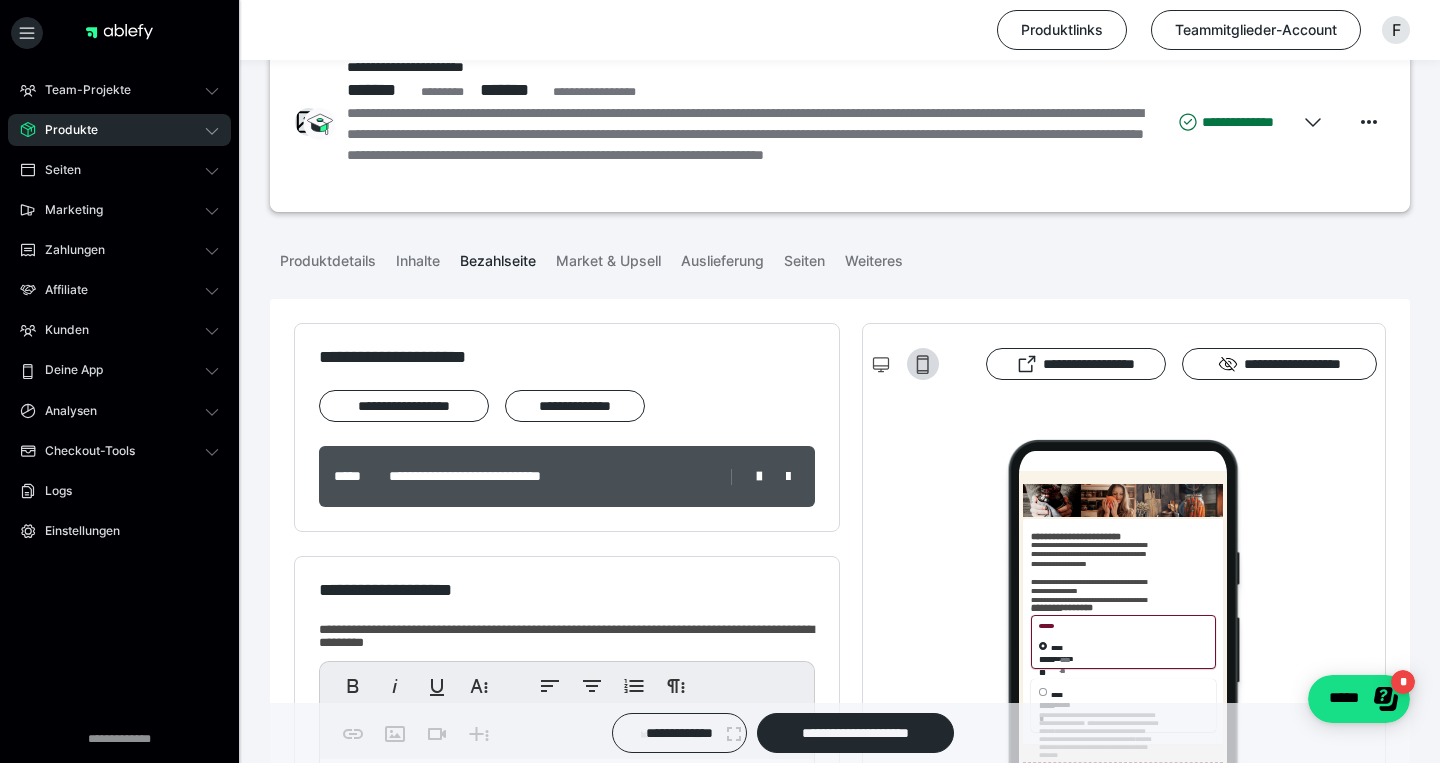 scroll, scrollTop: 0, scrollLeft: 0, axis: both 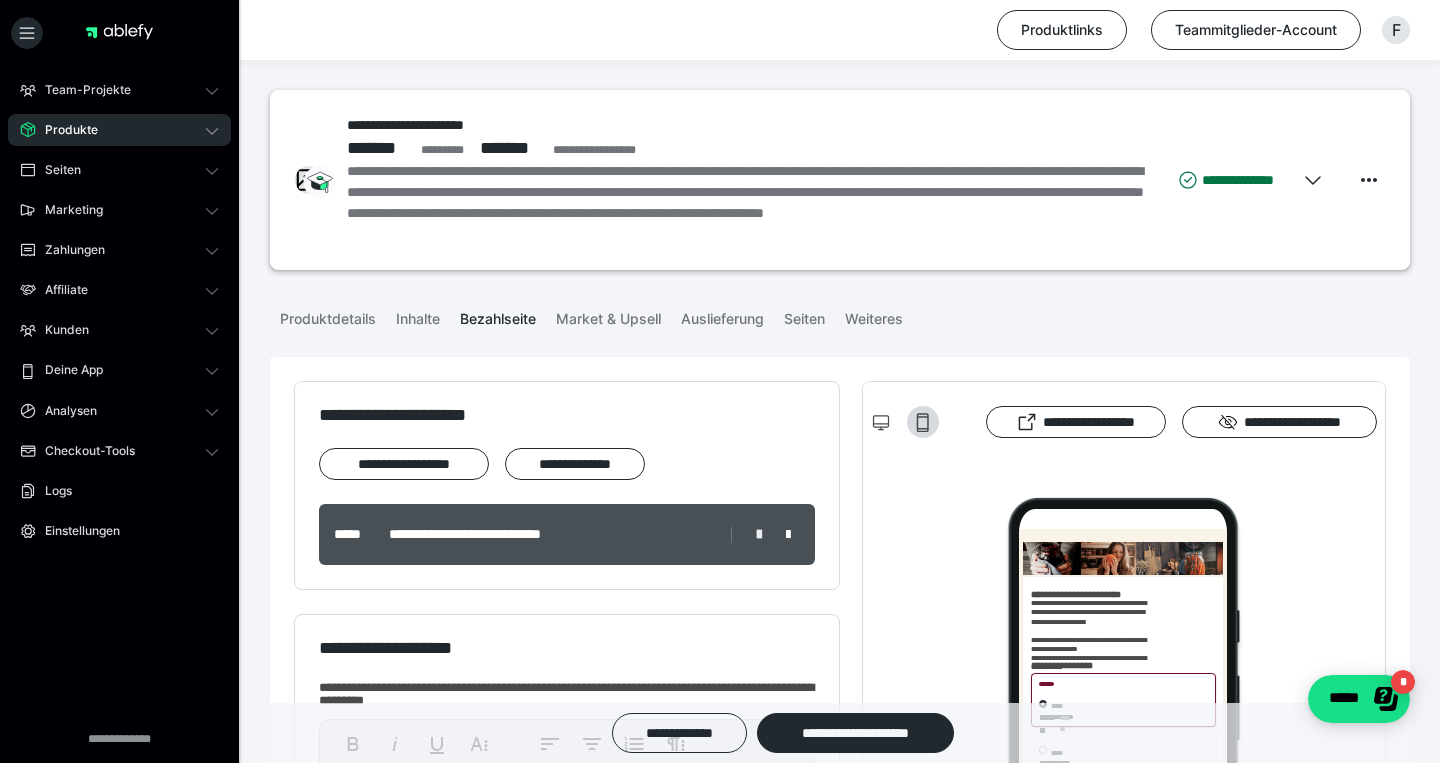click at bounding box center (759, 535) 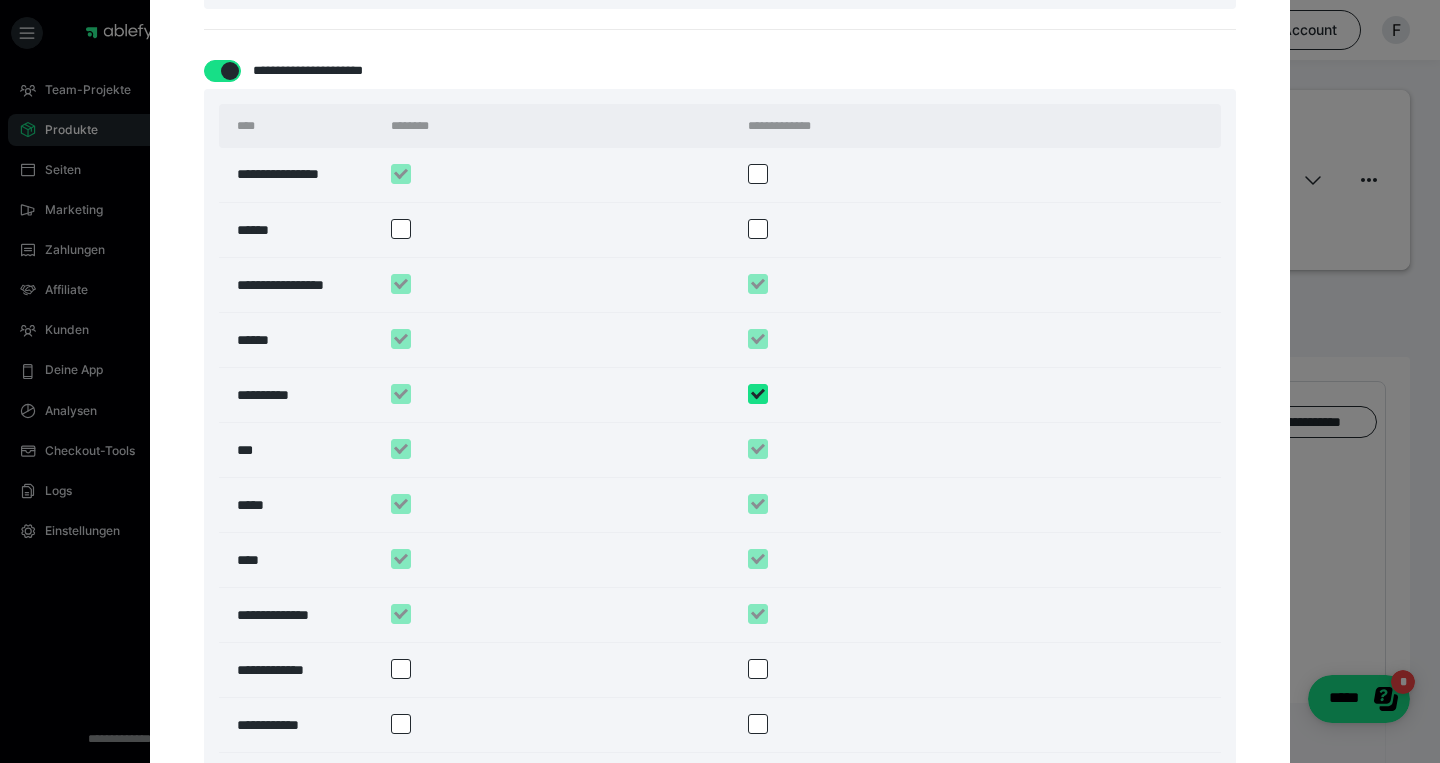 scroll, scrollTop: 3583, scrollLeft: 0, axis: vertical 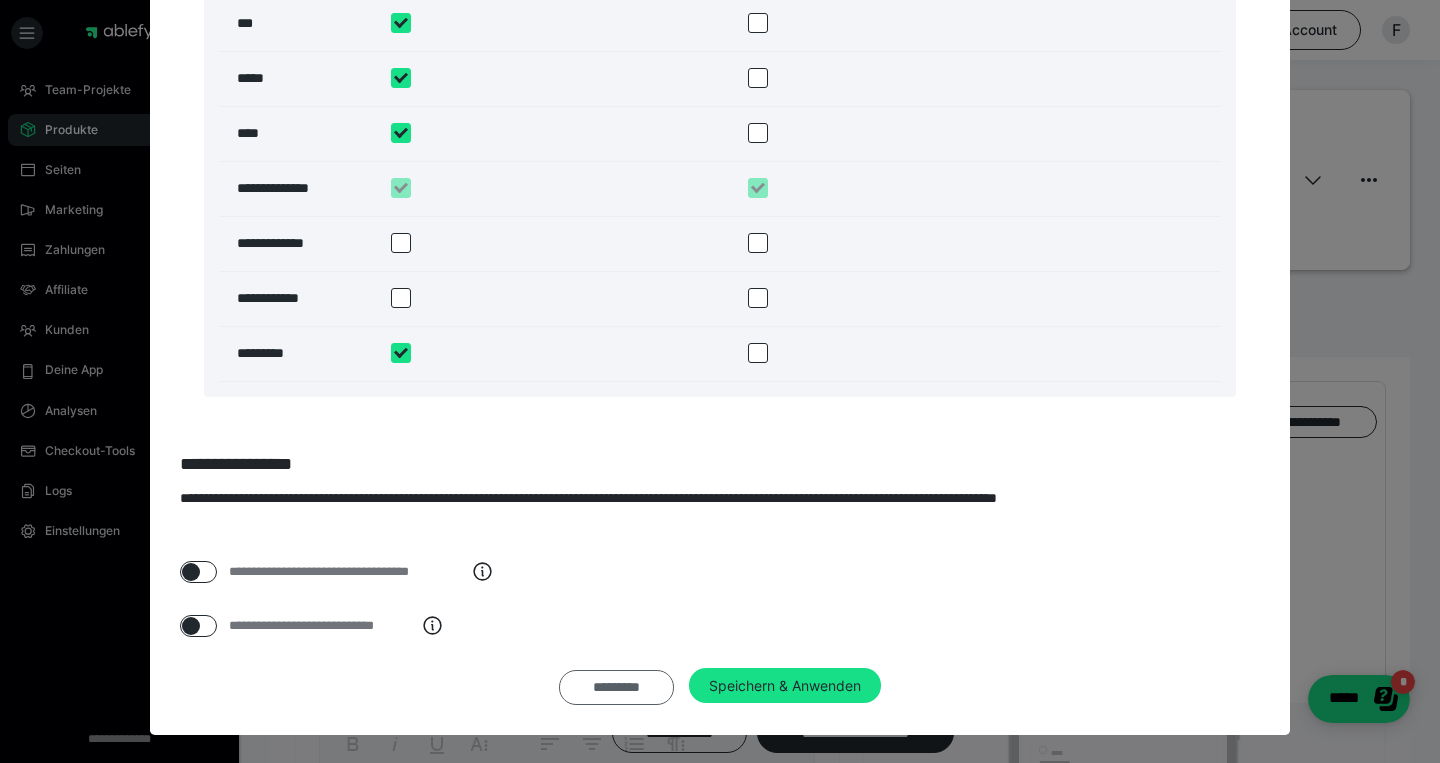 click on "*********" at bounding box center [616, 688] 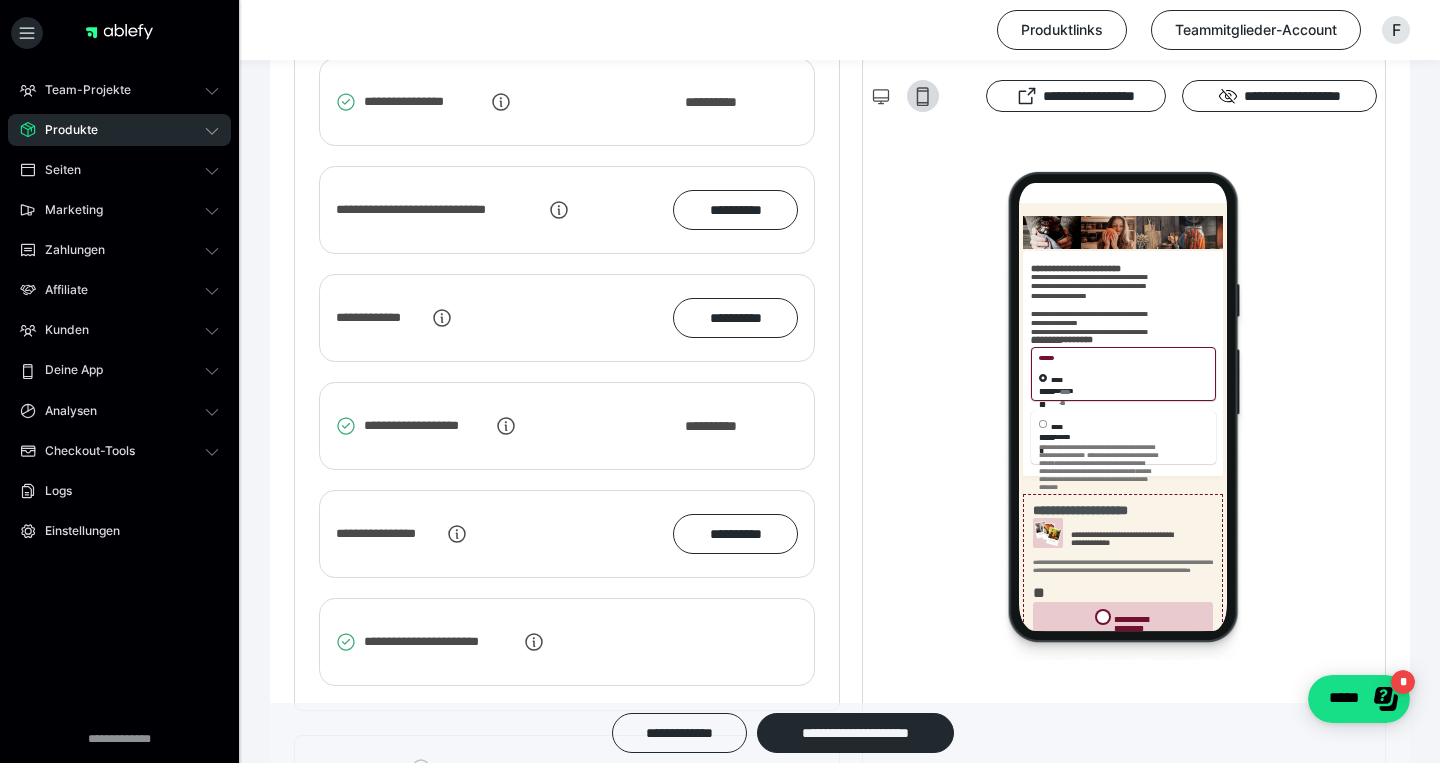 scroll, scrollTop: 3555, scrollLeft: 0, axis: vertical 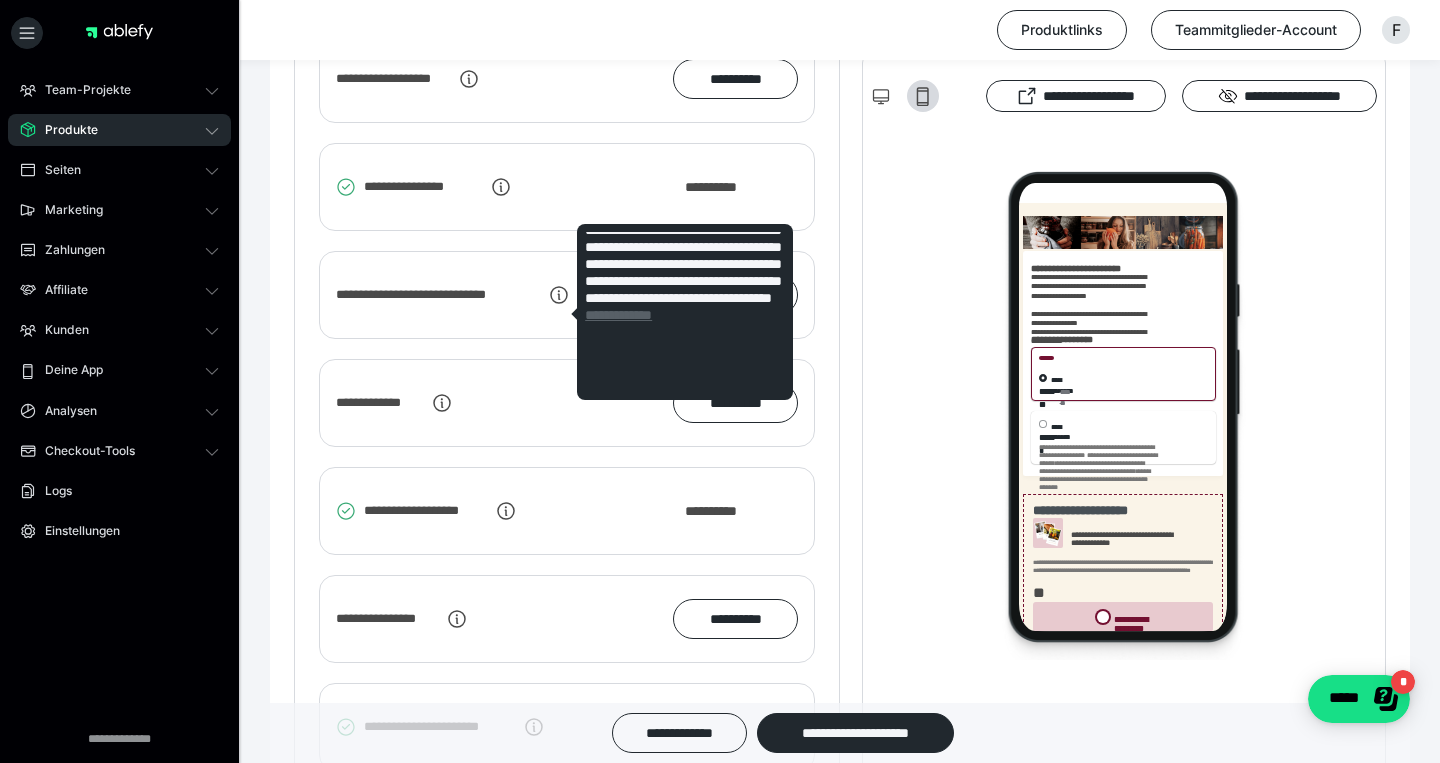 click on "**********" at bounding box center (618, 315) 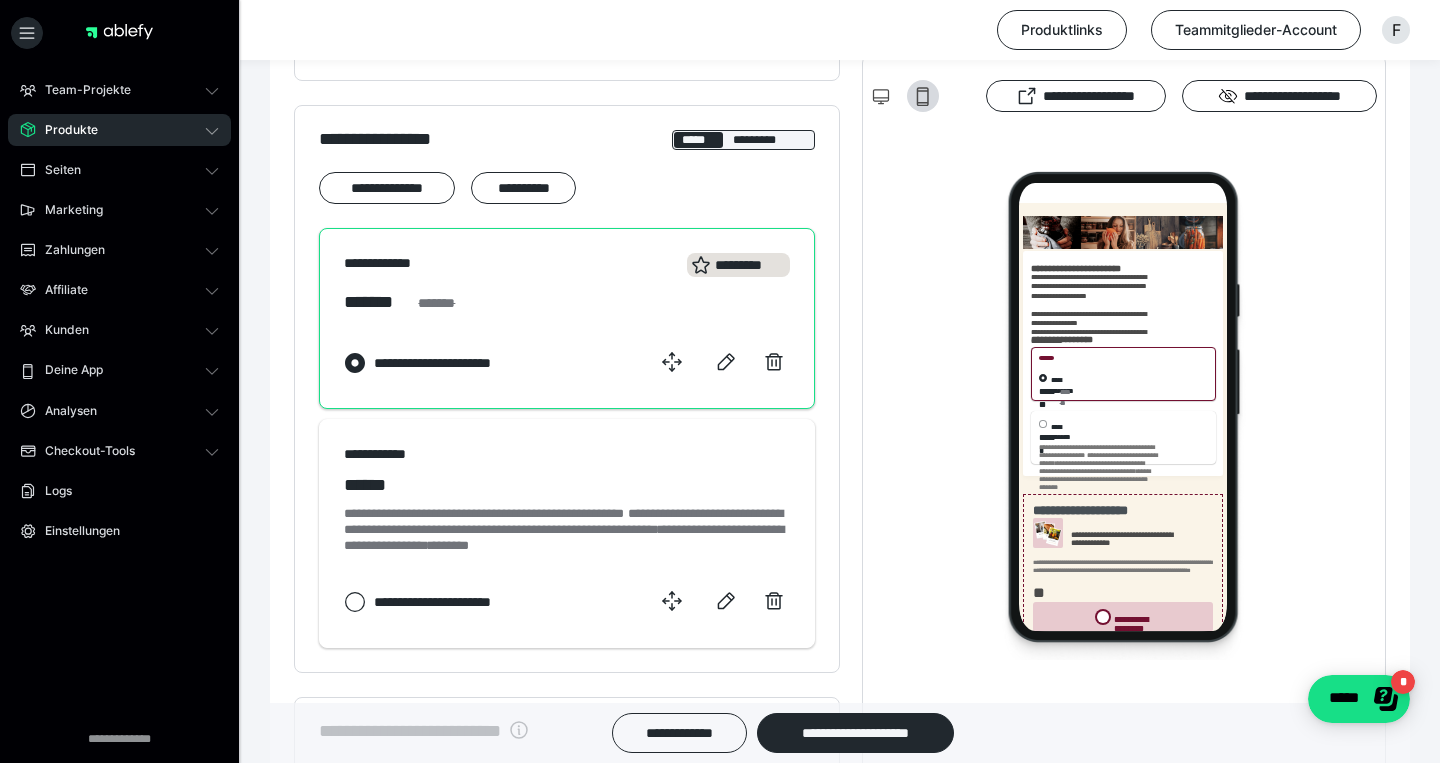 scroll, scrollTop: 925, scrollLeft: 0, axis: vertical 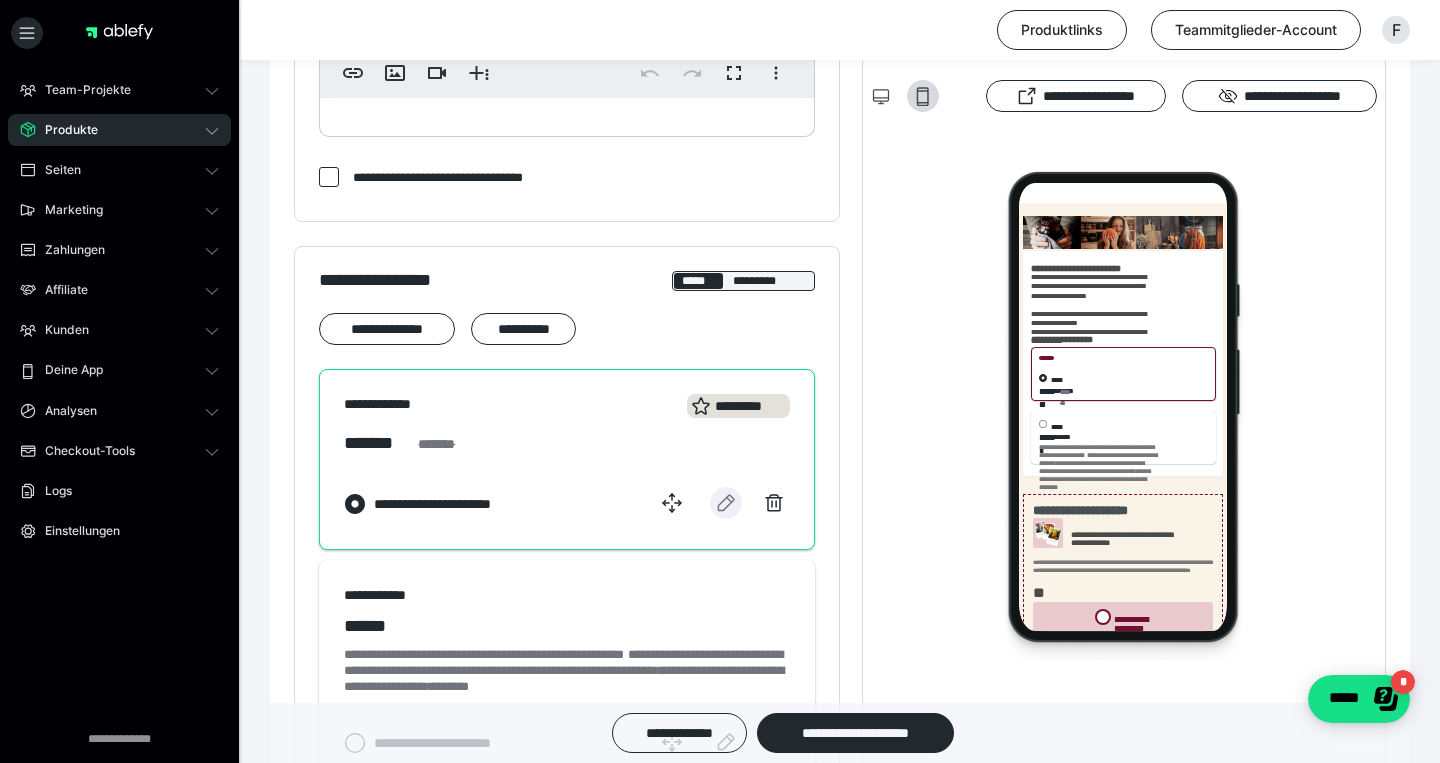 click 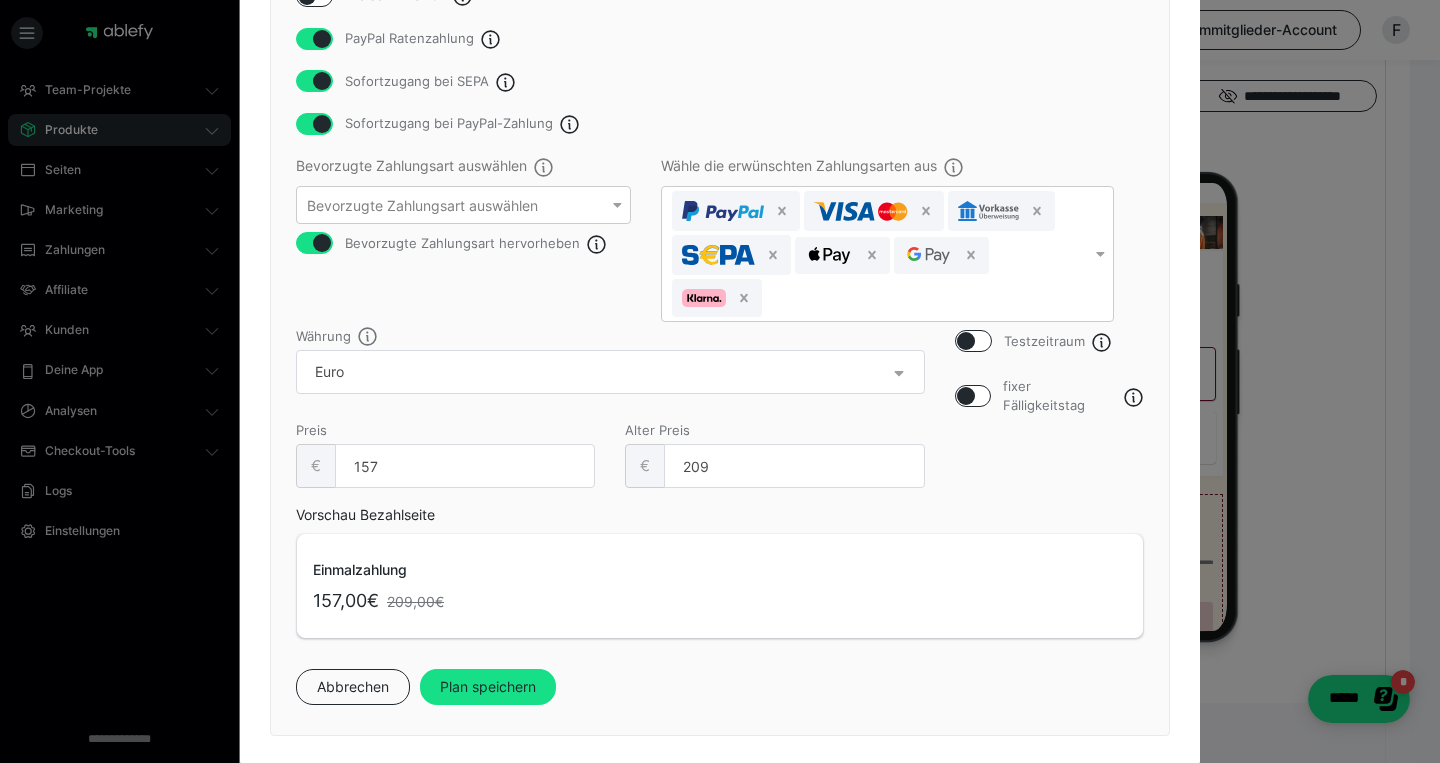 scroll, scrollTop: 587, scrollLeft: 0, axis: vertical 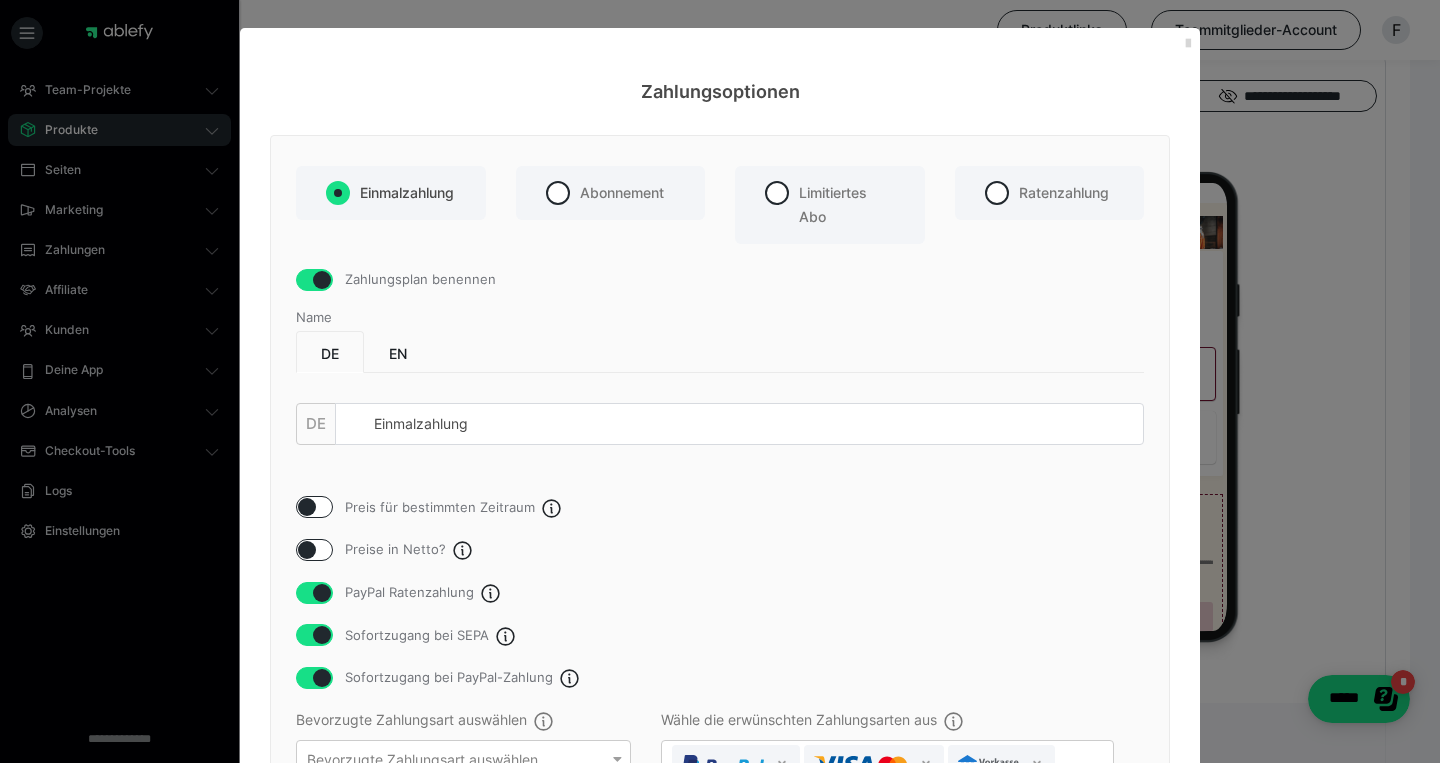 click at bounding box center (1188, 44) 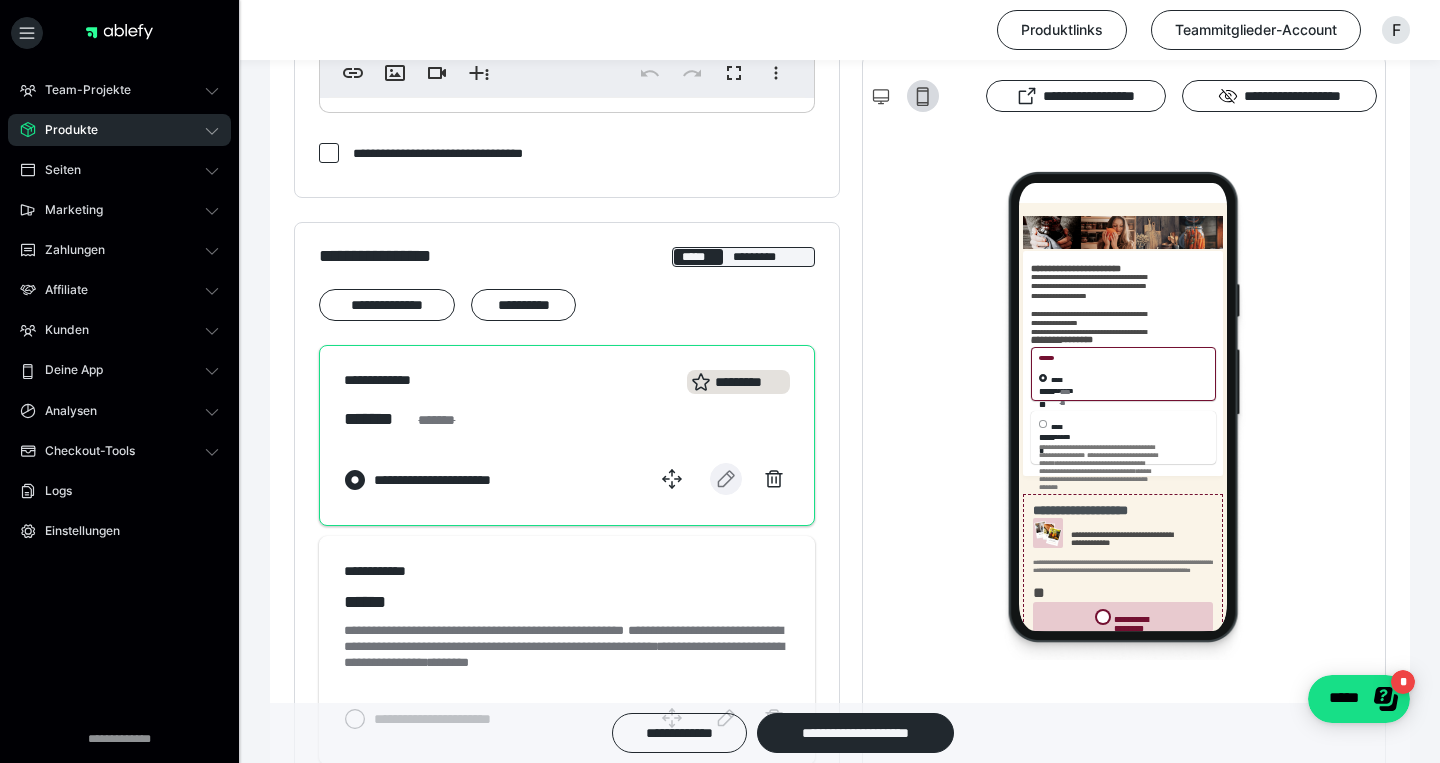 scroll, scrollTop: 941, scrollLeft: 0, axis: vertical 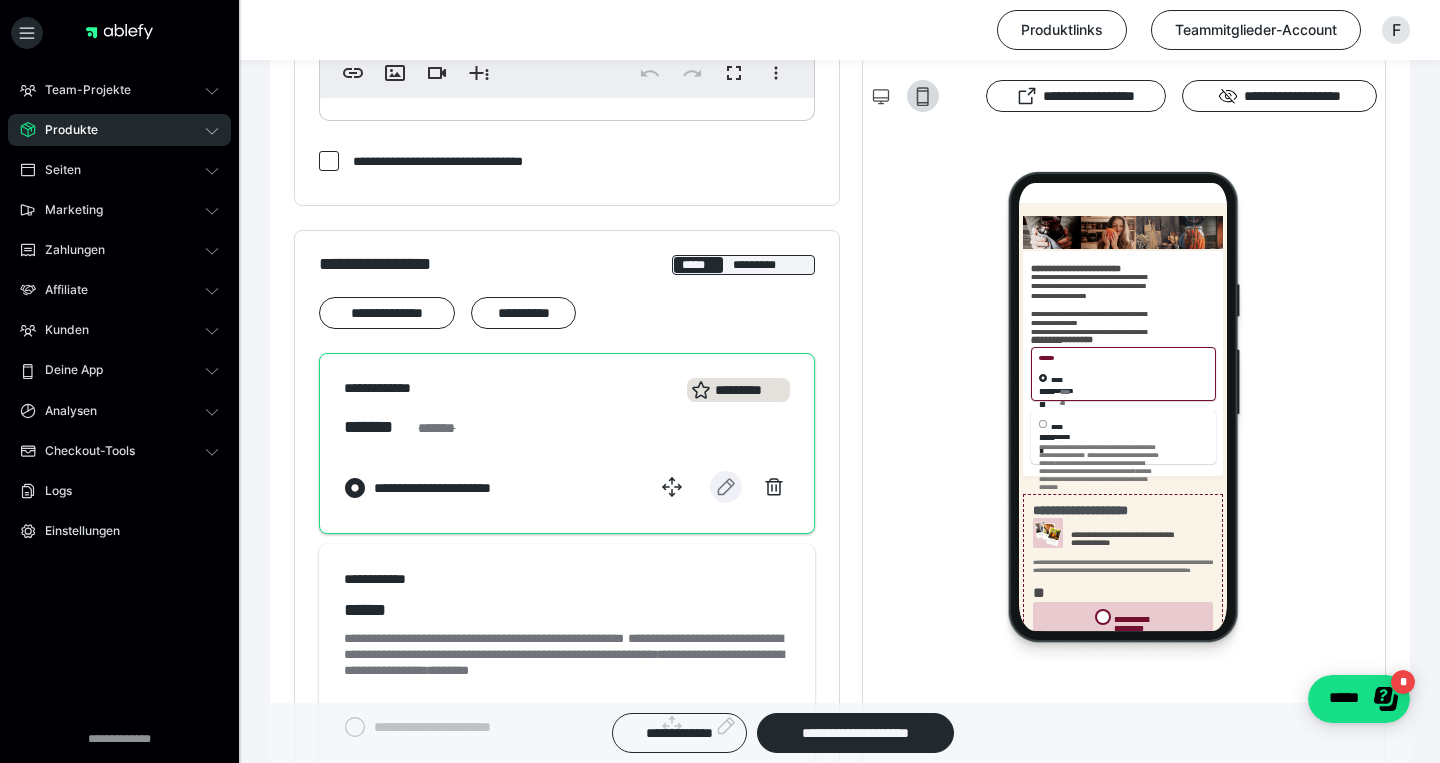 click at bounding box center [726, 487] 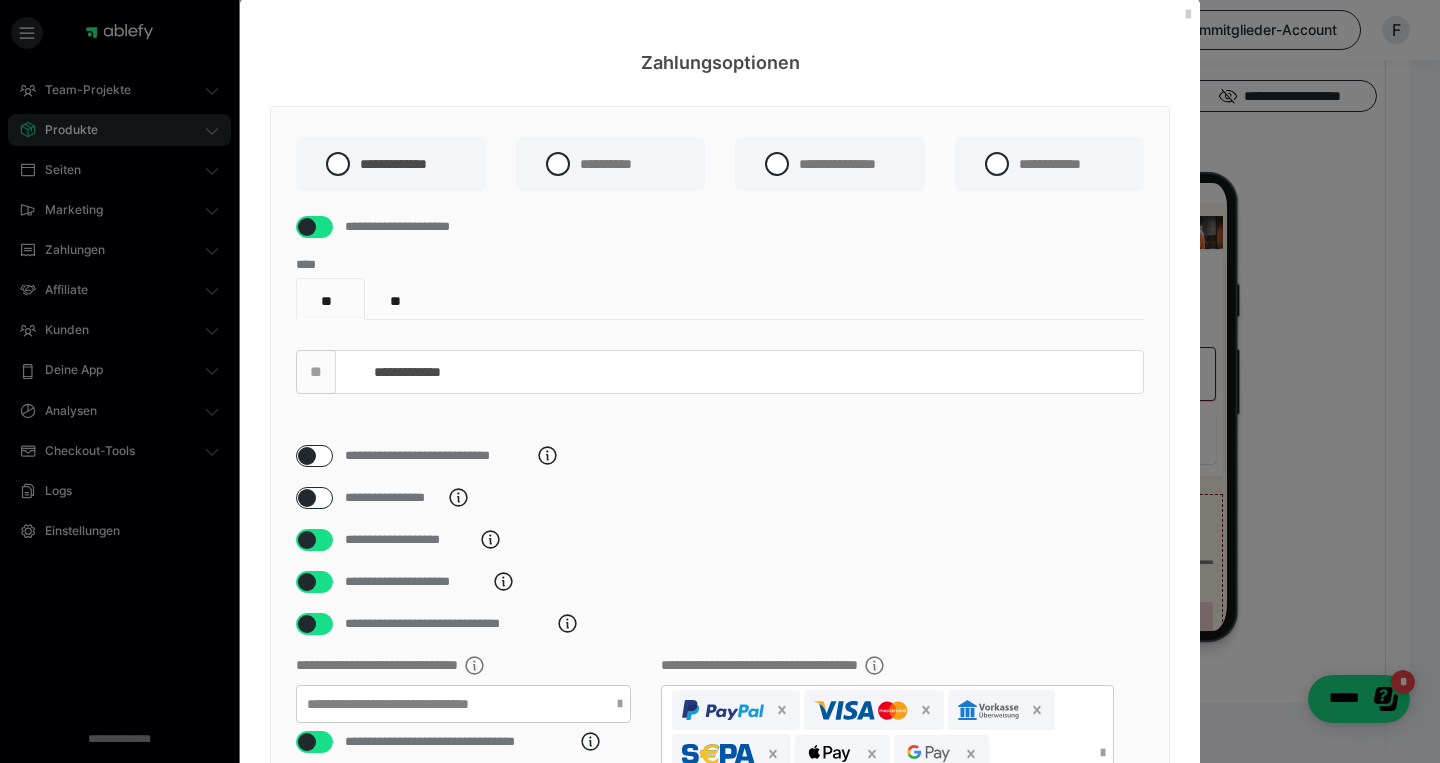 scroll, scrollTop: 31, scrollLeft: 0, axis: vertical 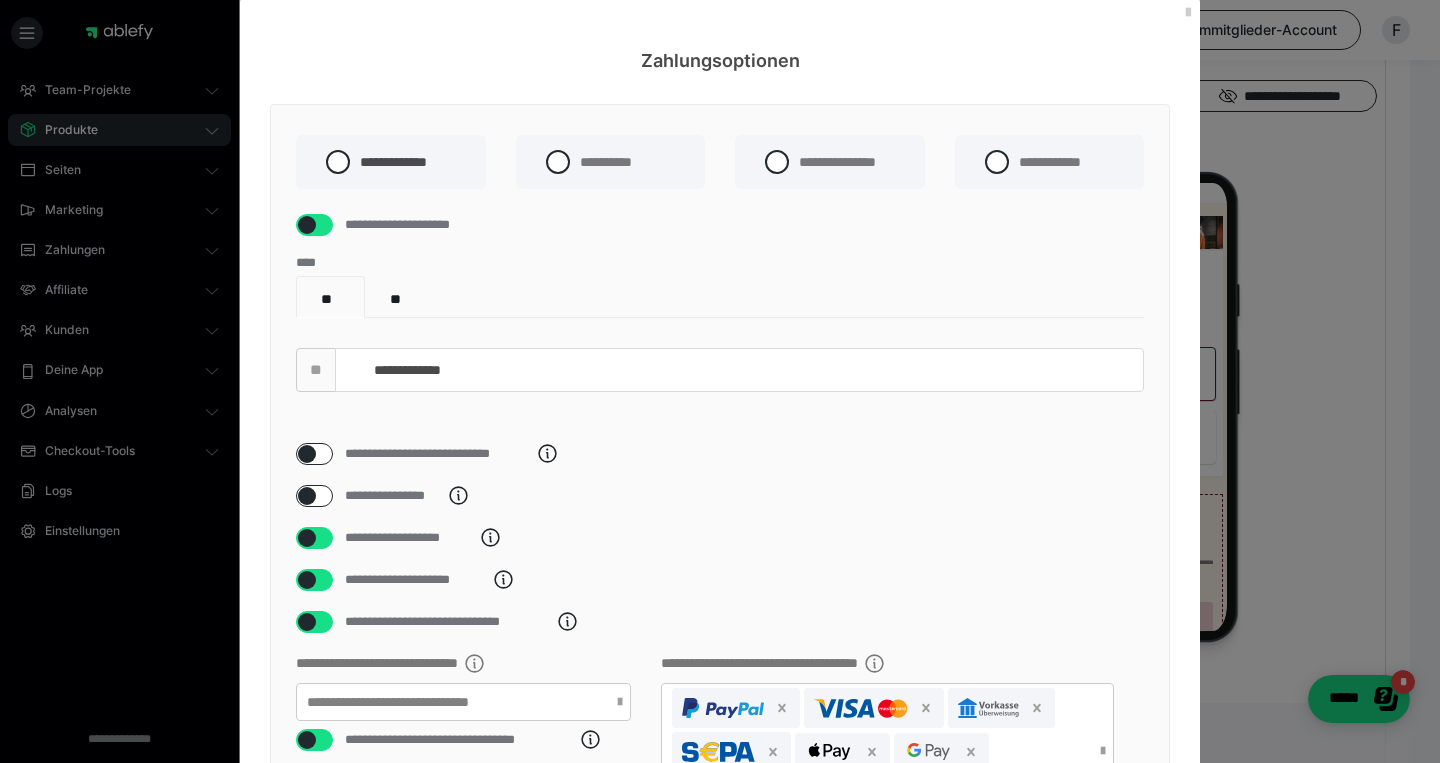 click at bounding box center [307, 454] 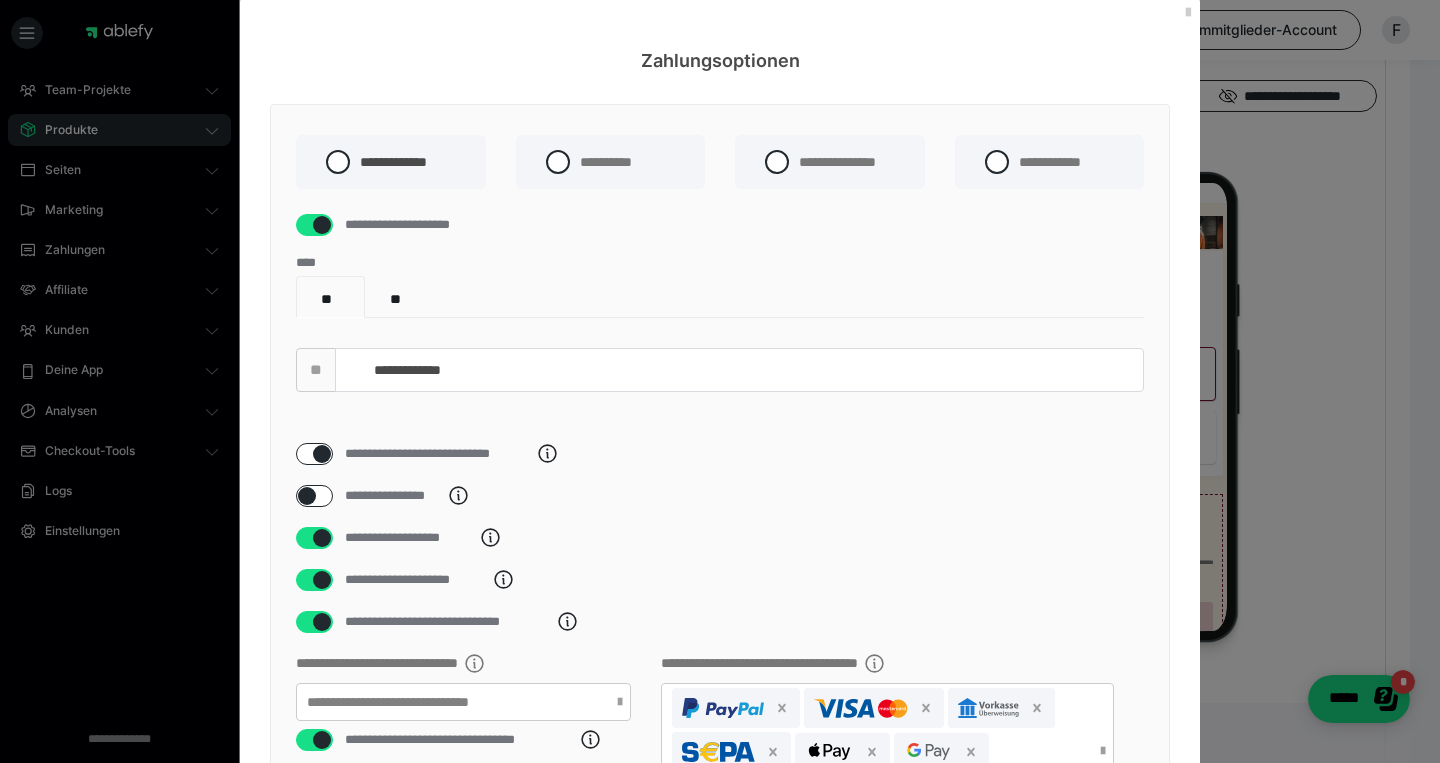 checkbox on "****" 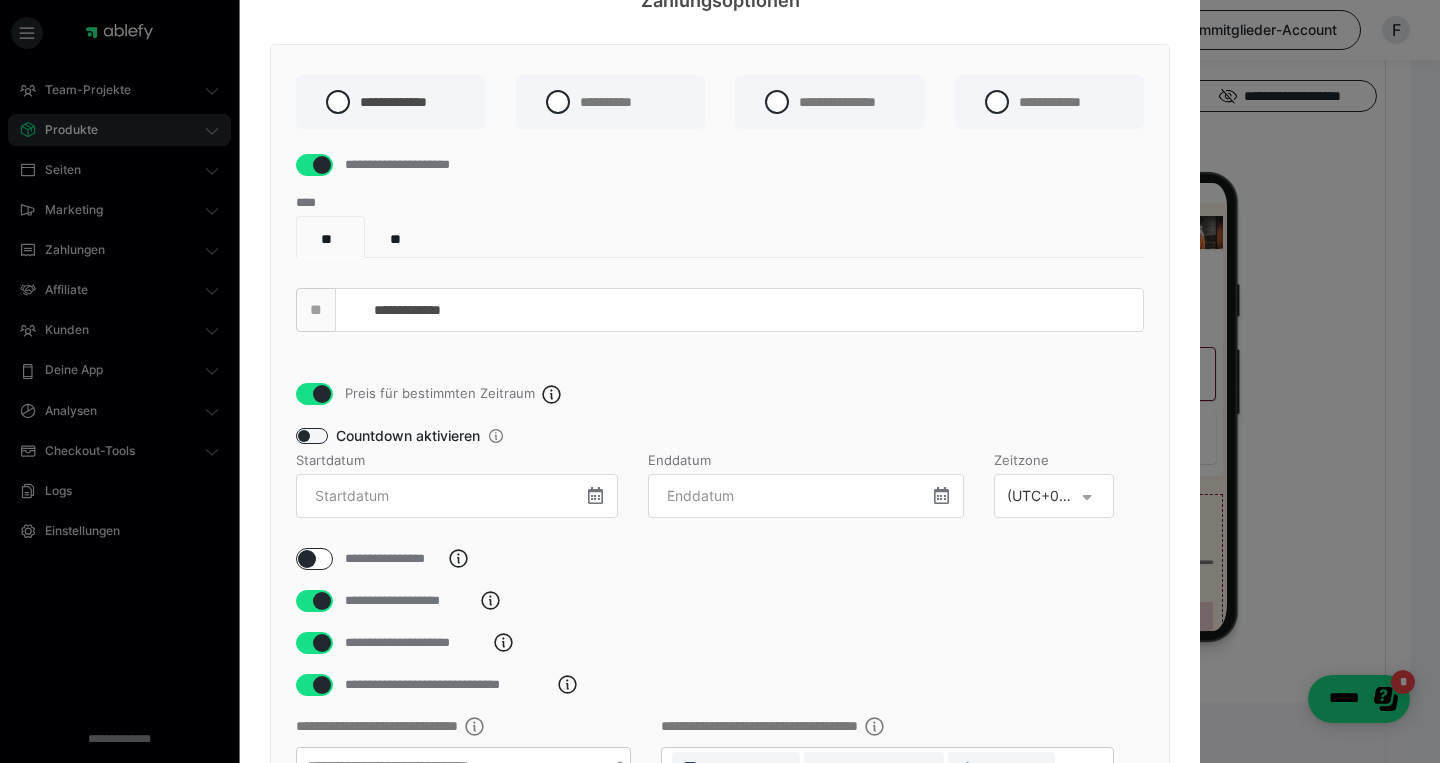 scroll, scrollTop: 87, scrollLeft: 0, axis: vertical 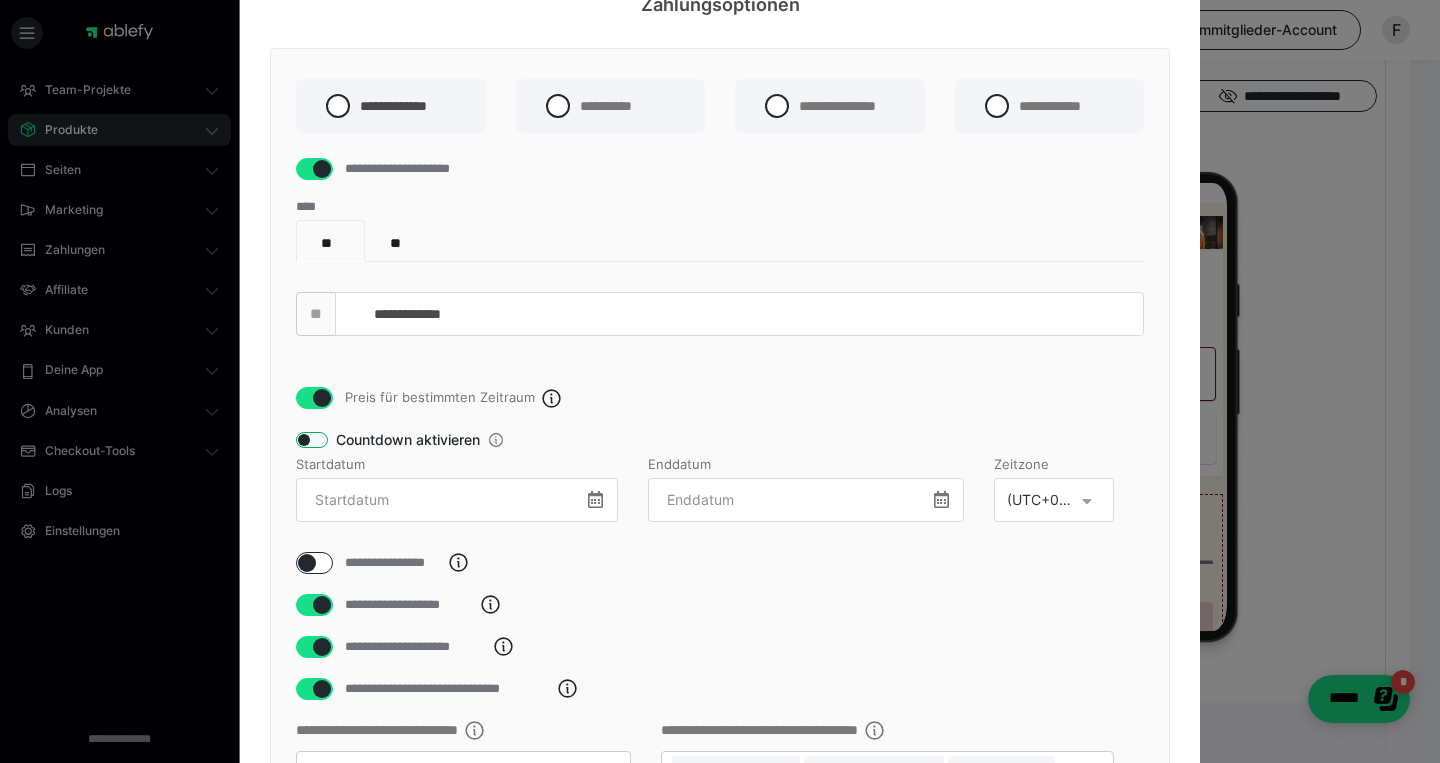 click at bounding box center [312, 440] 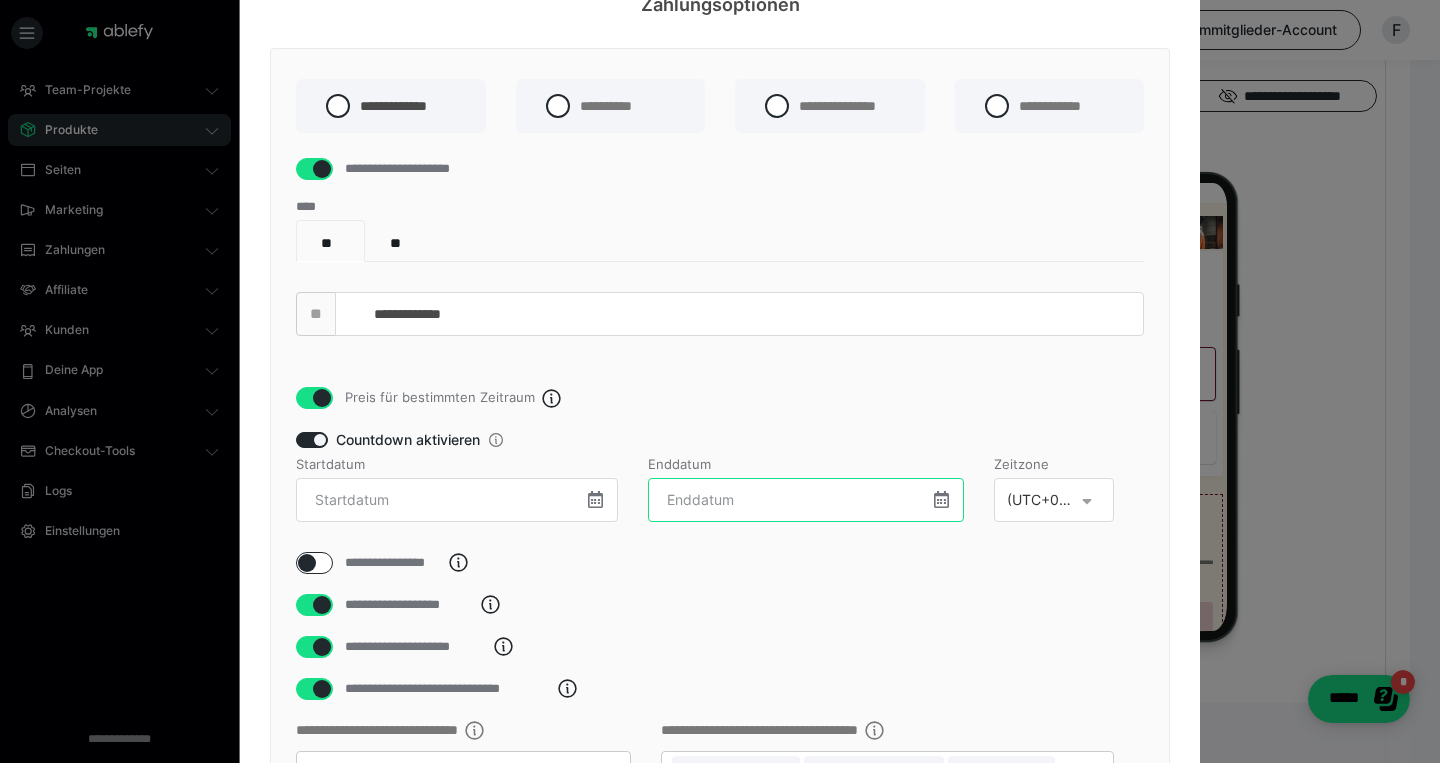click at bounding box center (806, 500) 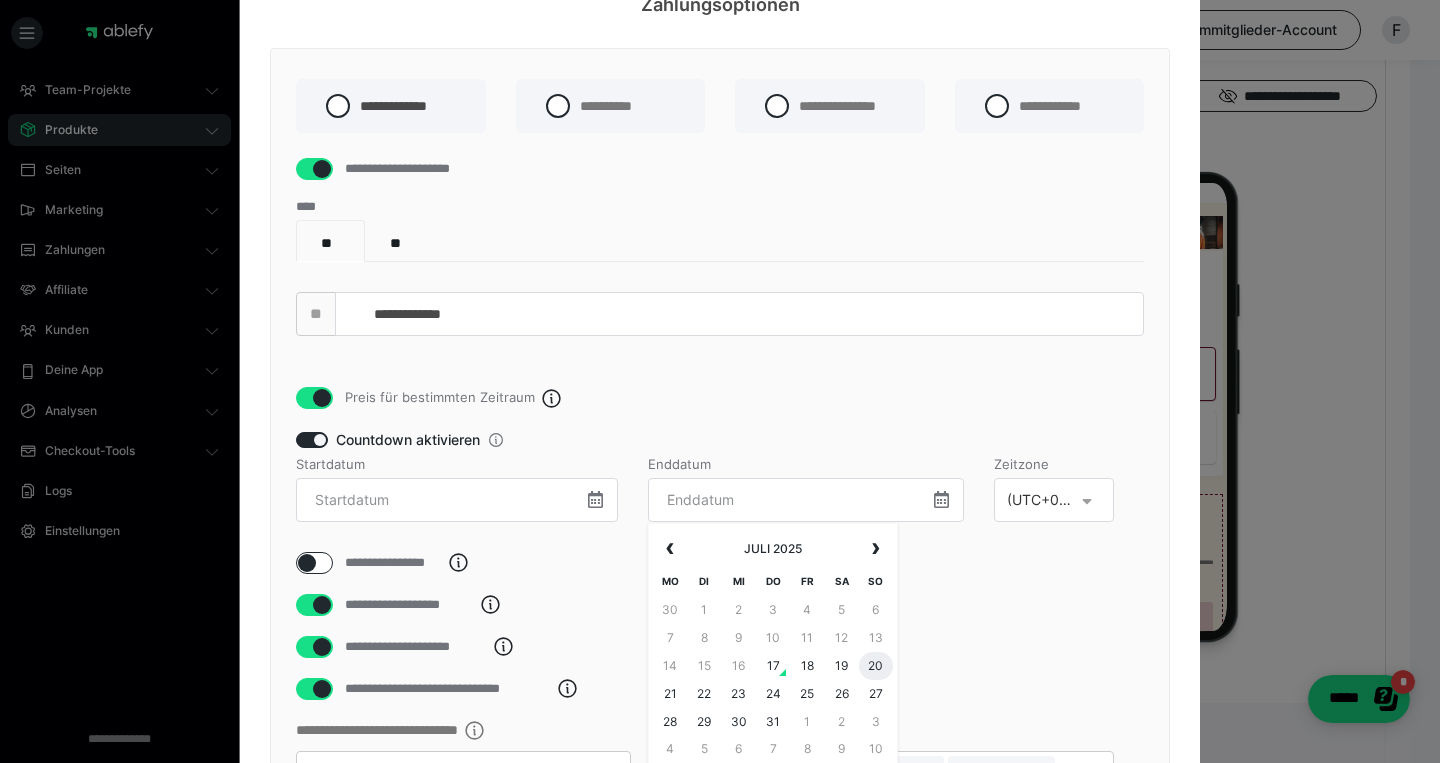 click on "20" at bounding box center (876, 666) 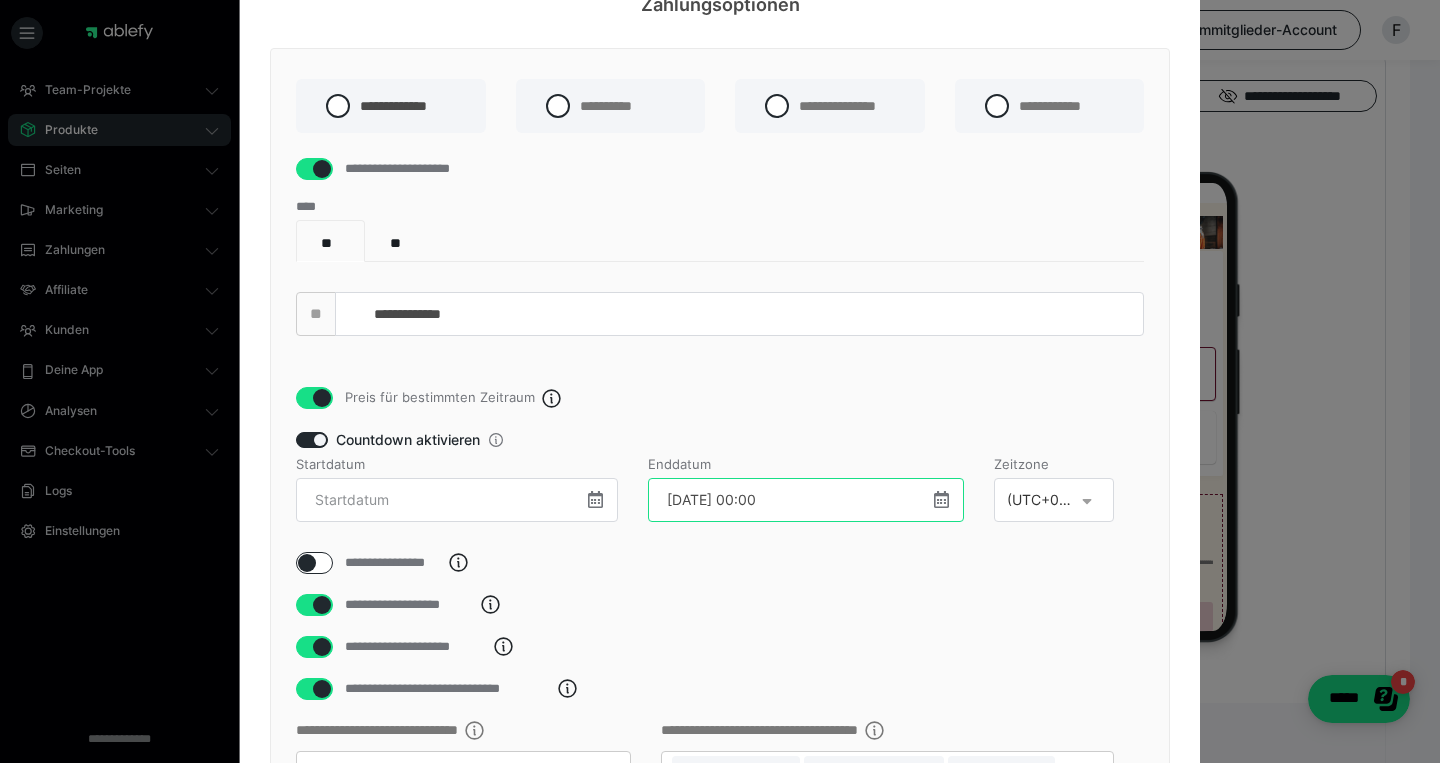click on "20.07.25 00:00" at bounding box center (806, 500) 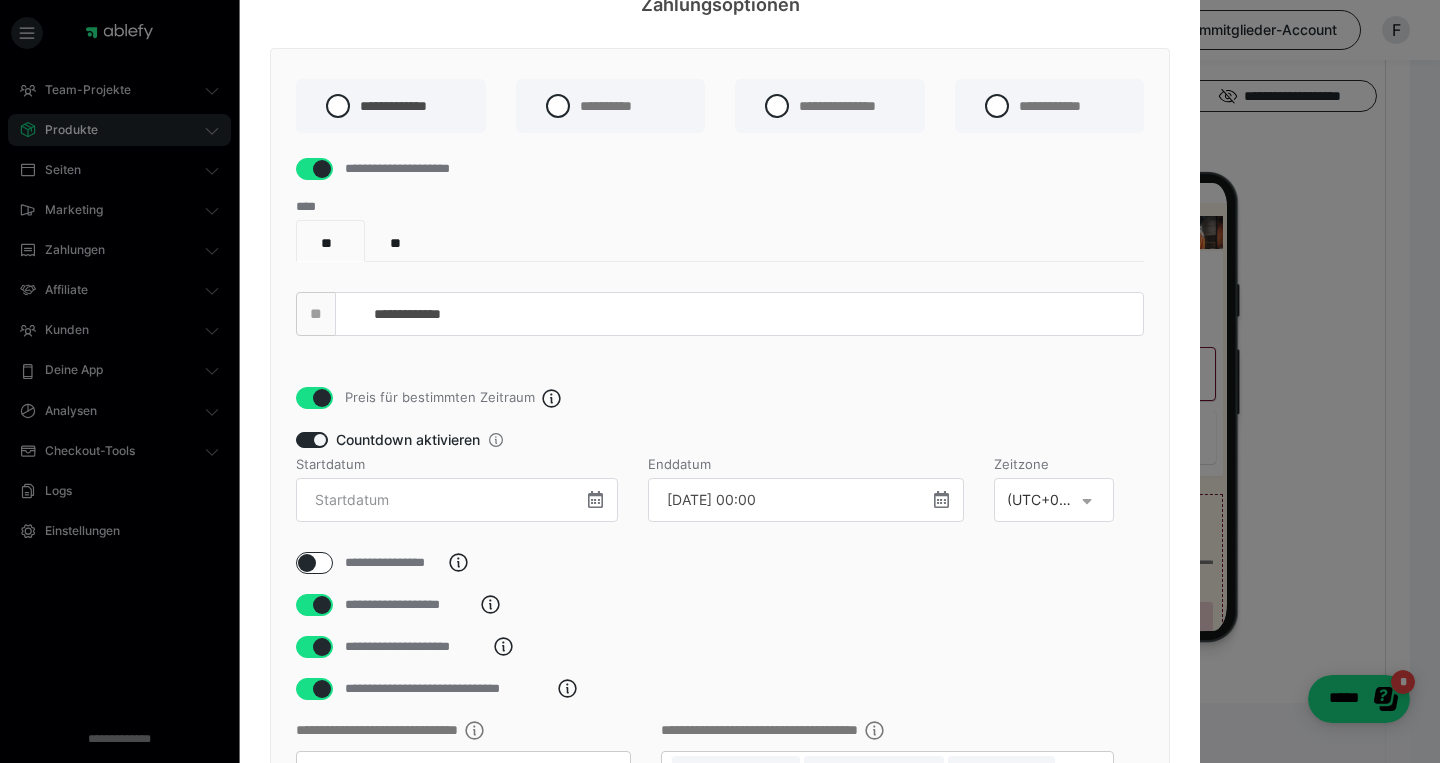 click at bounding box center [941, 499] 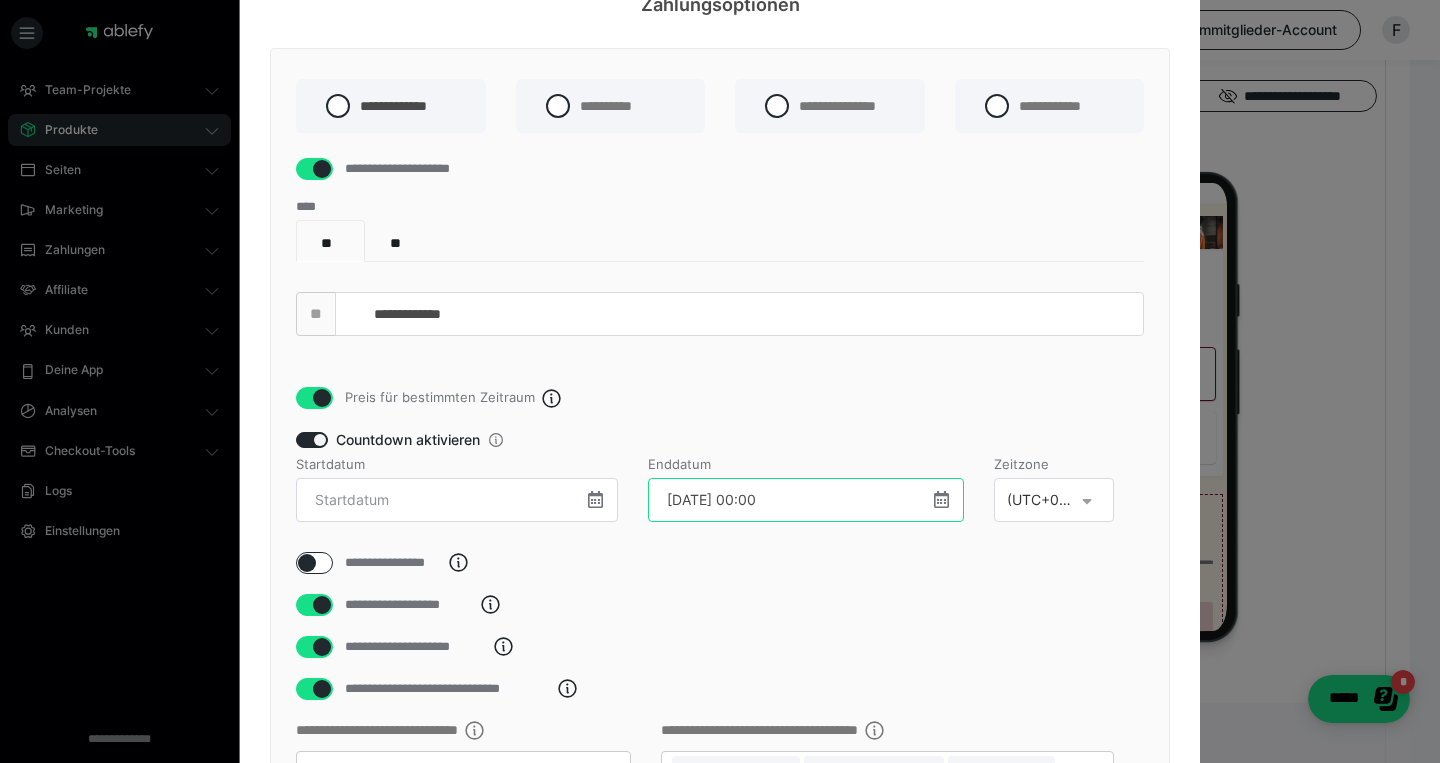 click on "20.07.25 00:00" at bounding box center (806, 500) 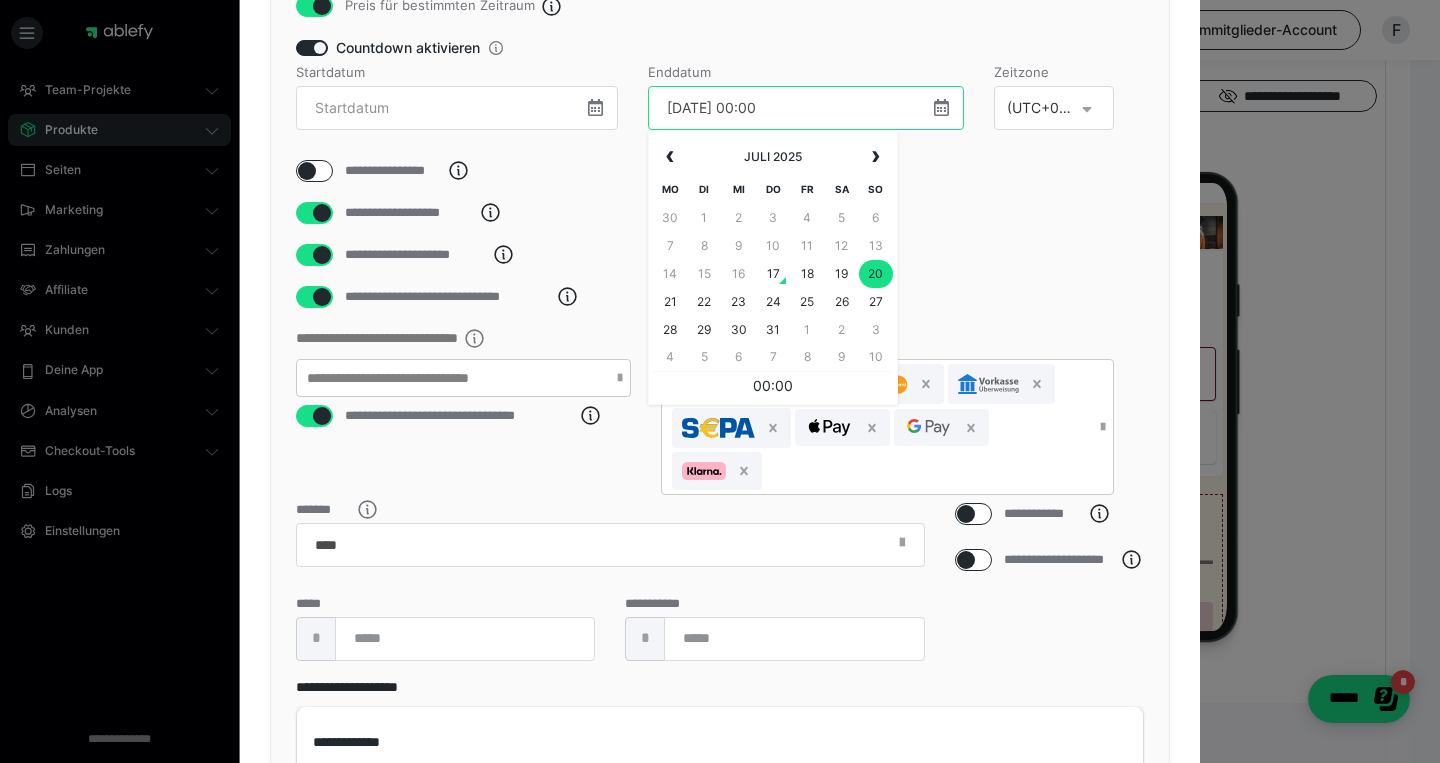 scroll, scrollTop: 526, scrollLeft: 0, axis: vertical 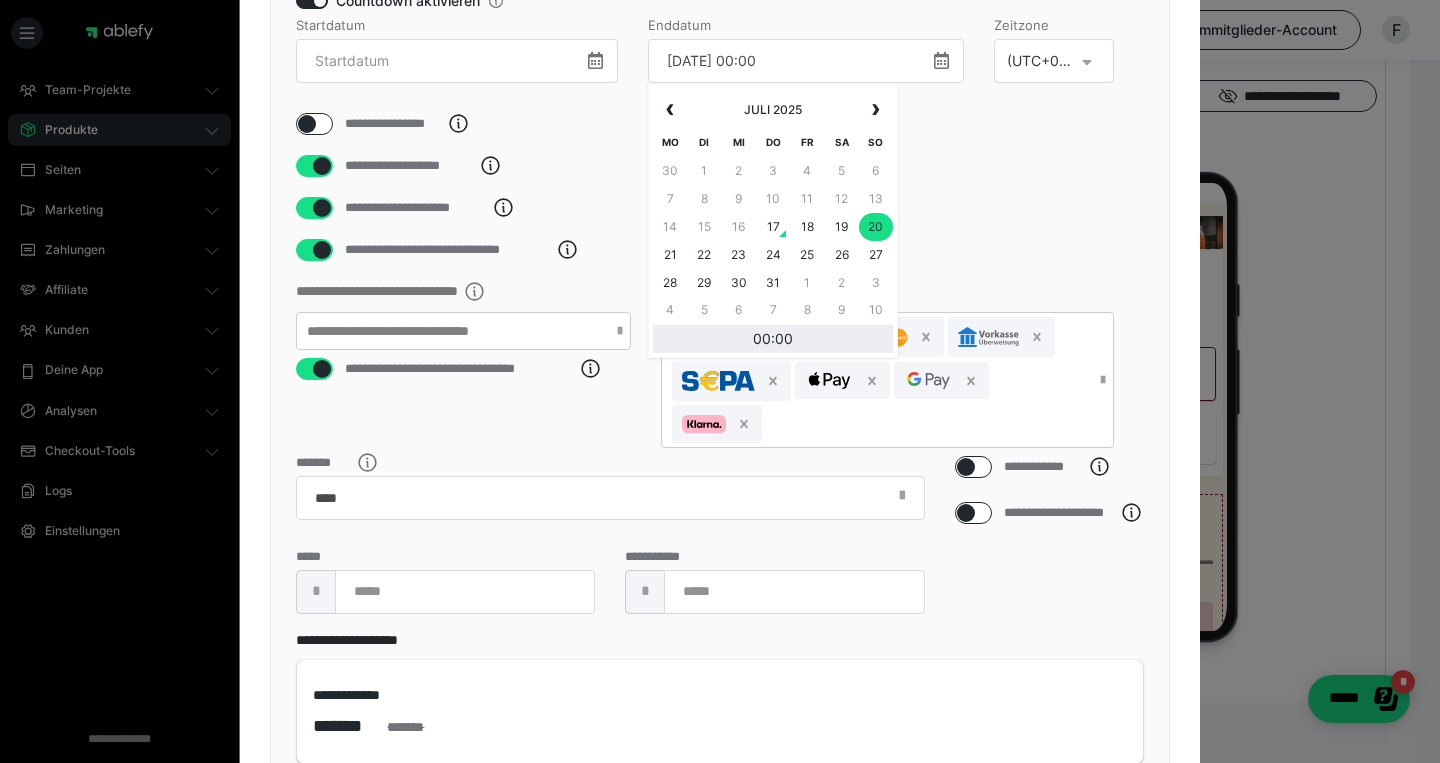 click on "00:00" at bounding box center (773, 339) 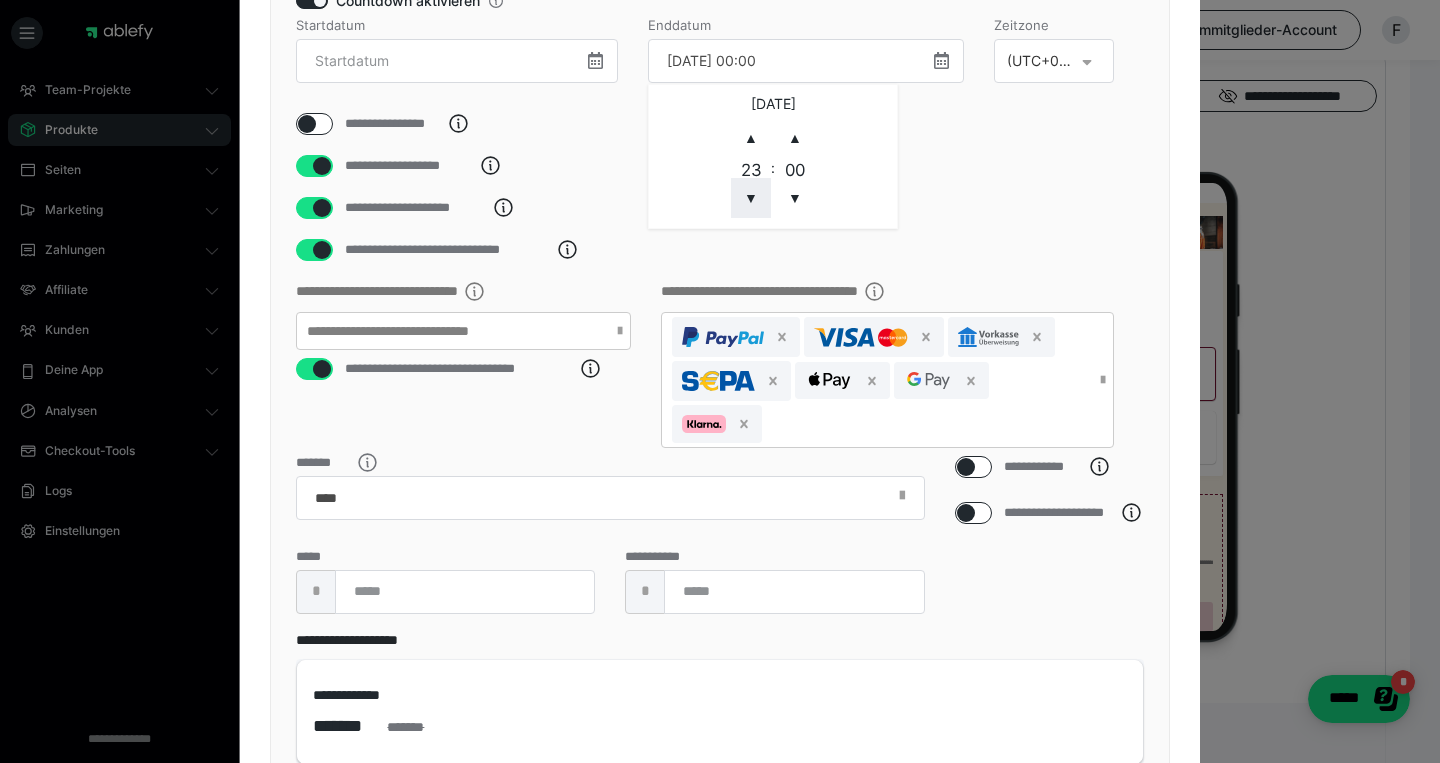 click on "▼" at bounding box center [751, 198] 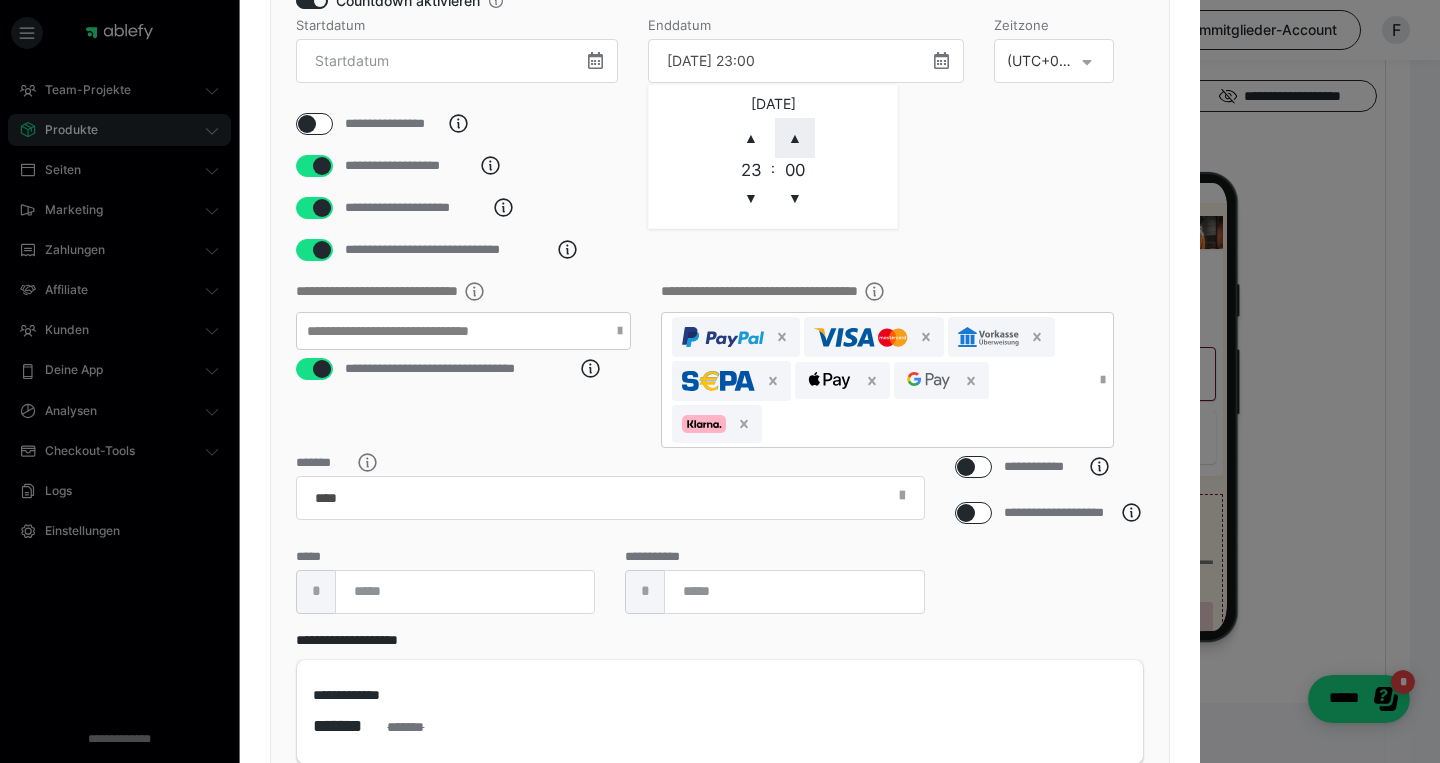 click on "▲" at bounding box center [795, 138] 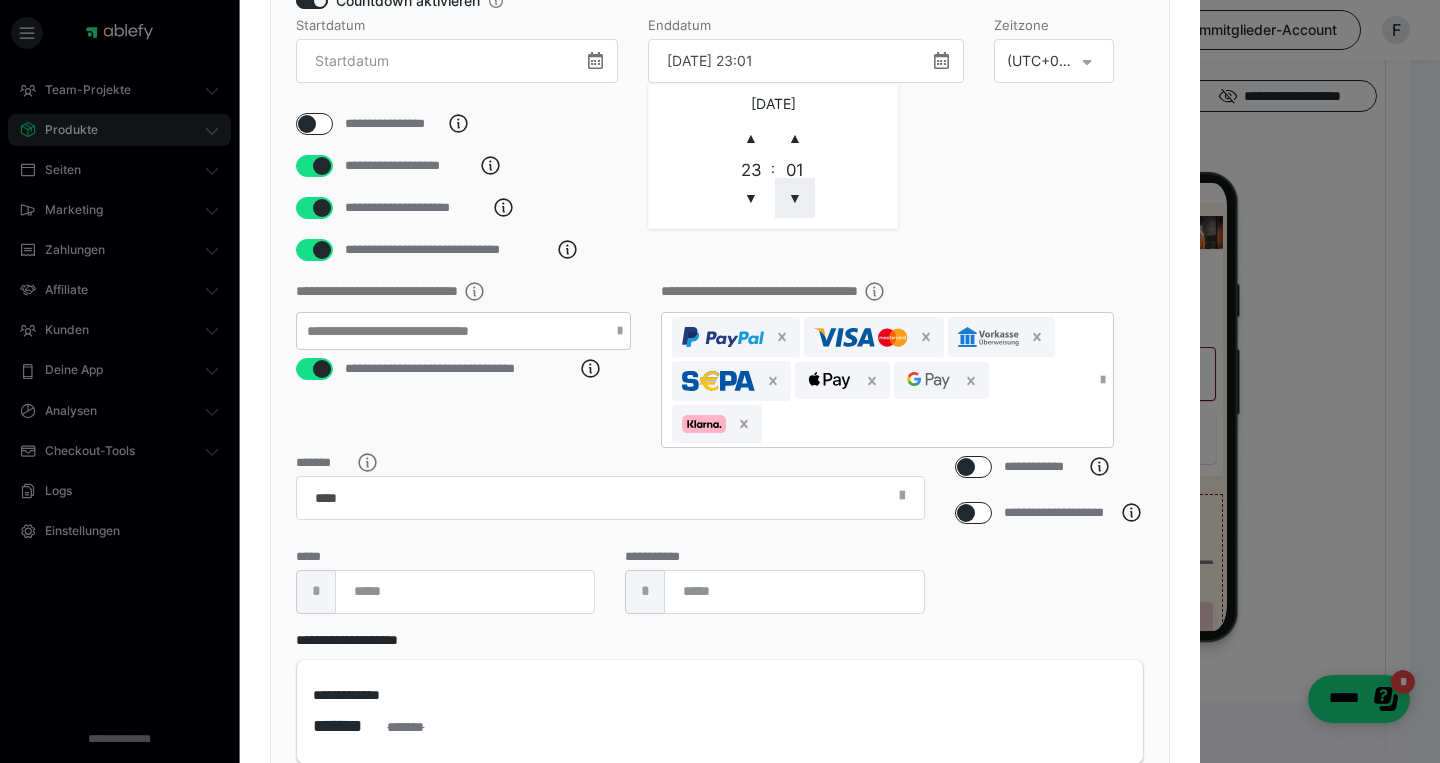 click on "▼" at bounding box center (795, 198) 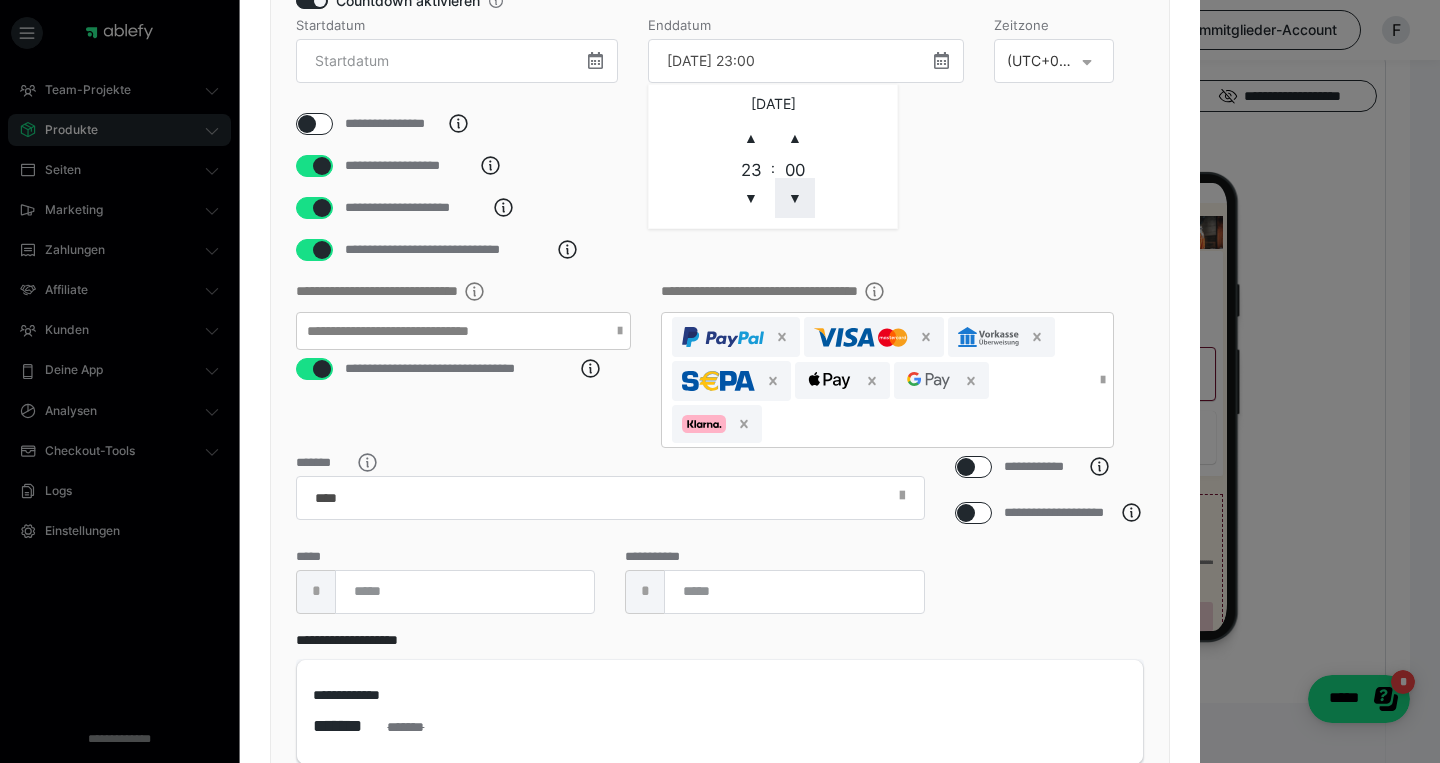 click on "▼" at bounding box center (795, 198) 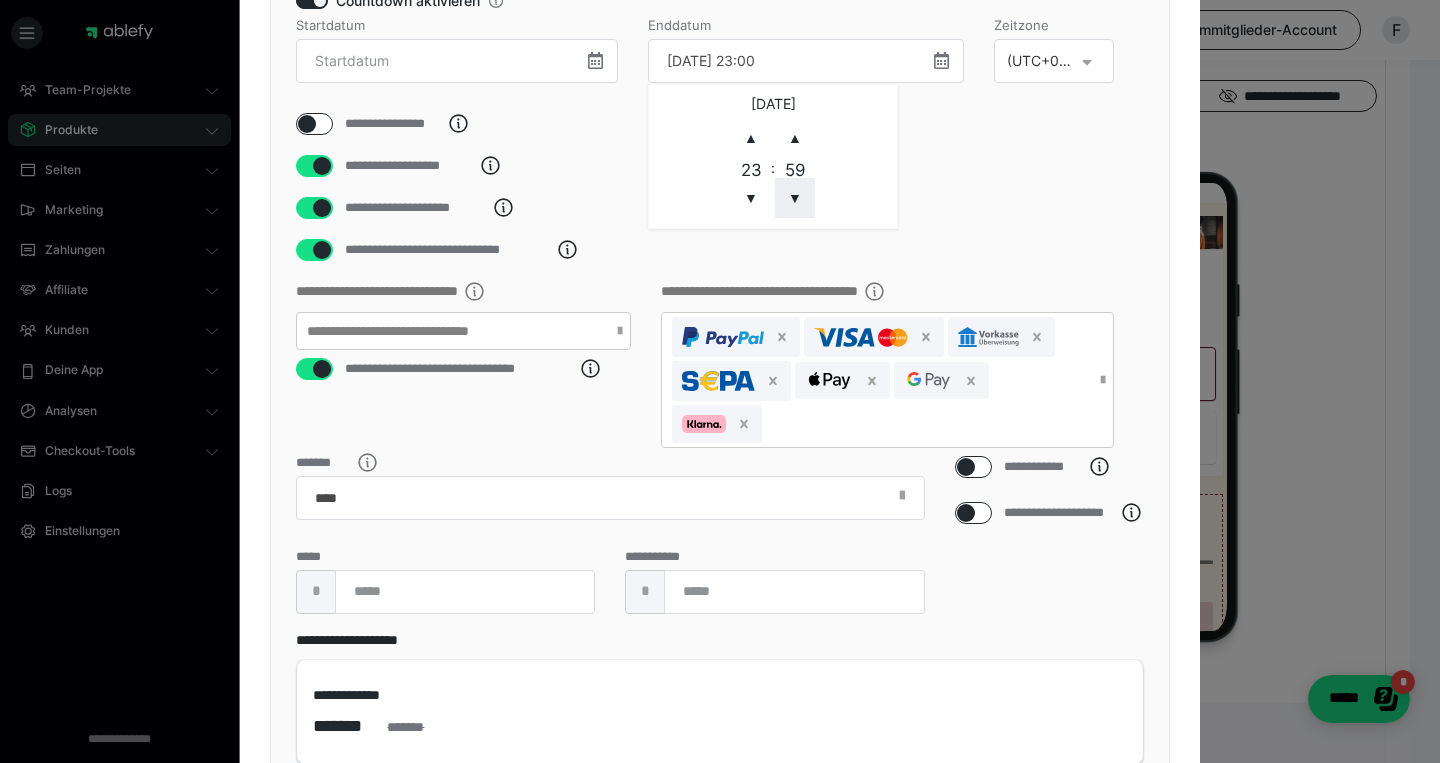 type on "20.07.25 23:59" 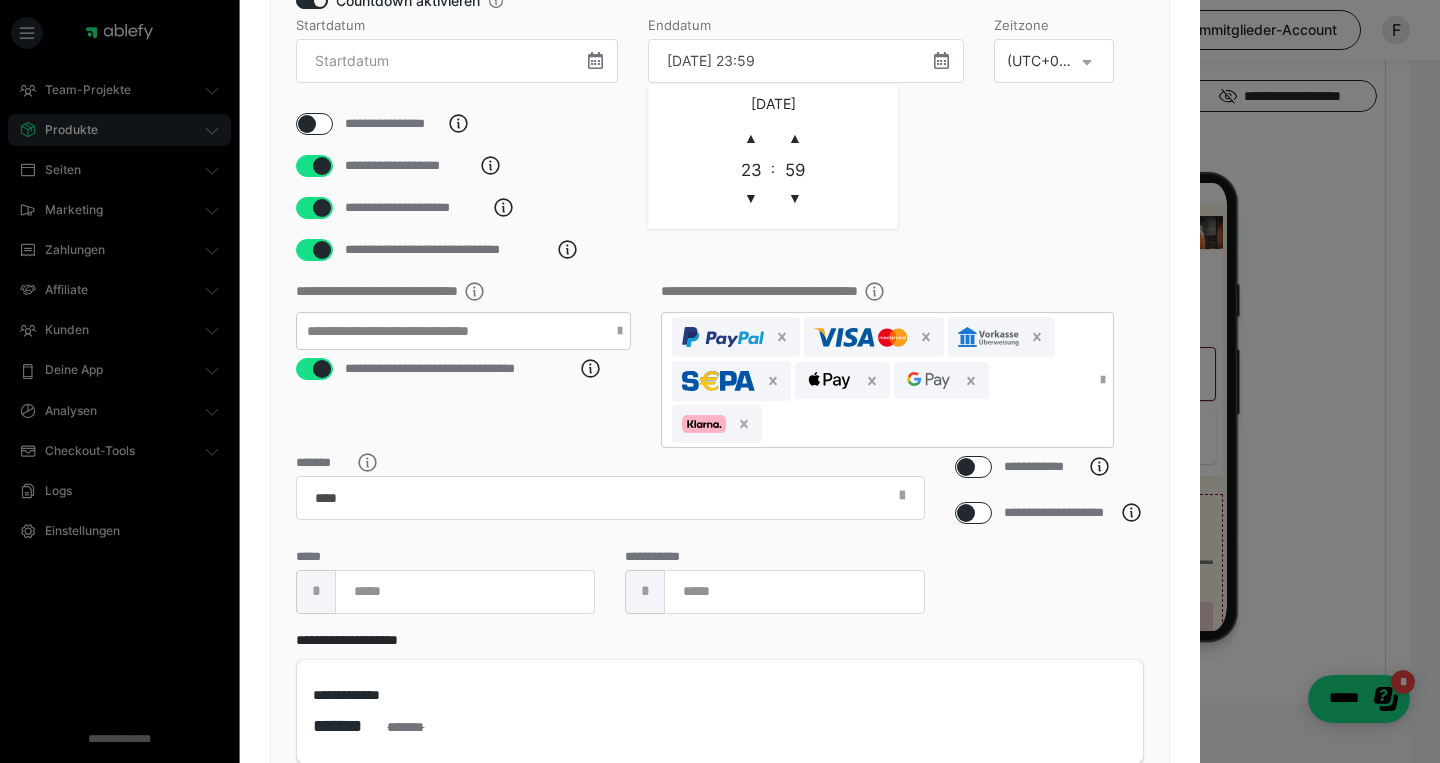 click on "Countdown aktivieren" at bounding box center [720, 4] 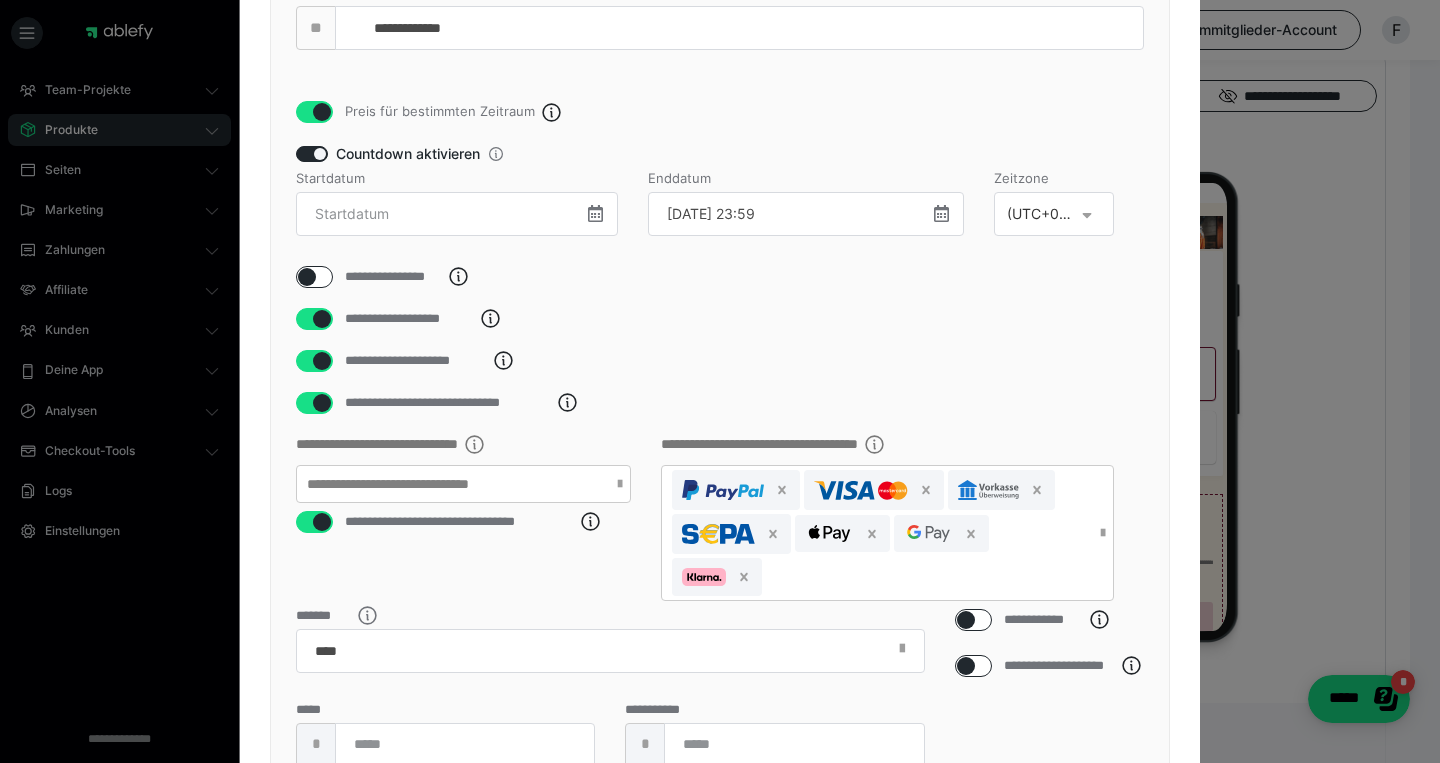 scroll, scrollTop: 399, scrollLeft: 0, axis: vertical 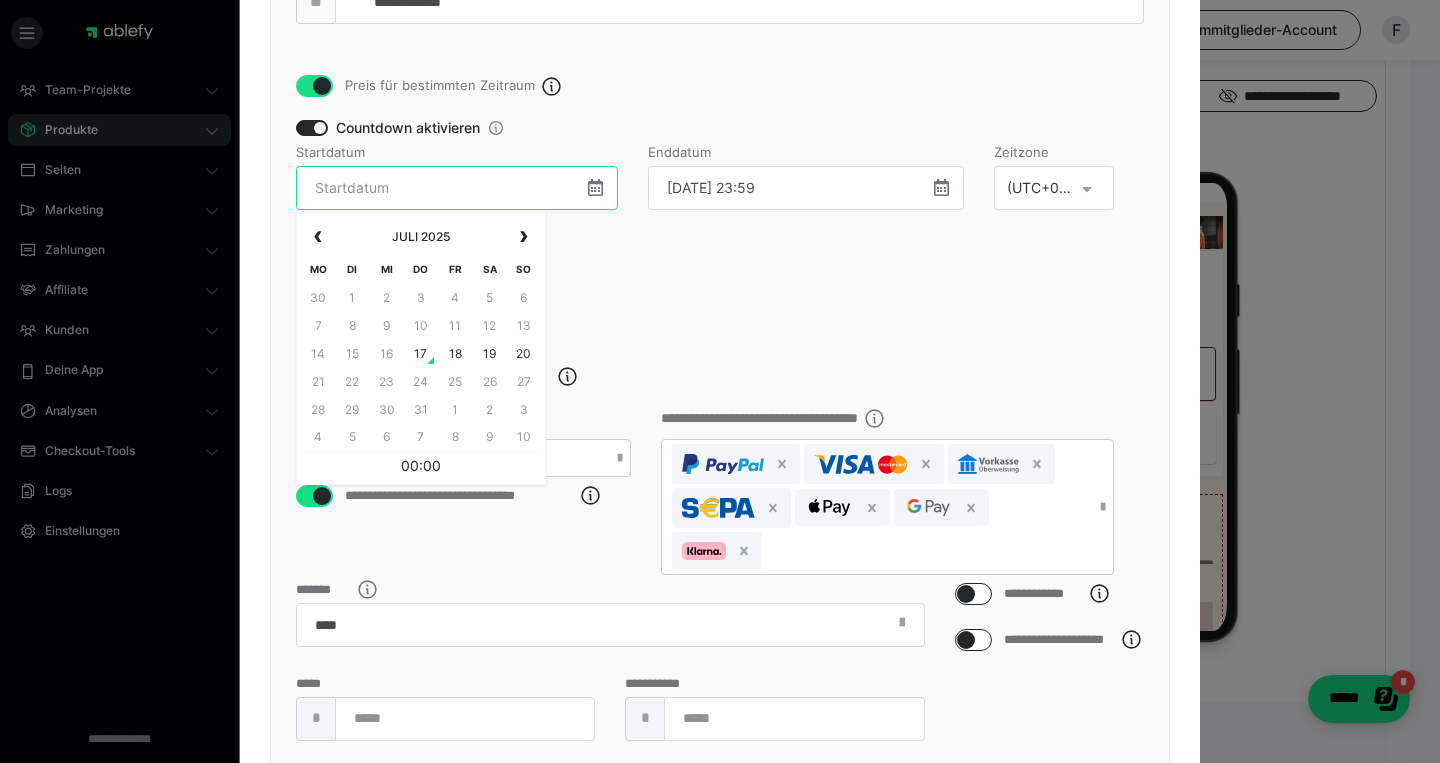 click at bounding box center (457, 188) 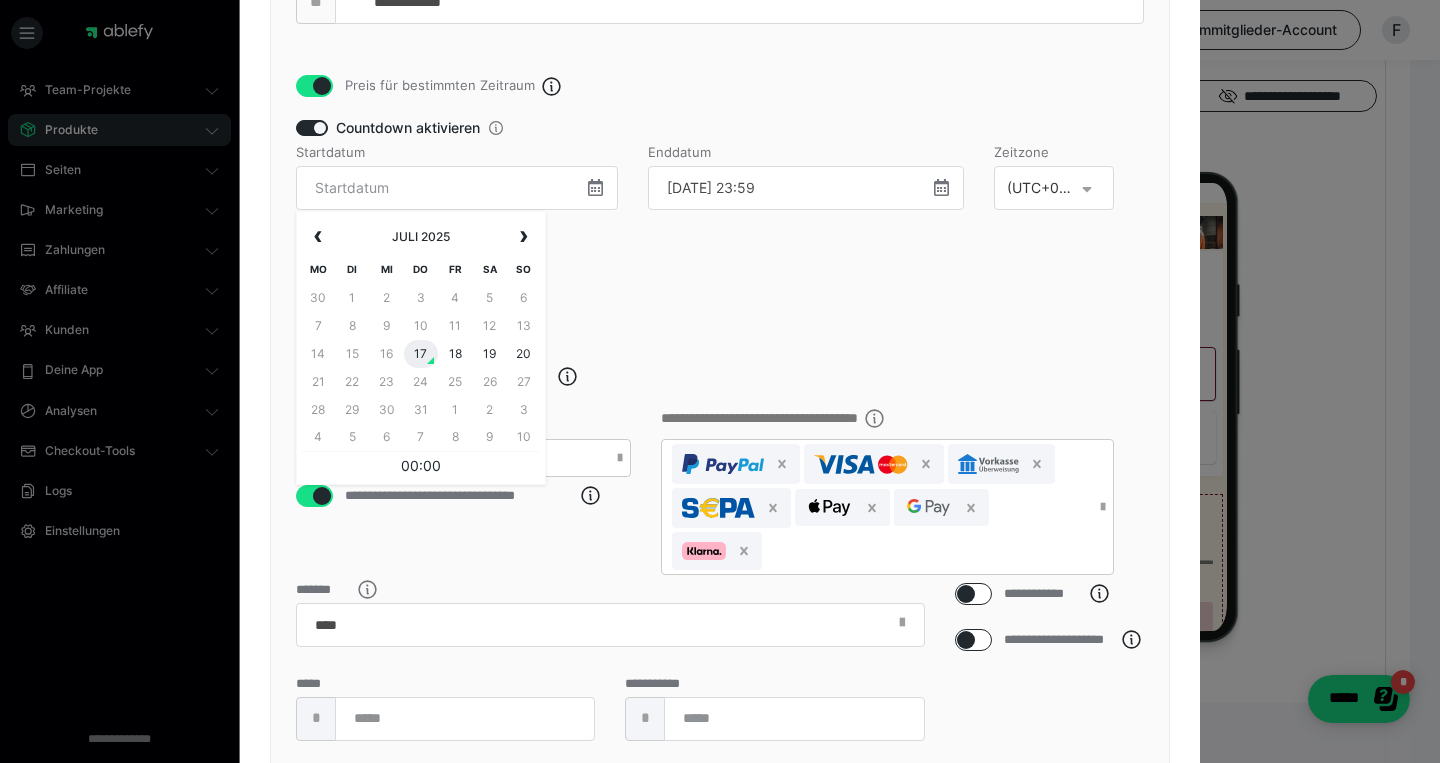 click on "17" at bounding box center [421, 354] 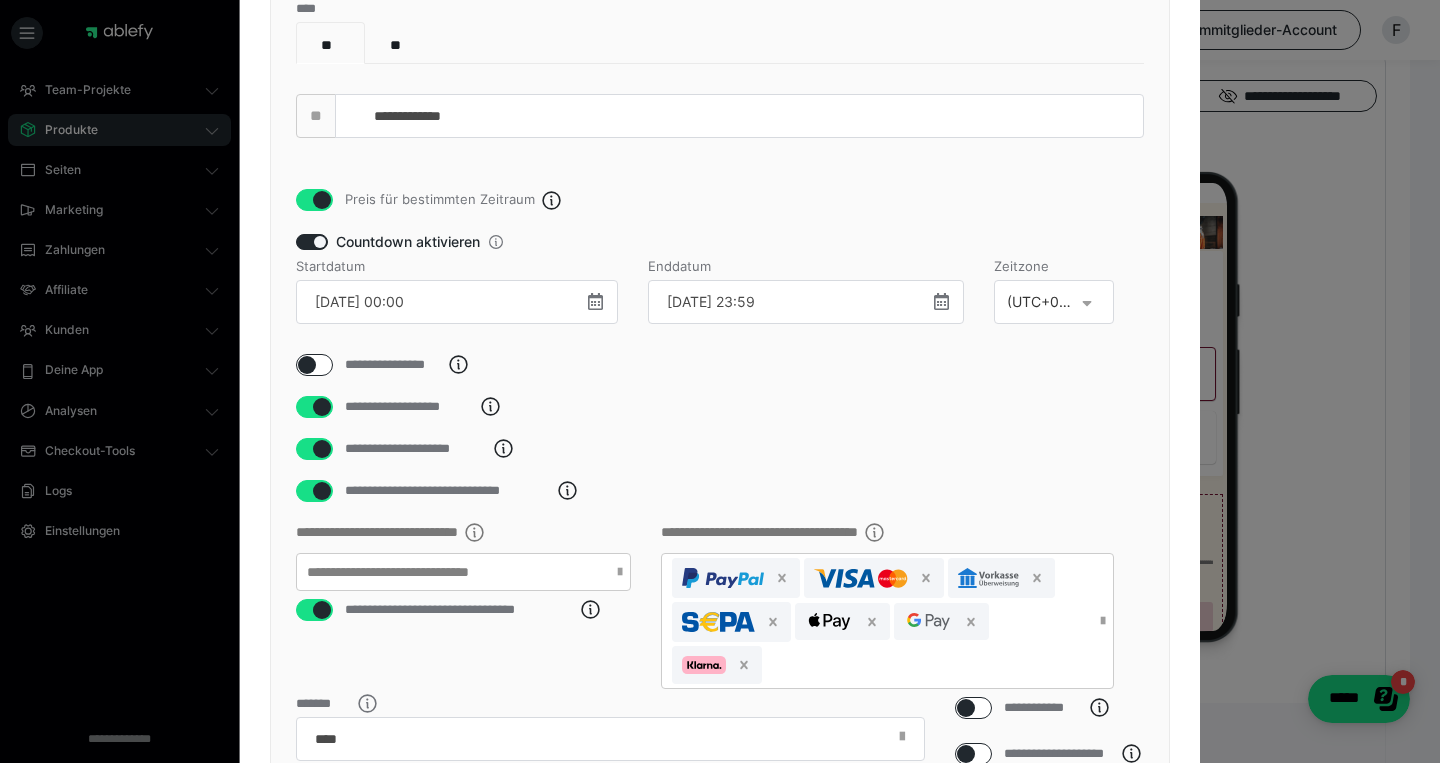 scroll, scrollTop: 278, scrollLeft: 0, axis: vertical 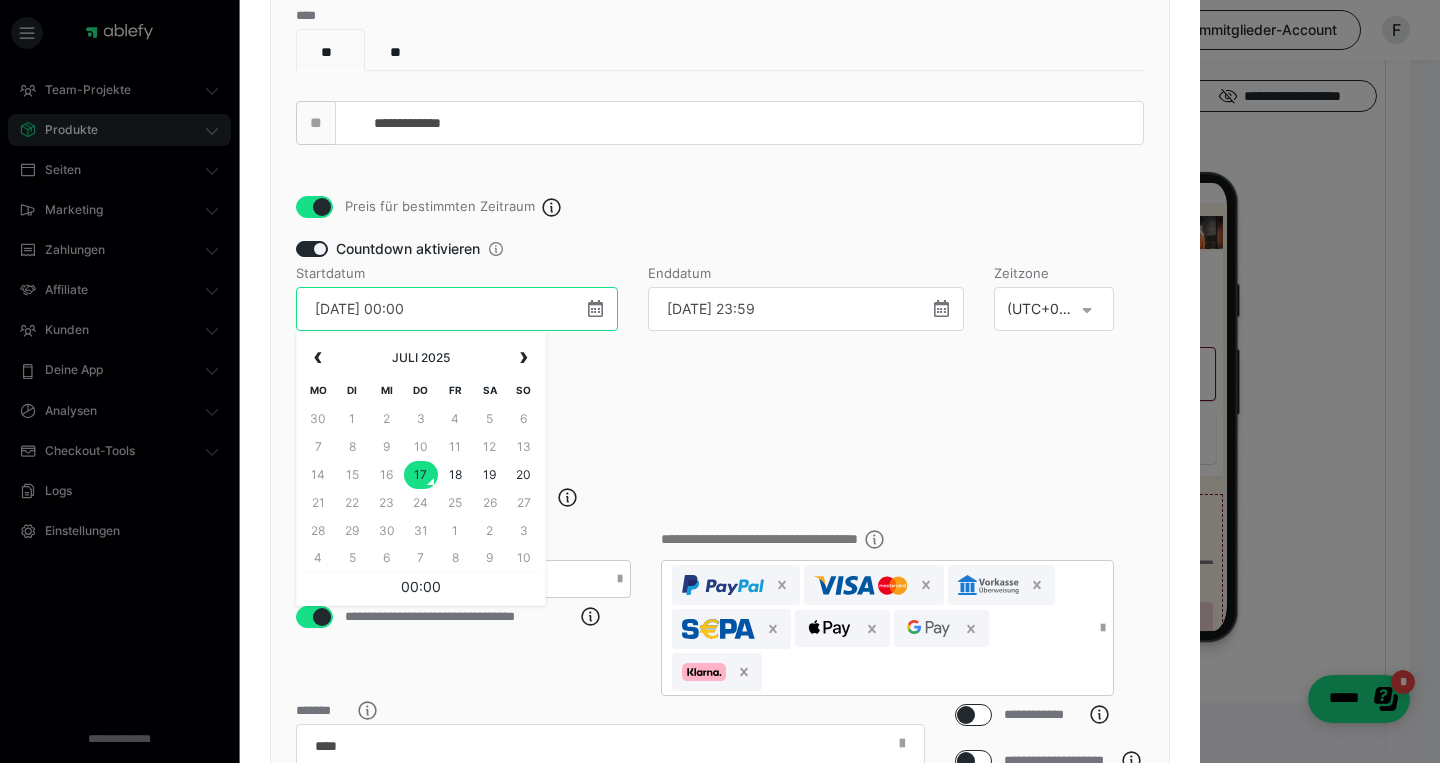 drag, startPoint x: 386, startPoint y: 340, endPoint x: 373, endPoint y: 340, distance: 13 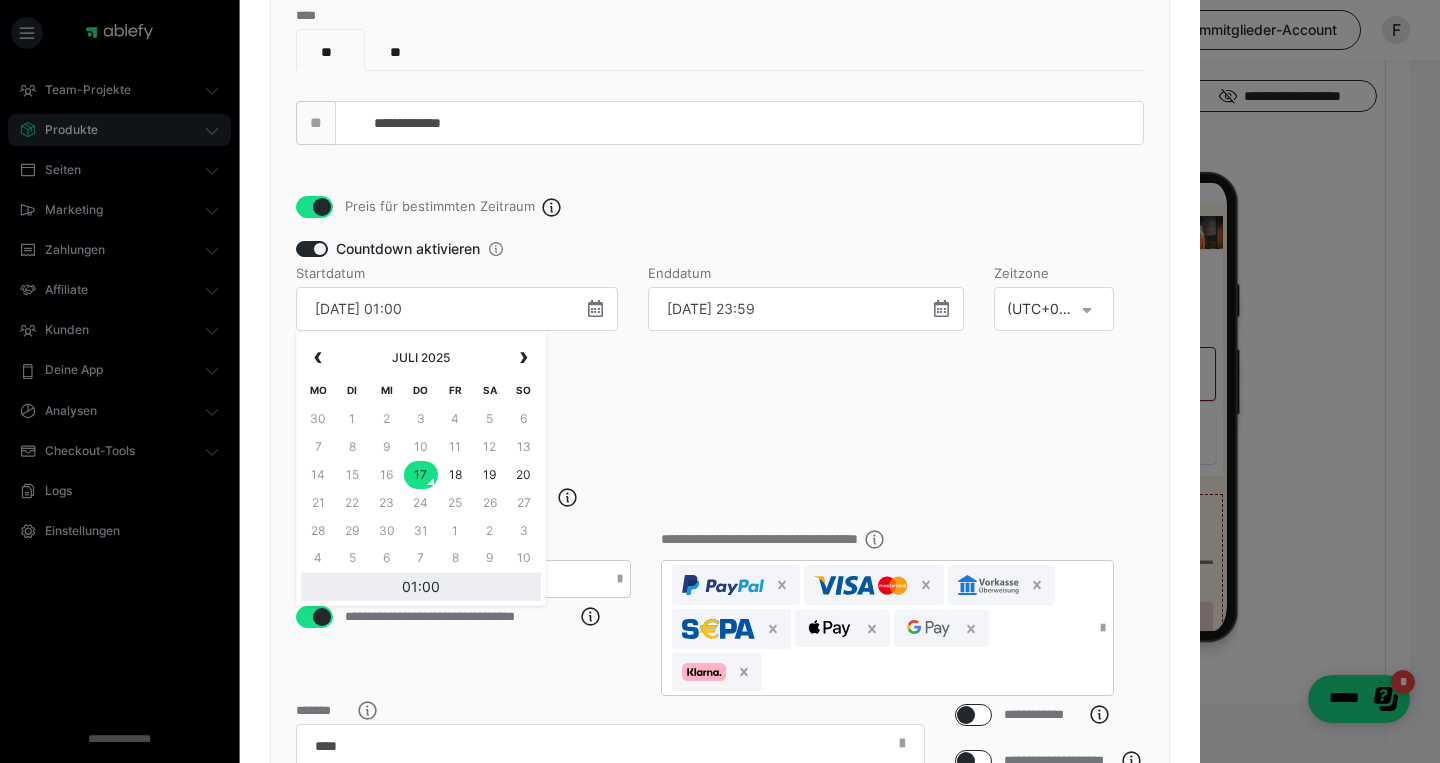 click on "01:00" at bounding box center (421, 587) 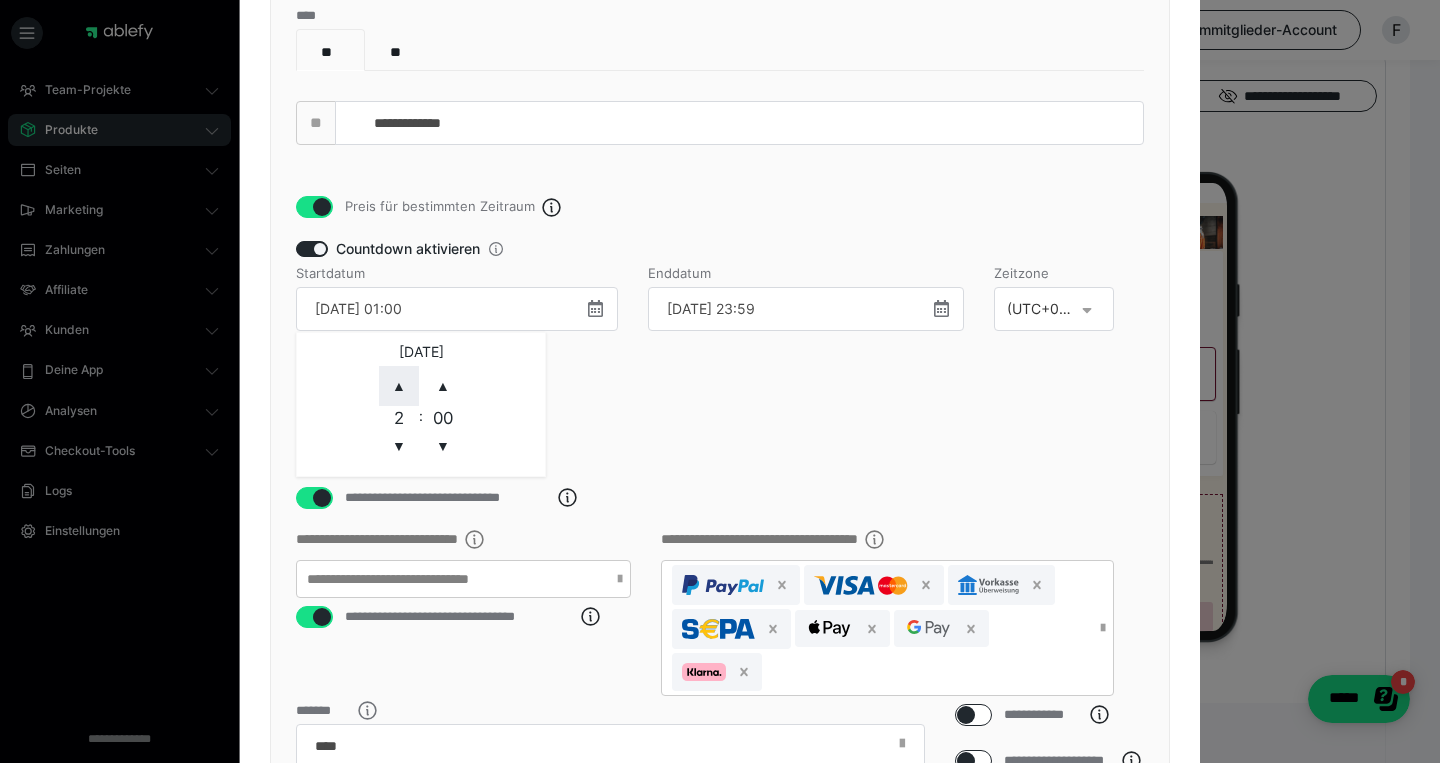 click on "▲" at bounding box center [399, 386] 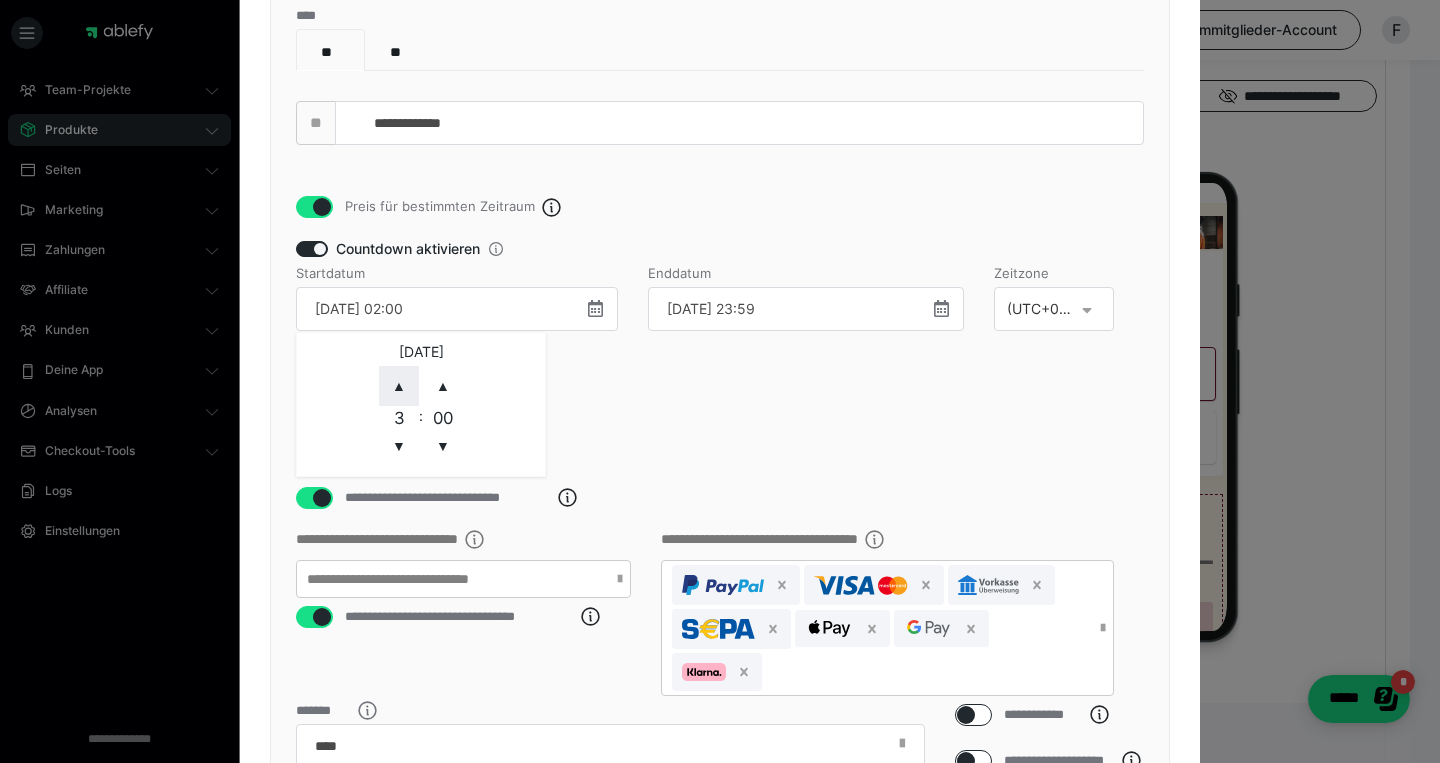 click on "▲" at bounding box center (399, 386) 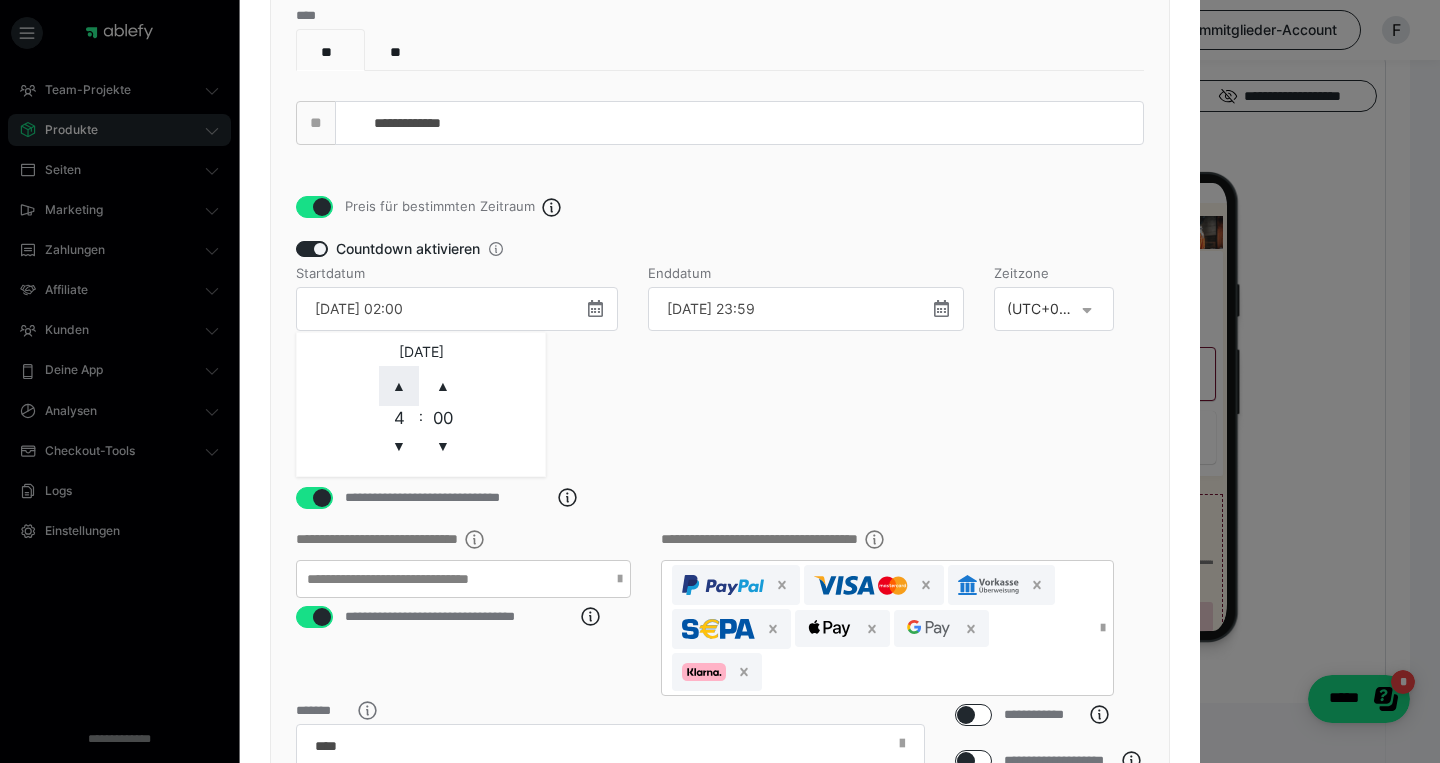 click on "▲" at bounding box center [399, 386] 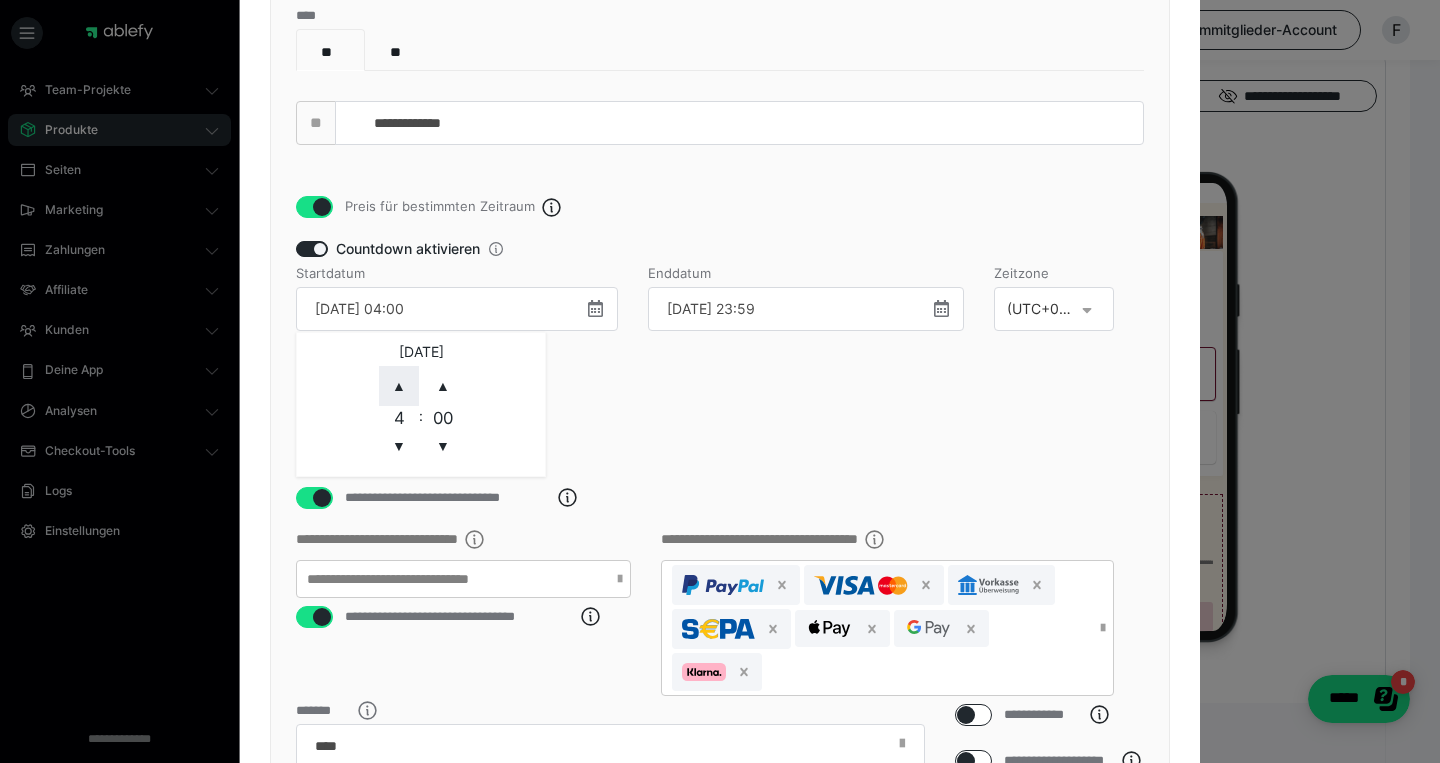 click on "▲" at bounding box center (399, 386) 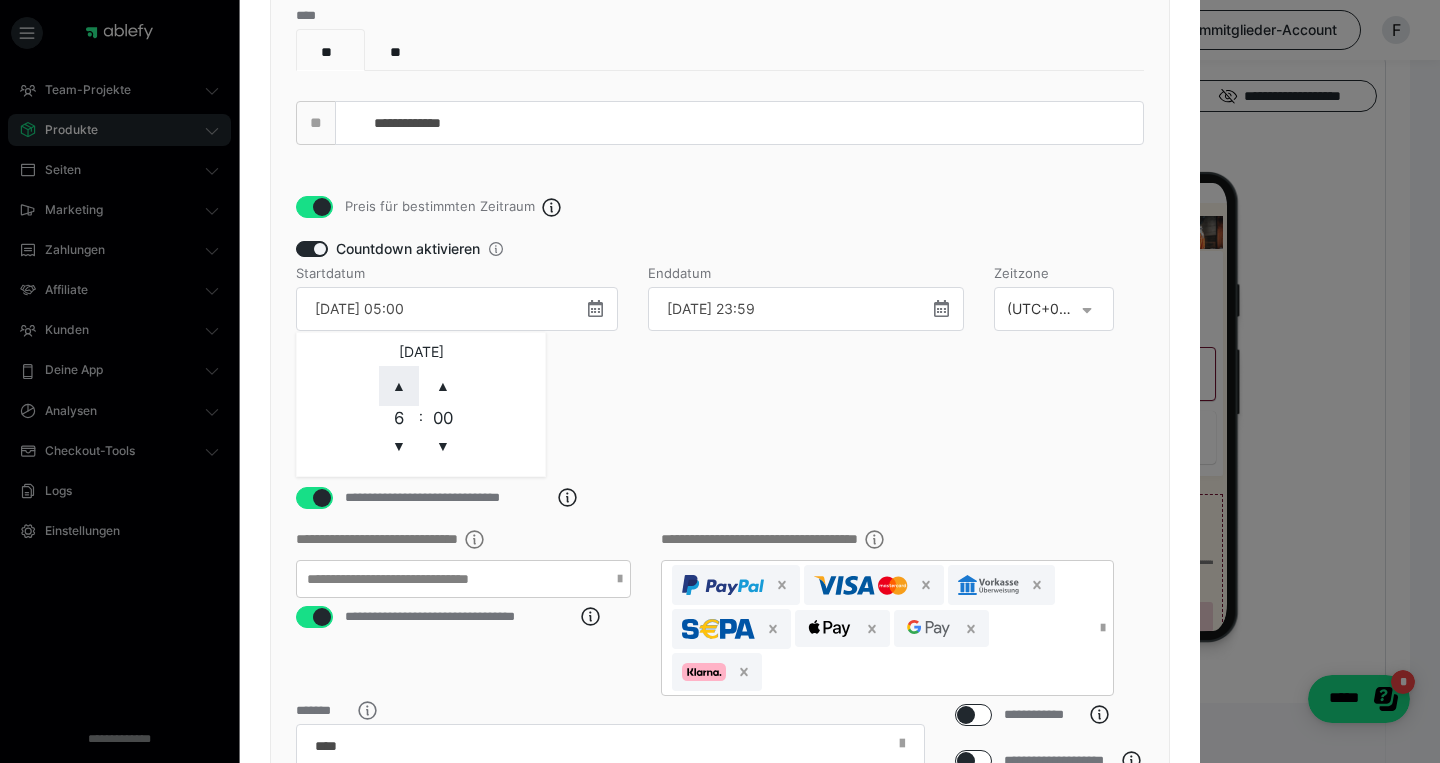 click on "▲" at bounding box center [399, 386] 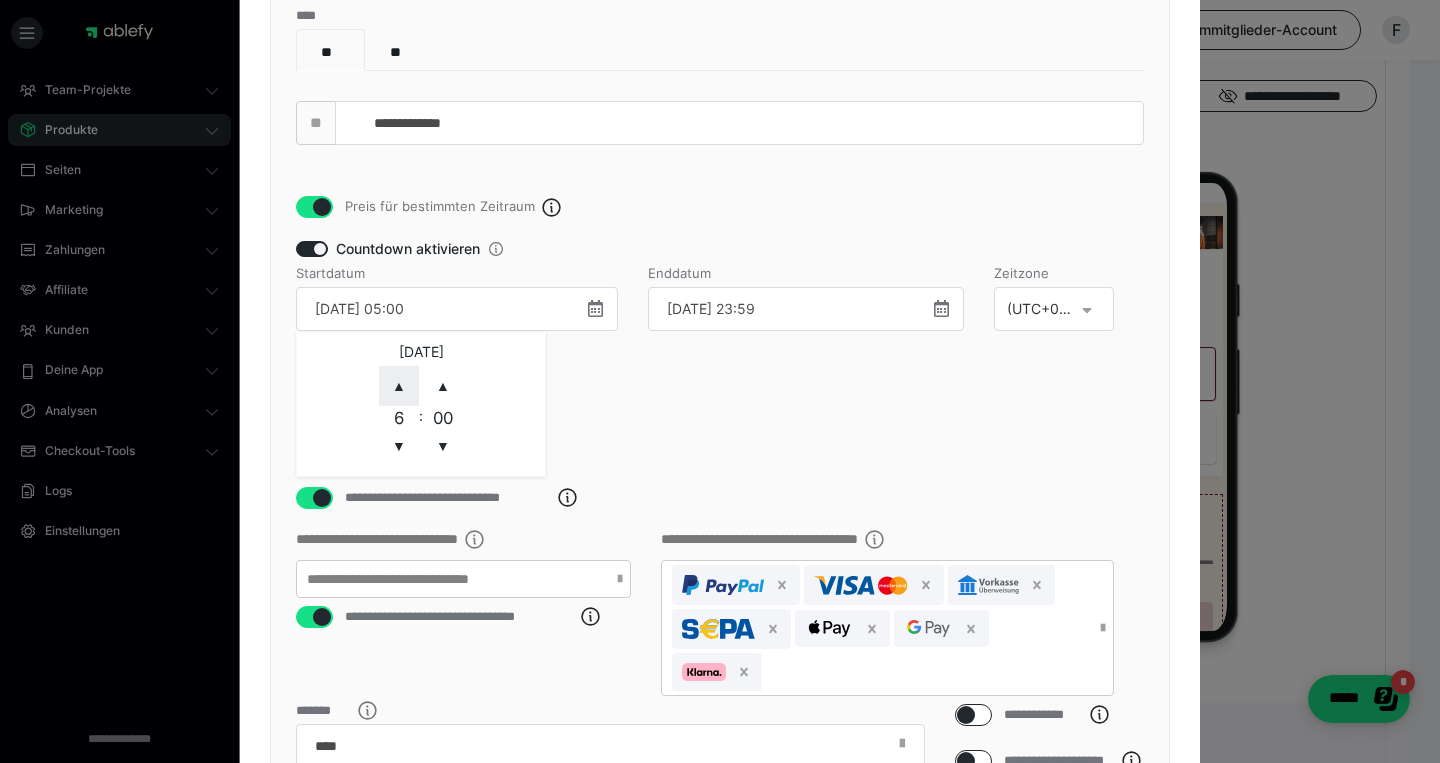 click on "▲" at bounding box center (399, 386) 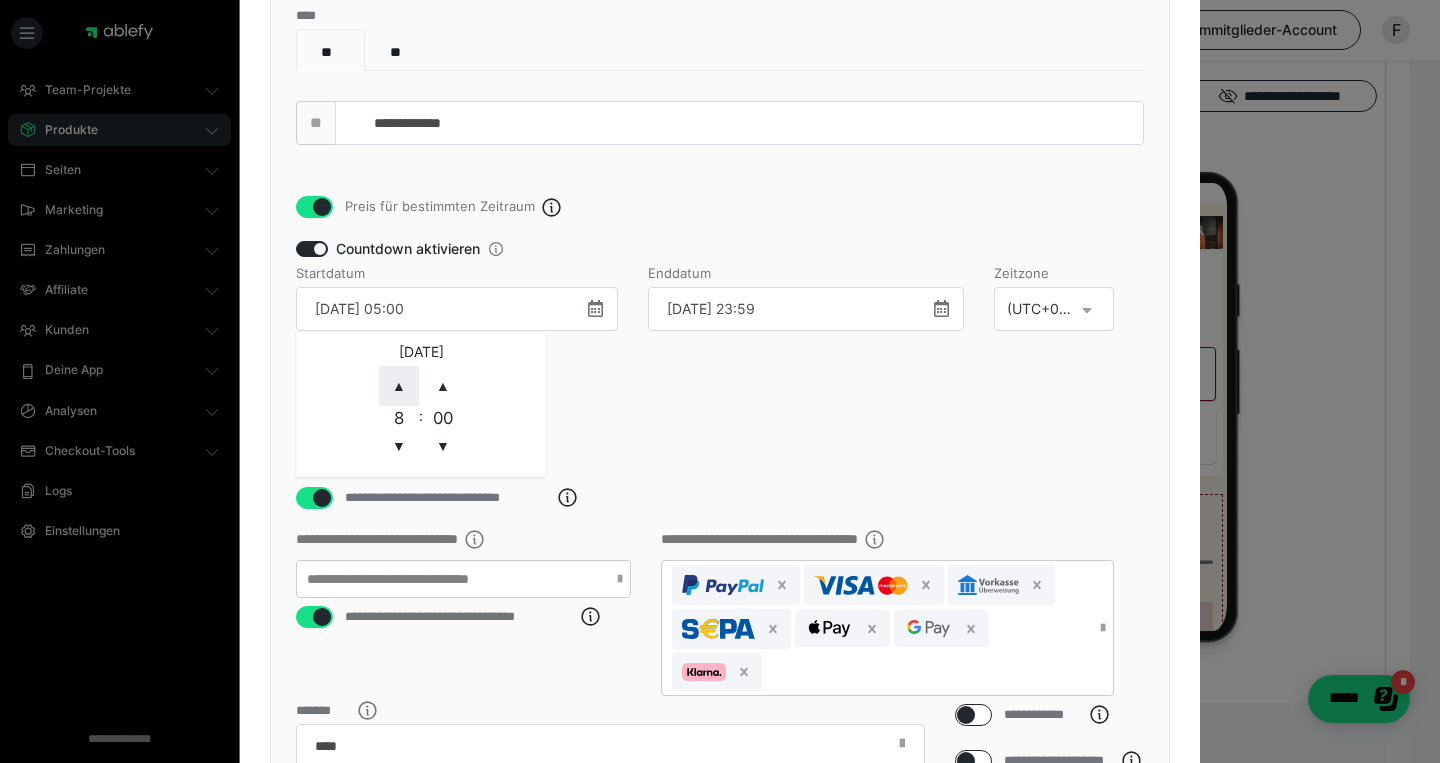 click on "▲" at bounding box center [399, 386] 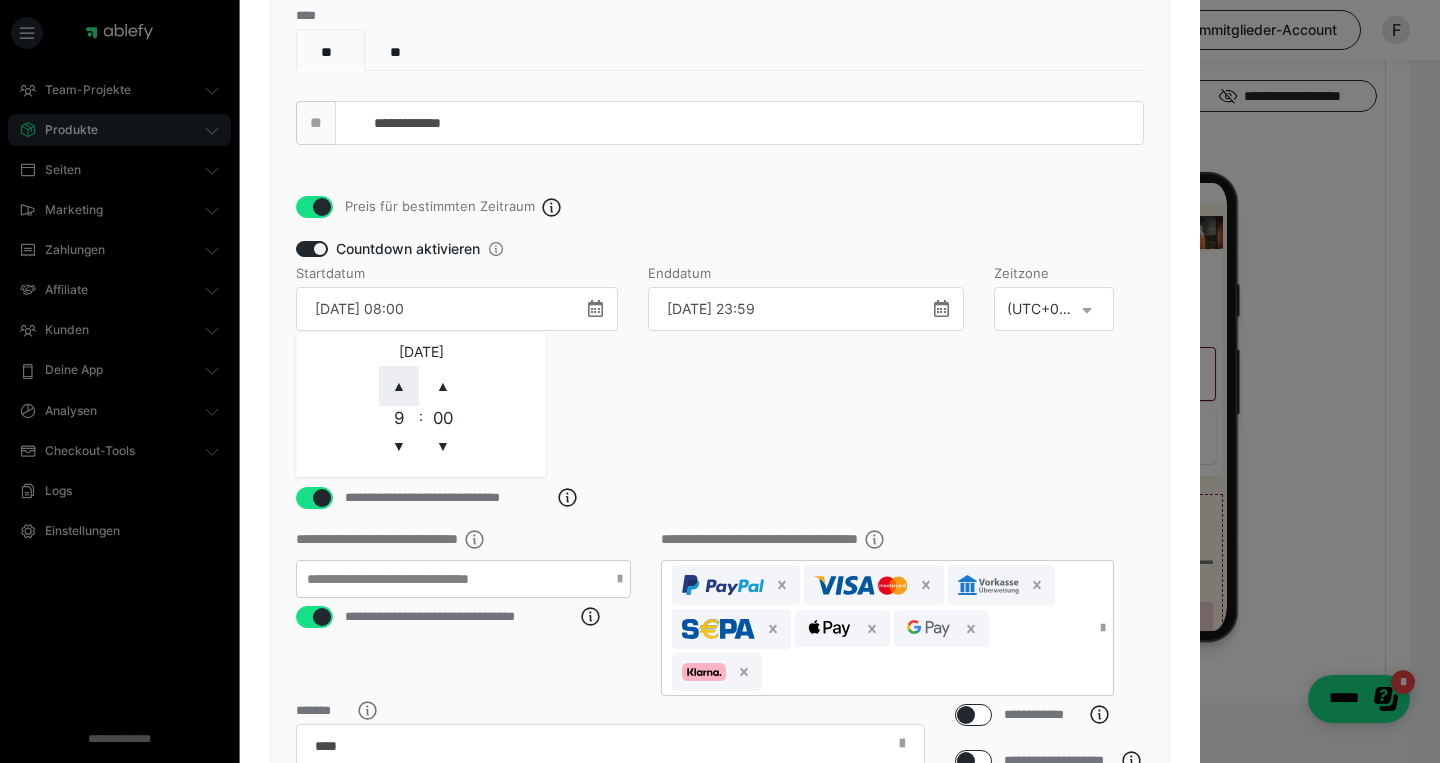 click on "▲" at bounding box center [399, 386] 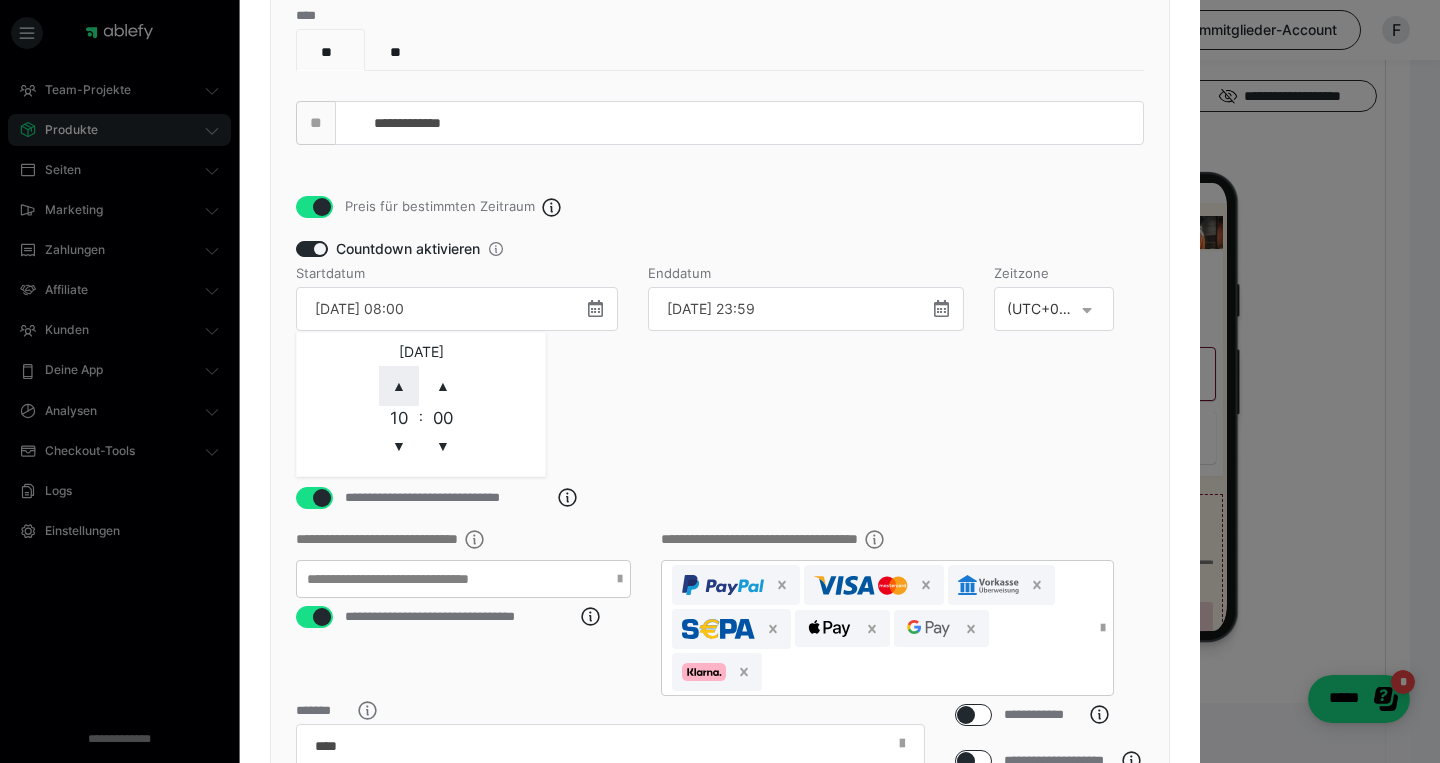 click on "▲" at bounding box center [399, 386] 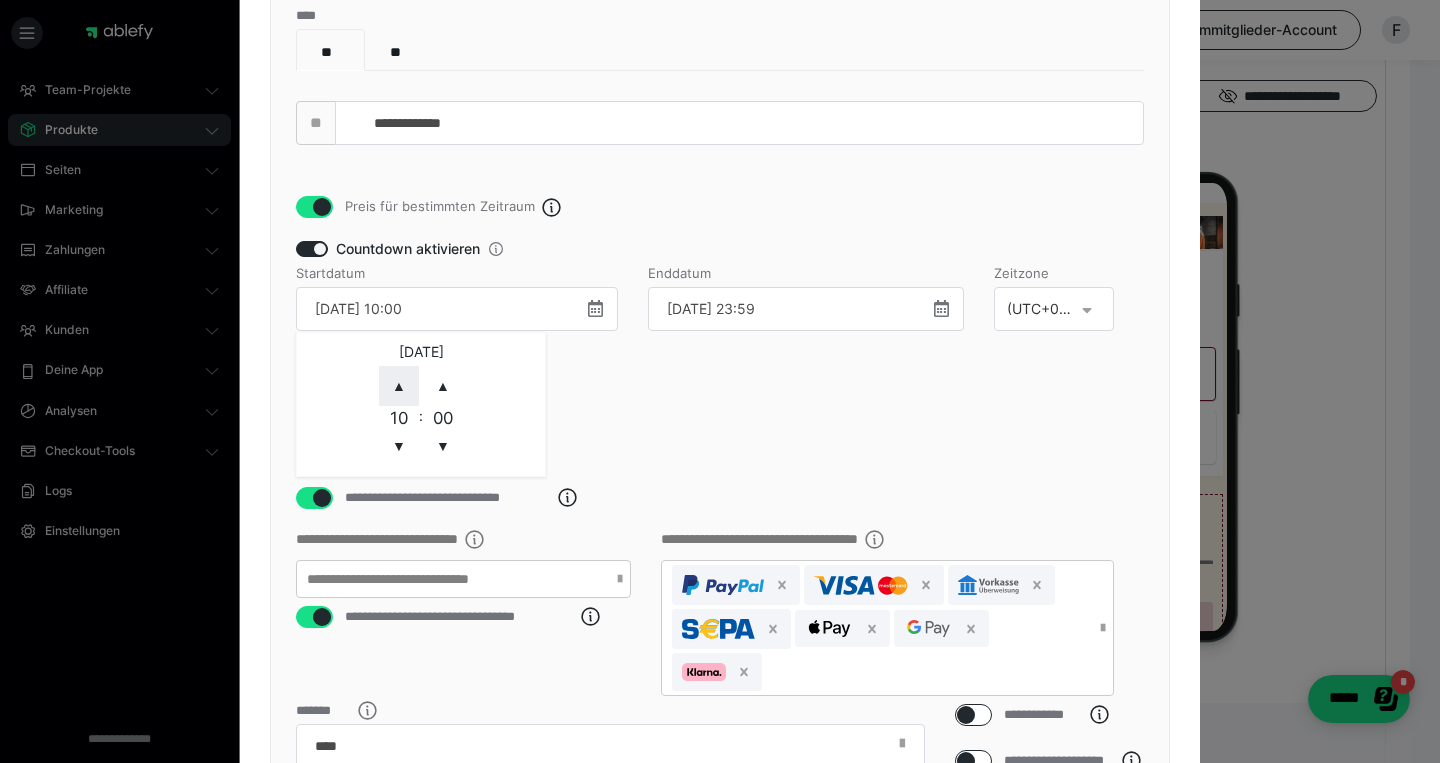 click on "▲" at bounding box center [399, 386] 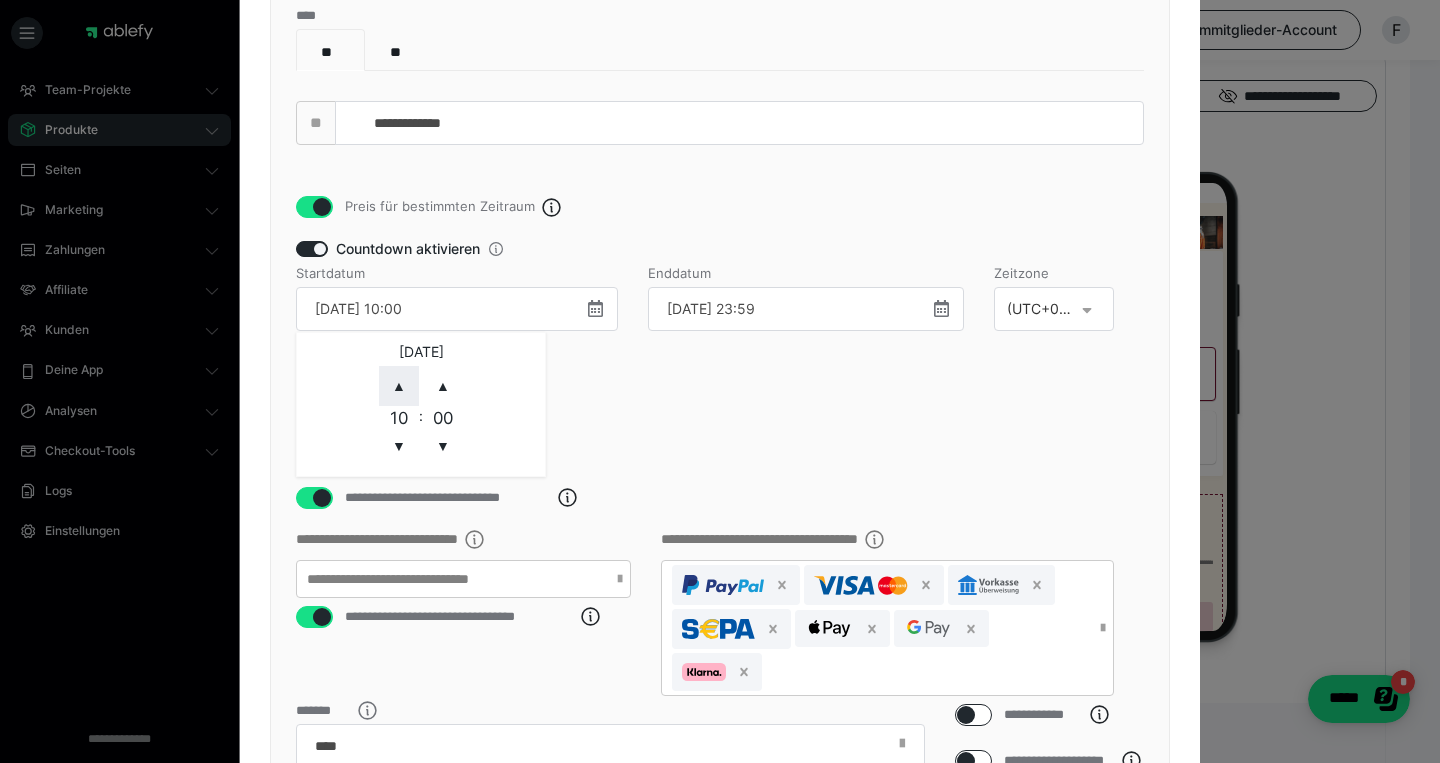 click on "▲" at bounding box center [399, 386] 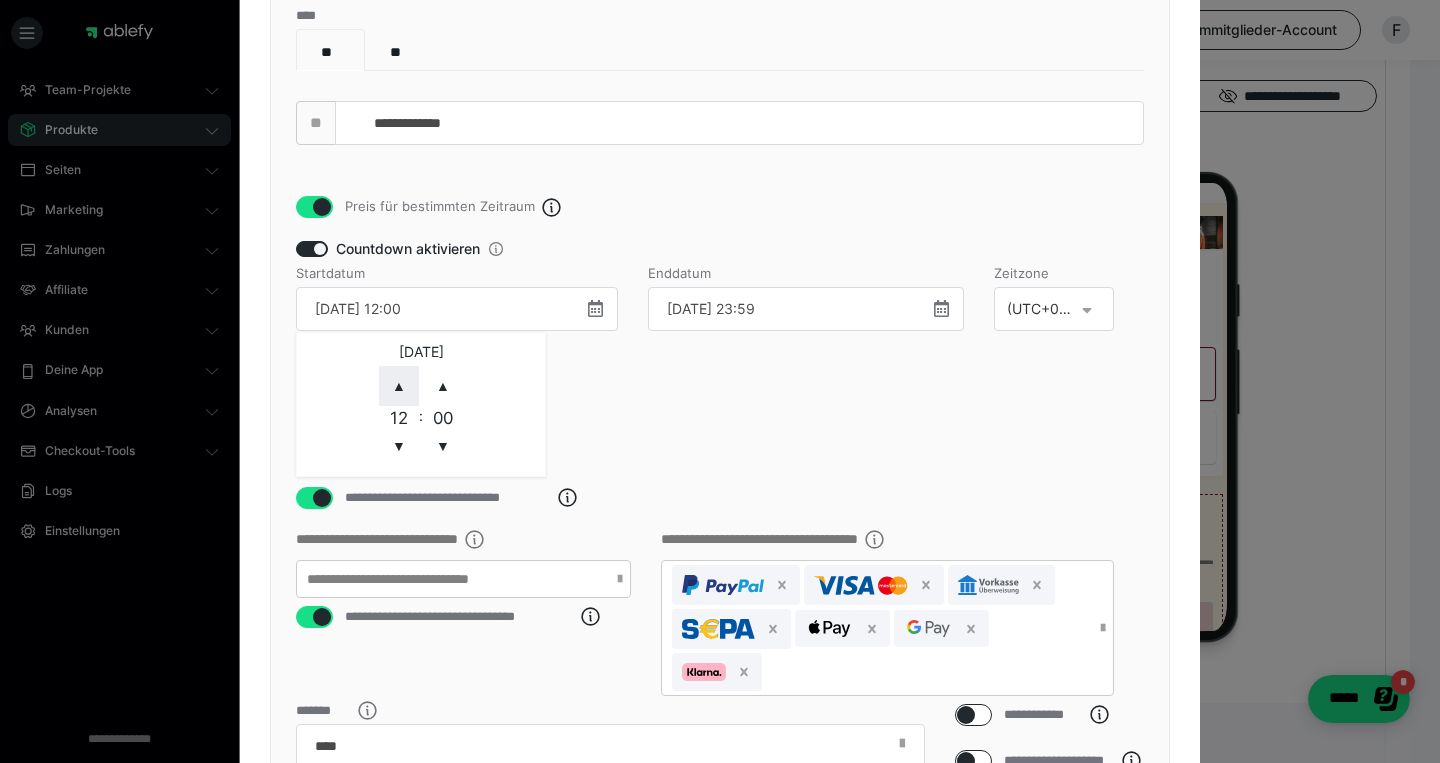 click on "▲" at bounding box center [399, 386] 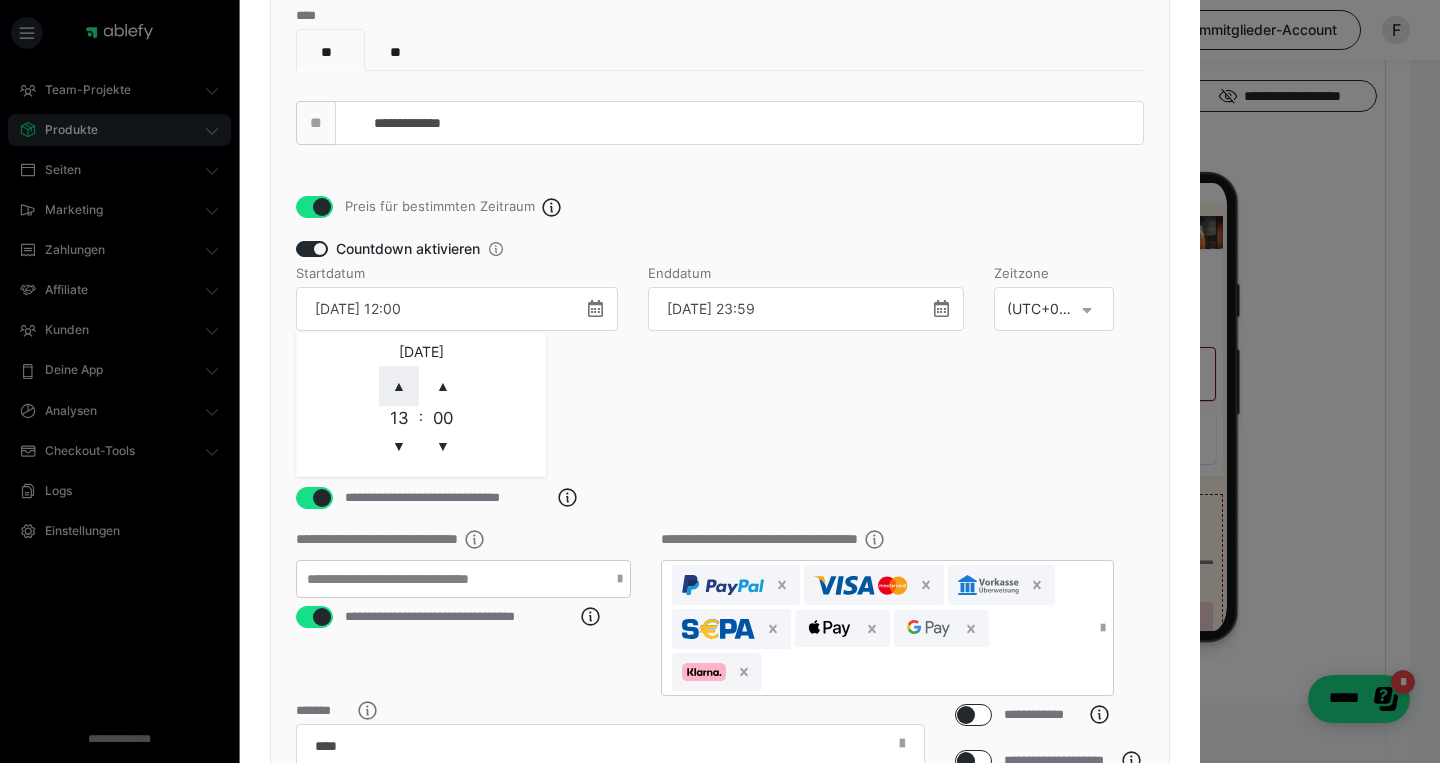 click on "▲" at bounding box center [399, 386] 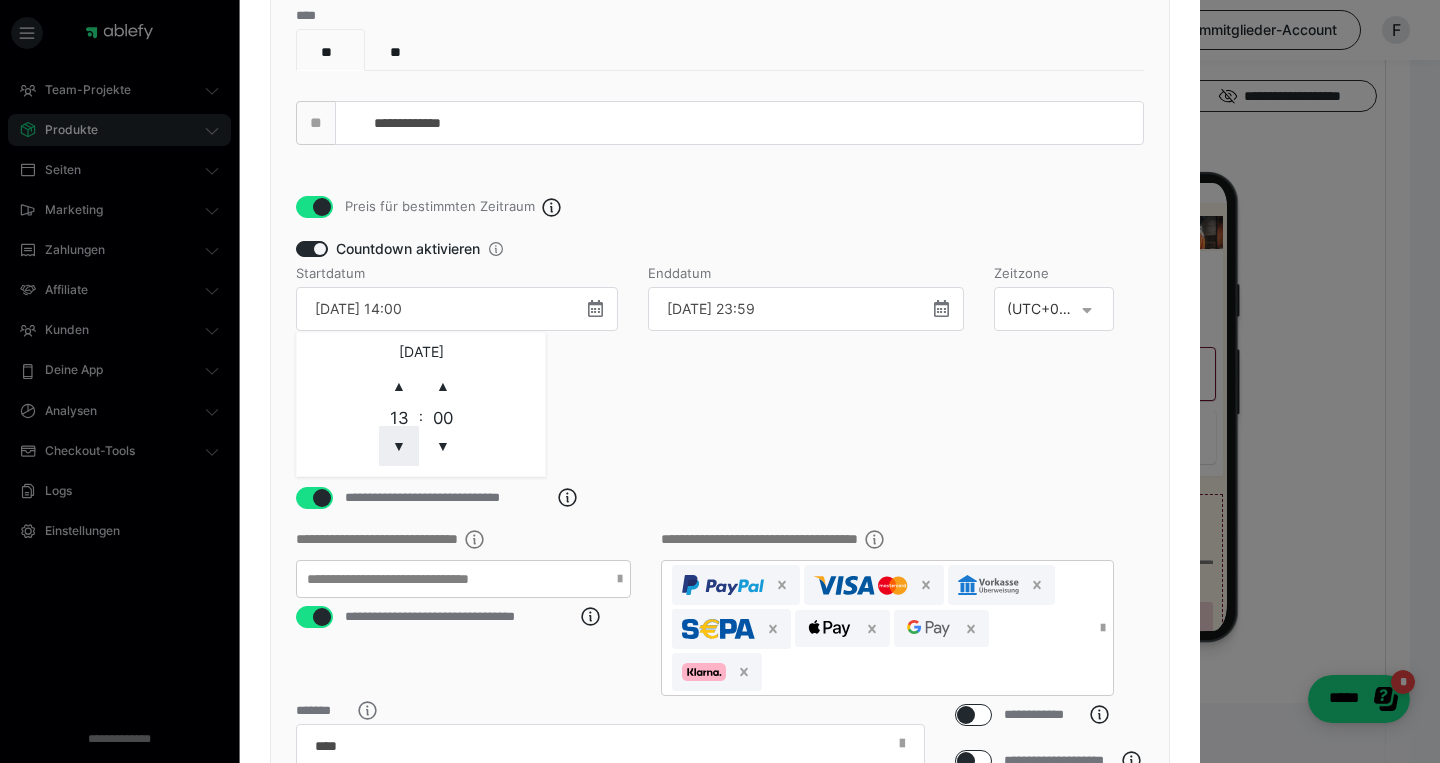 click on "▼" at bounding box center (399, 446) 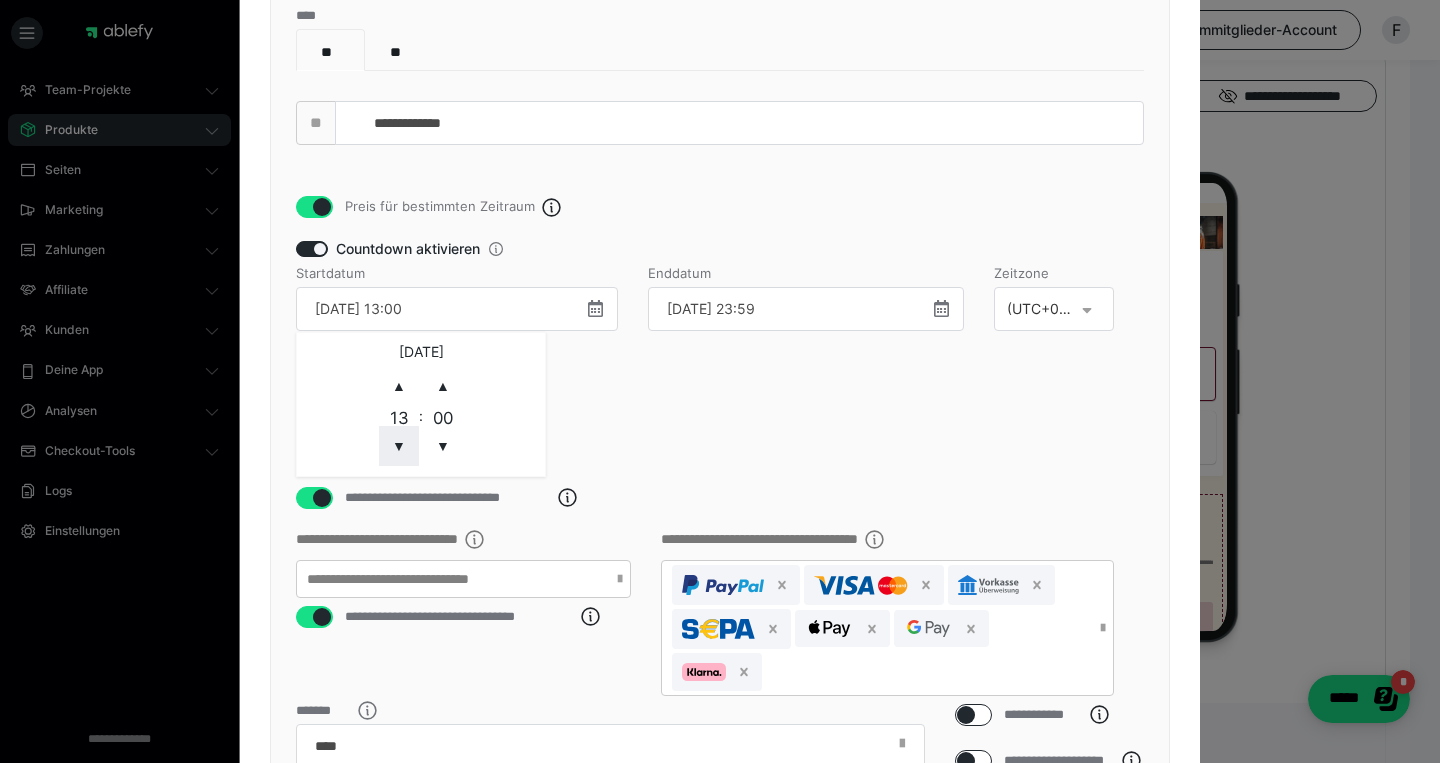 click on "▼" at bounding box center (399, 446) 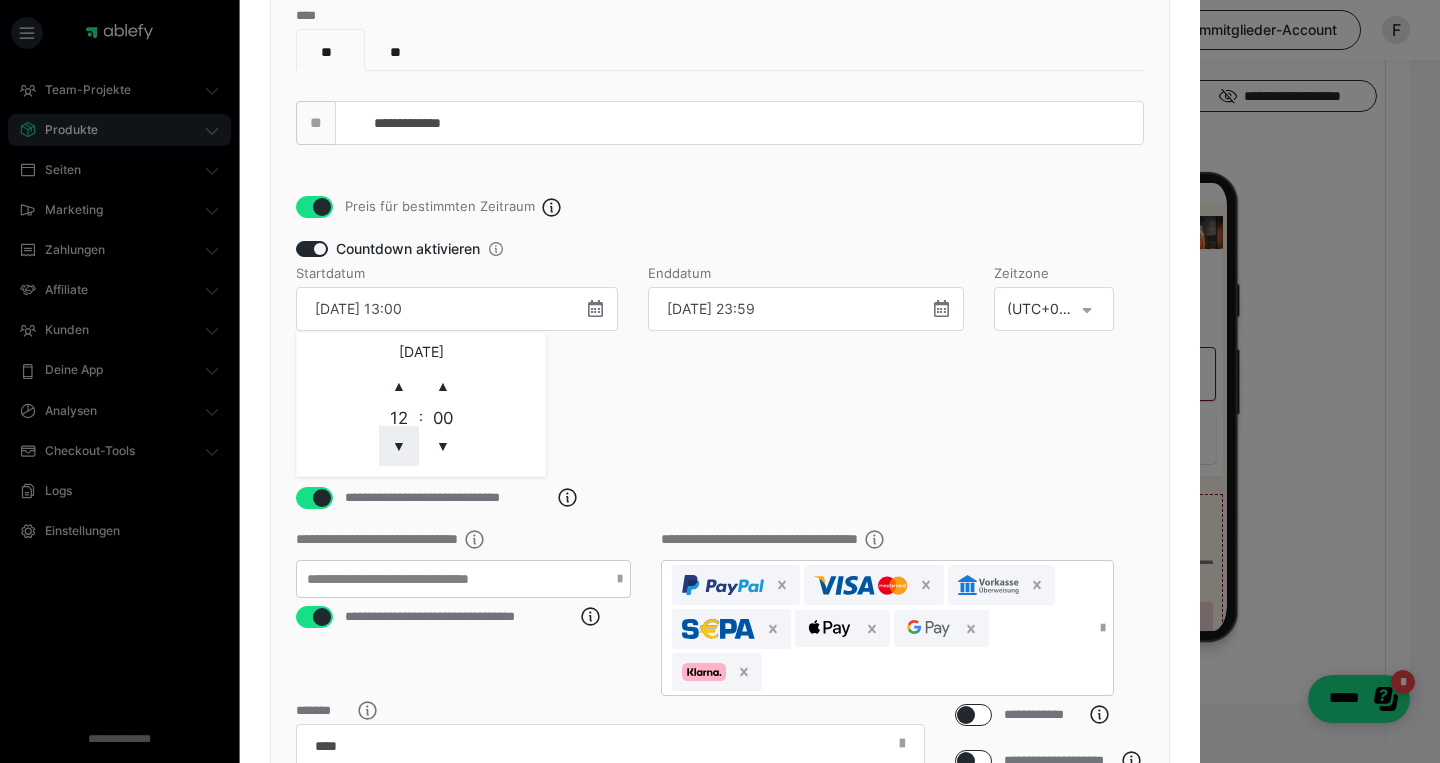 type on "17.07.25 12:00" 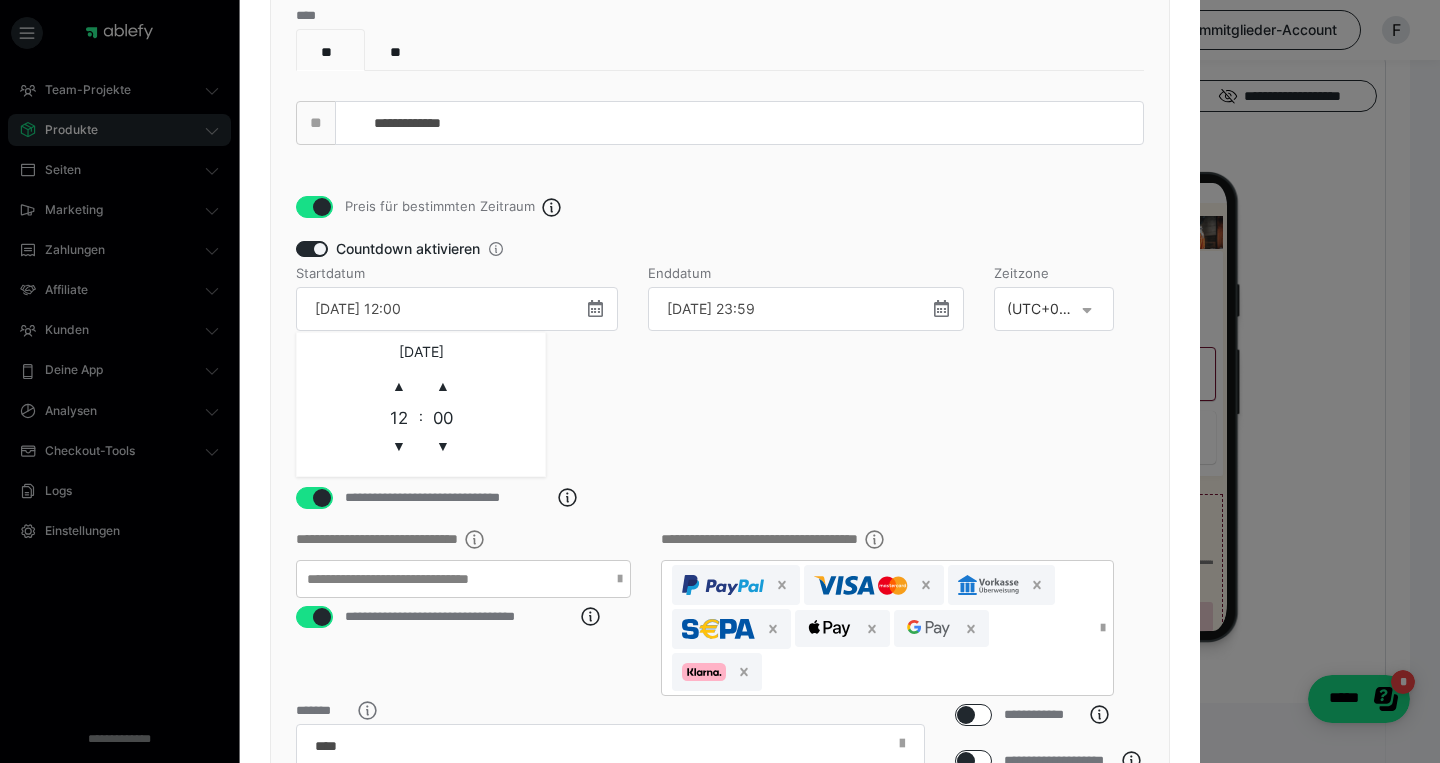 click on "**********" at bounding box center (720, 414) 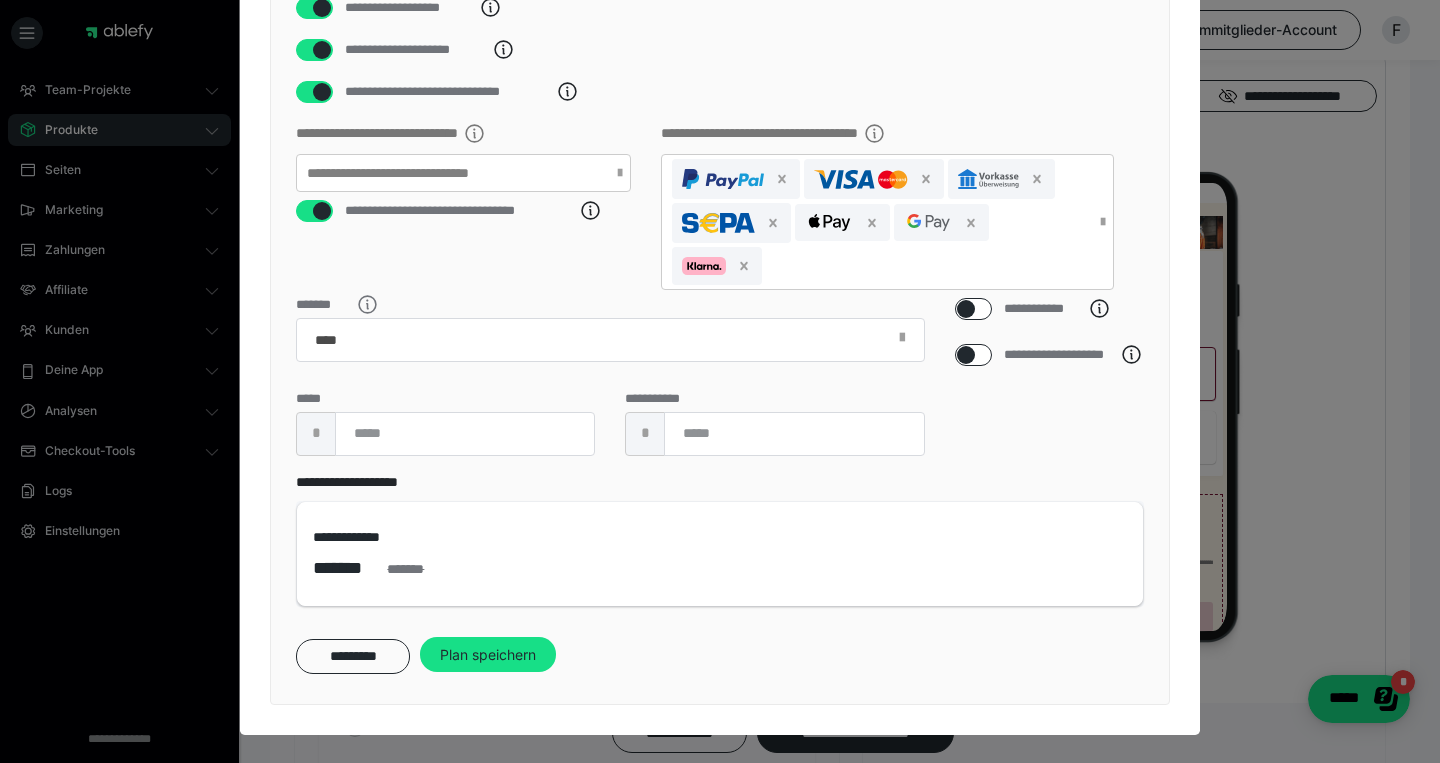 scroll, scrollTop: 712, scrollLeft: 0, axis: vertical 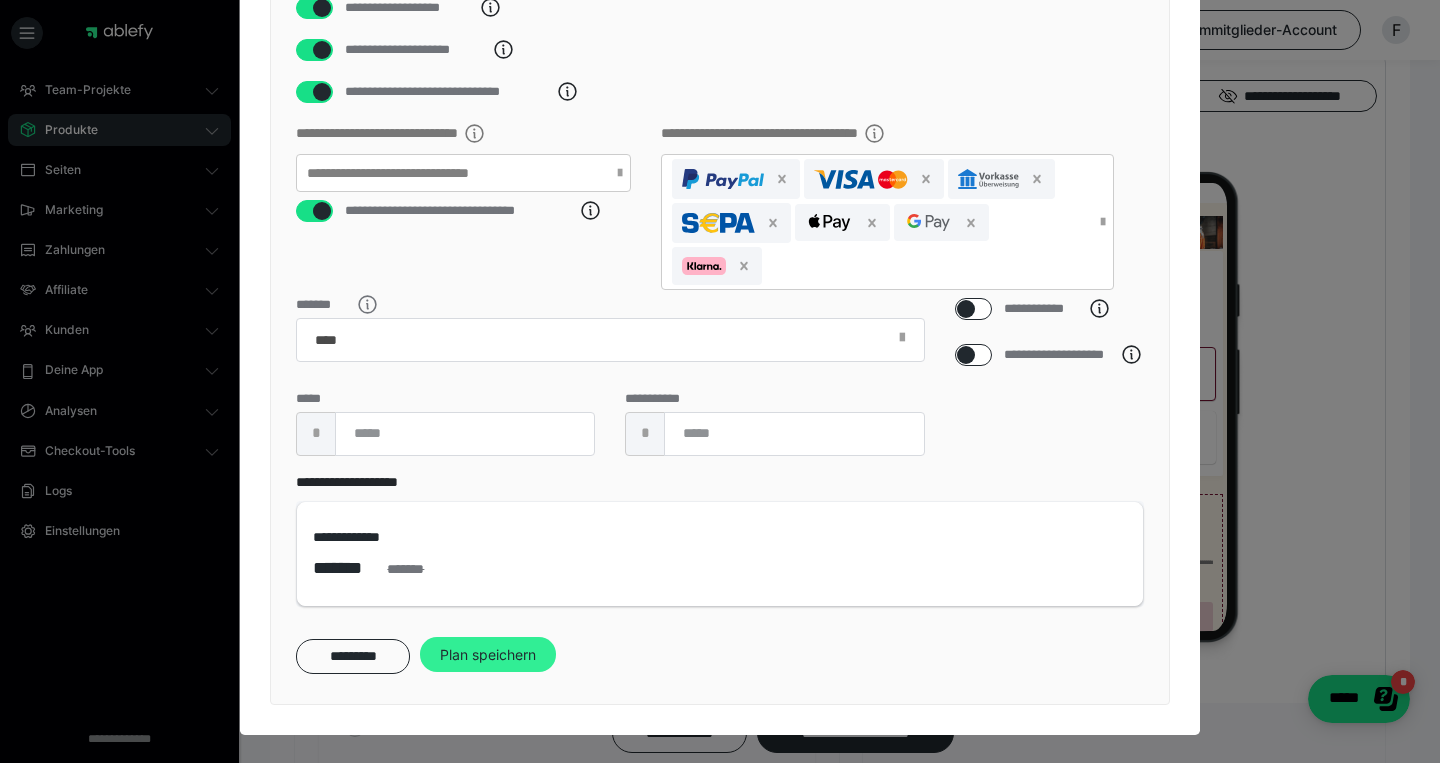 click on "Plan speichern" at bounding box center (488, 655) 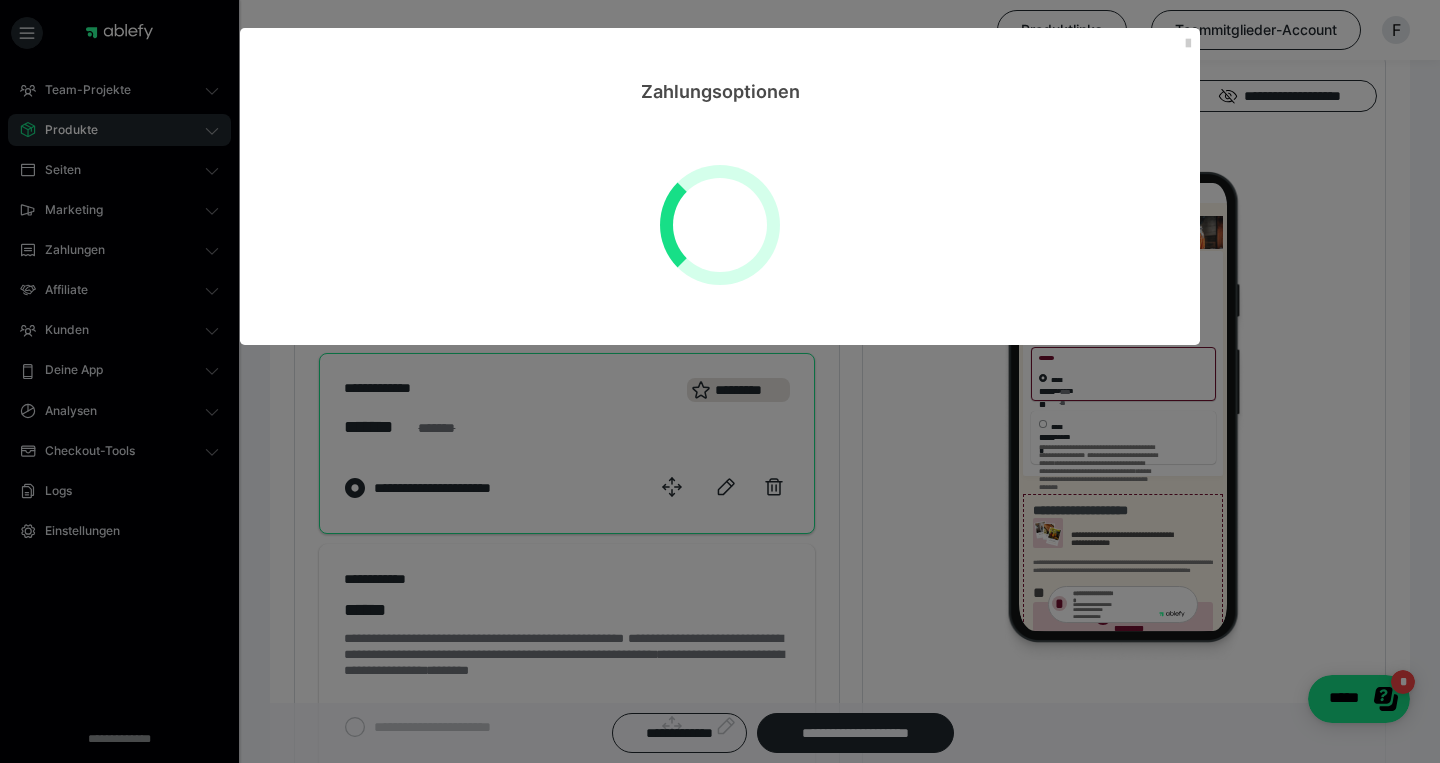 scroll, scrollTop: 0, scrollLeft: 0, axis: both 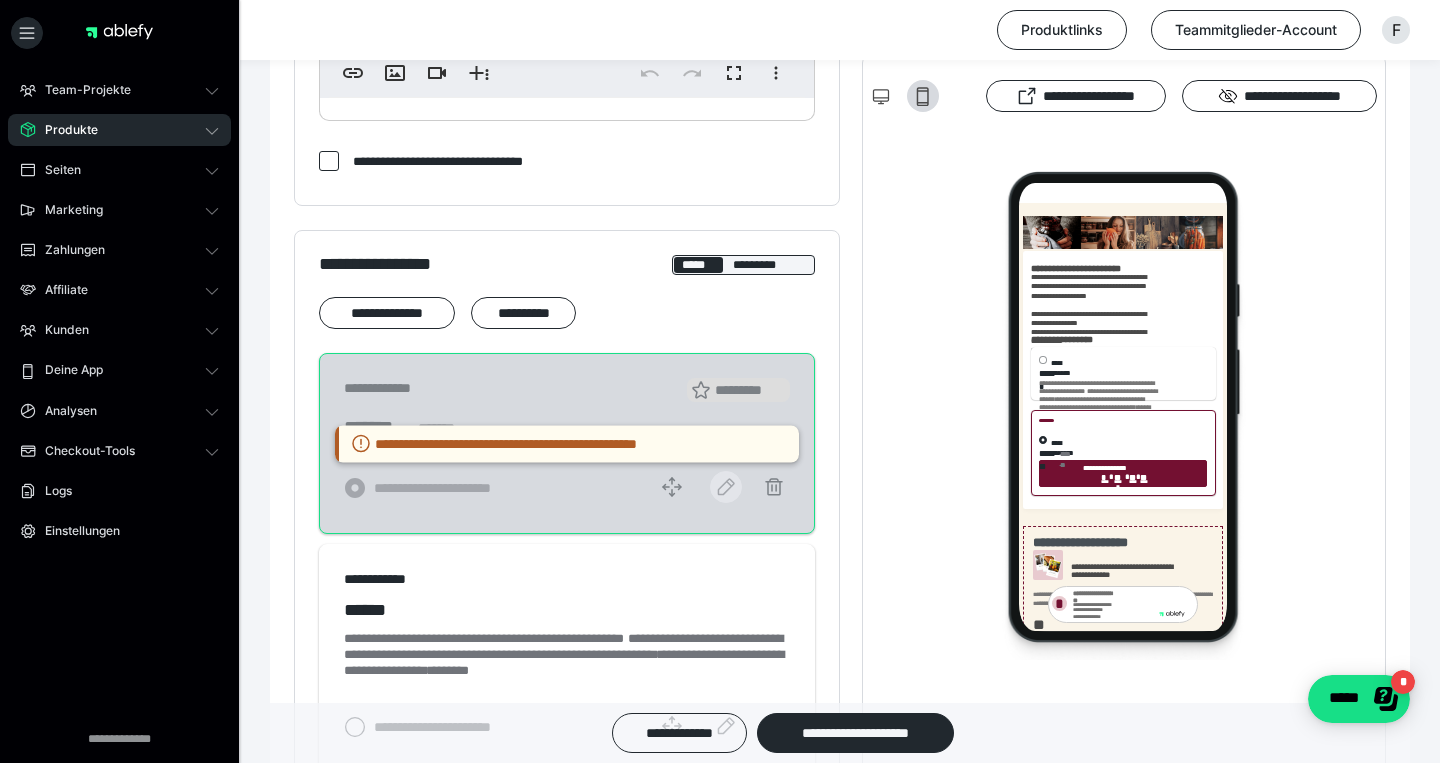 click 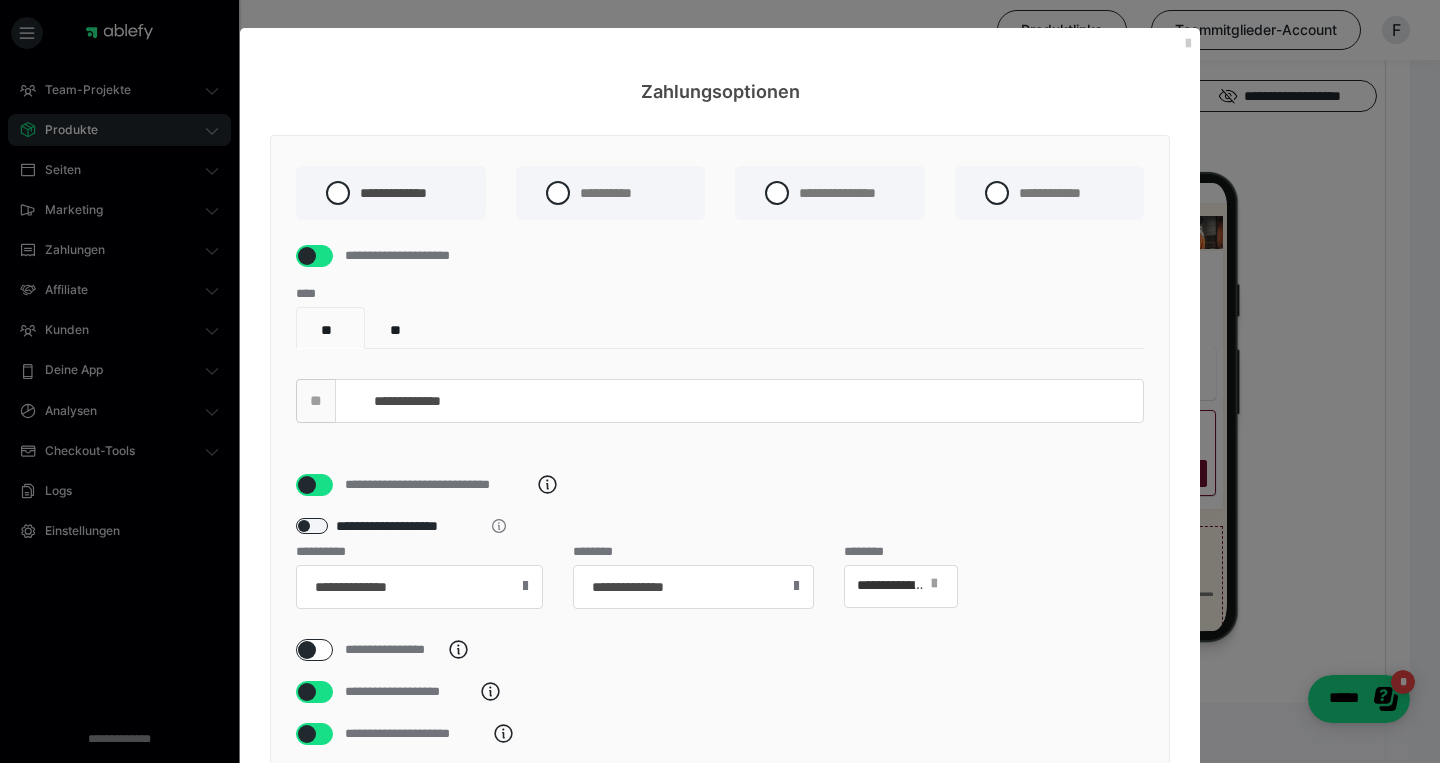 scroll, scrollTop: 83, scrollLeft: 0, axis: vertical 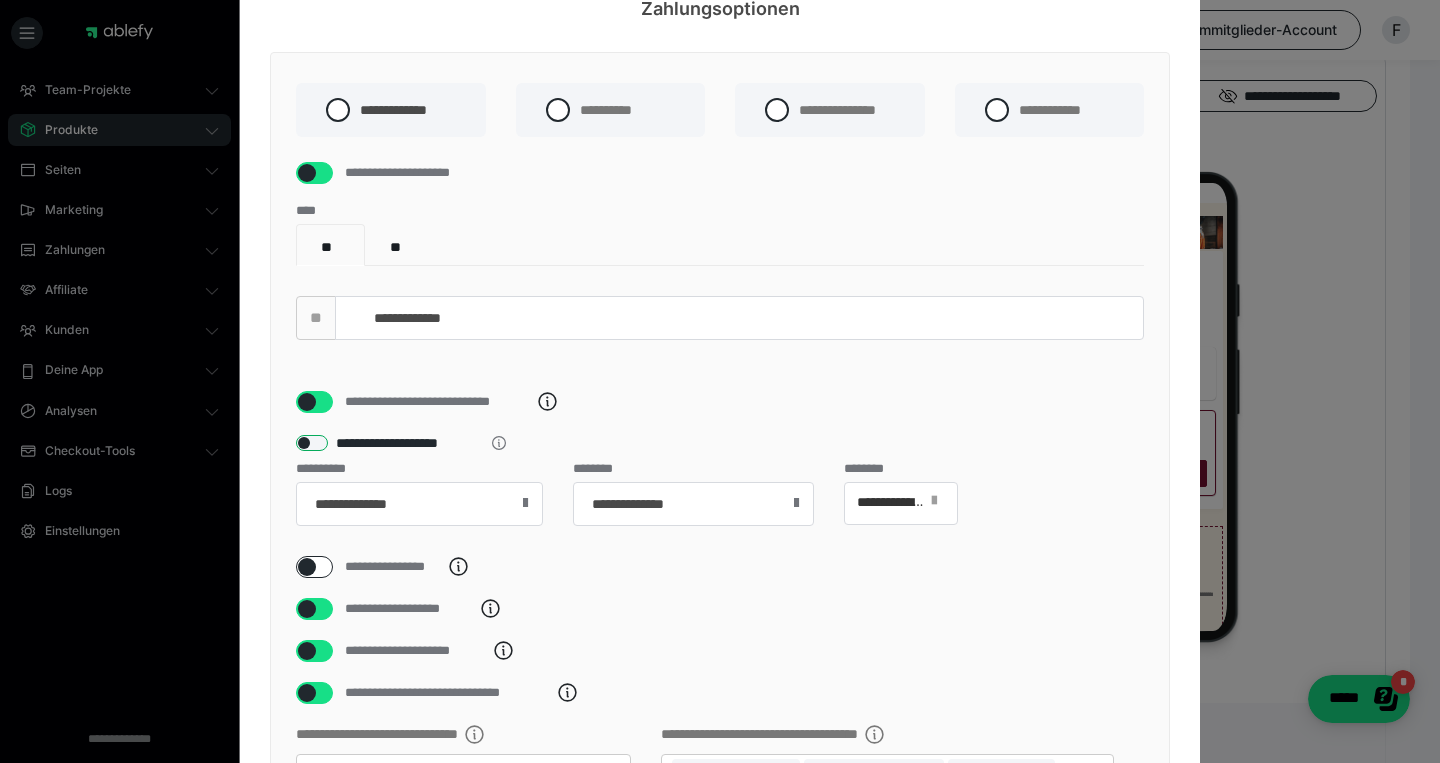 click at bounding box center (312, 443) 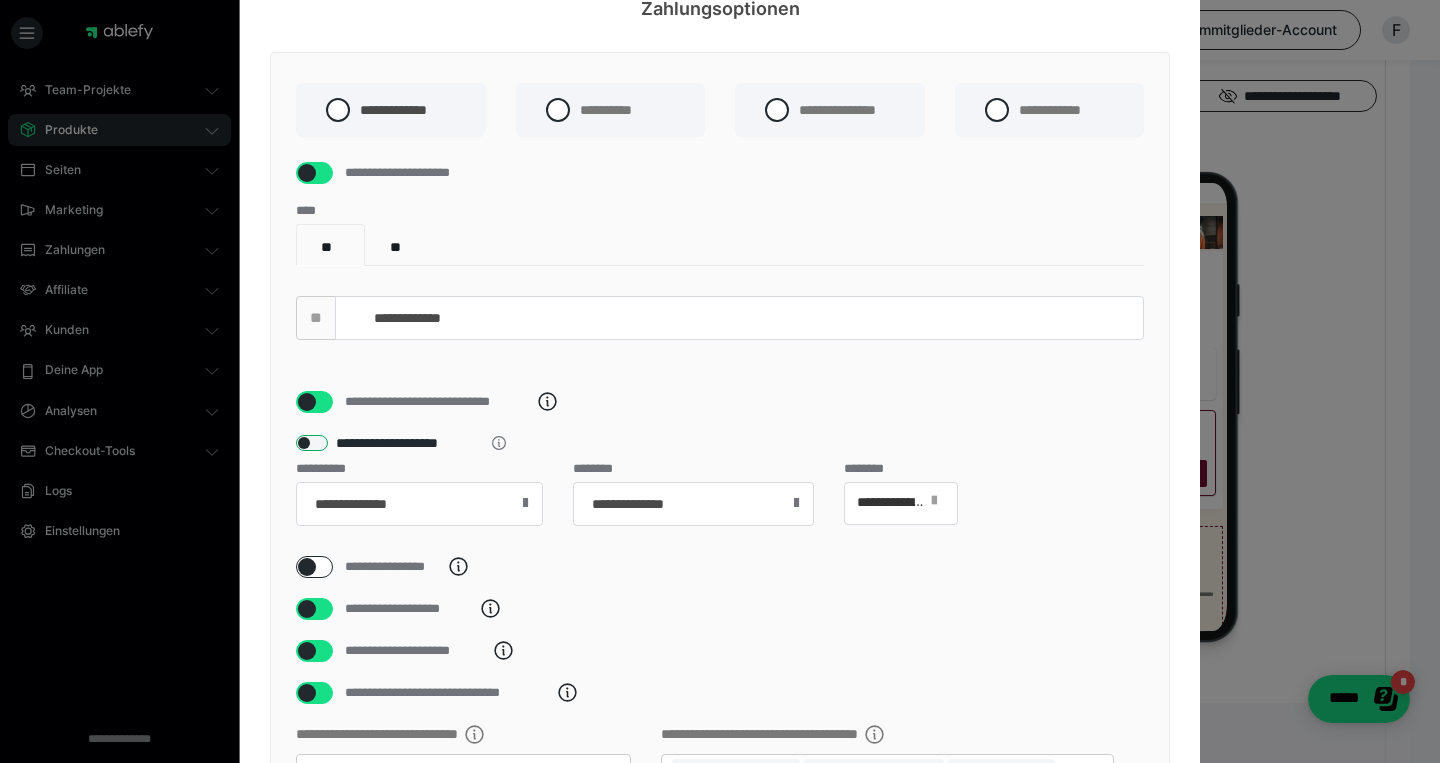 click on "**********" at bounding box center (296, 443) 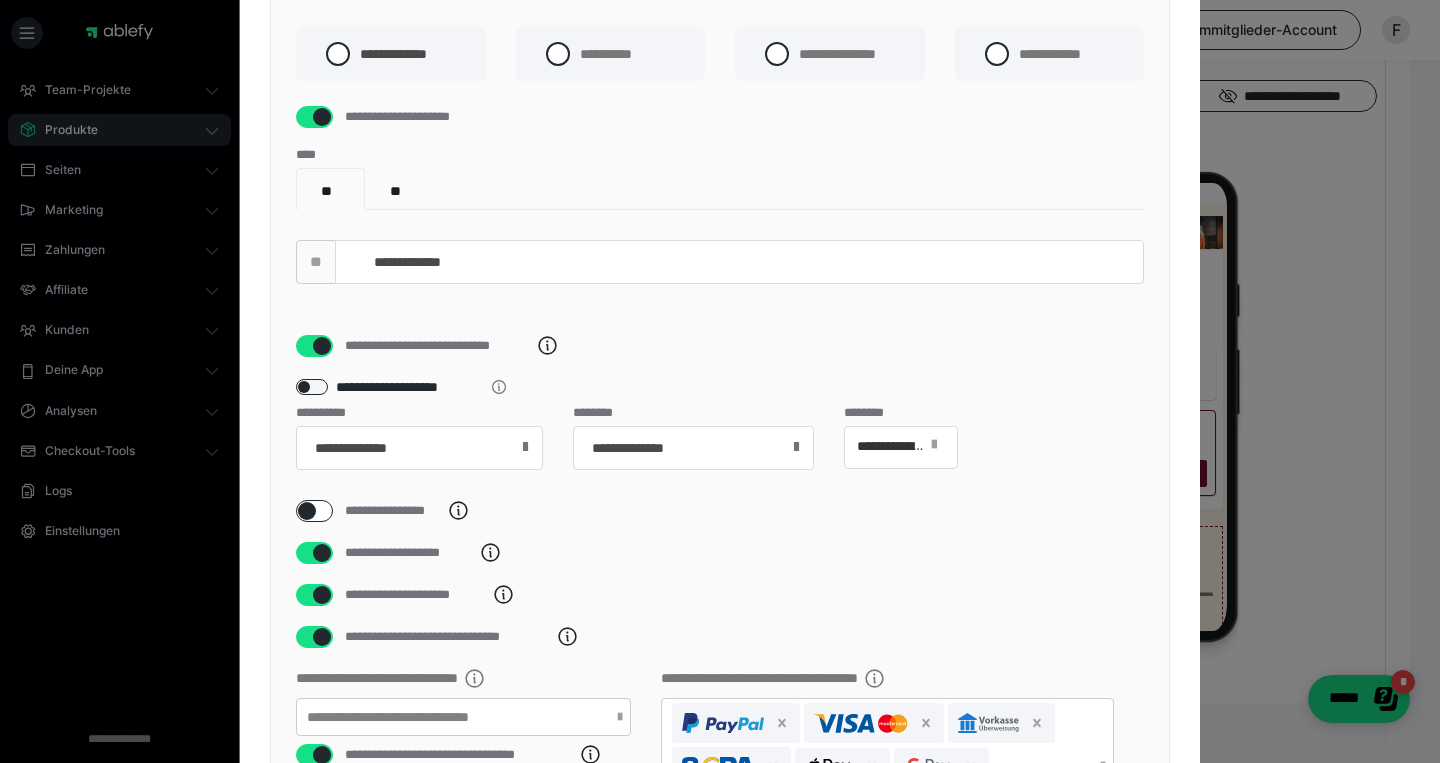 scroll, scrollTop: 122, scrollLeft: 0, axis: vertical 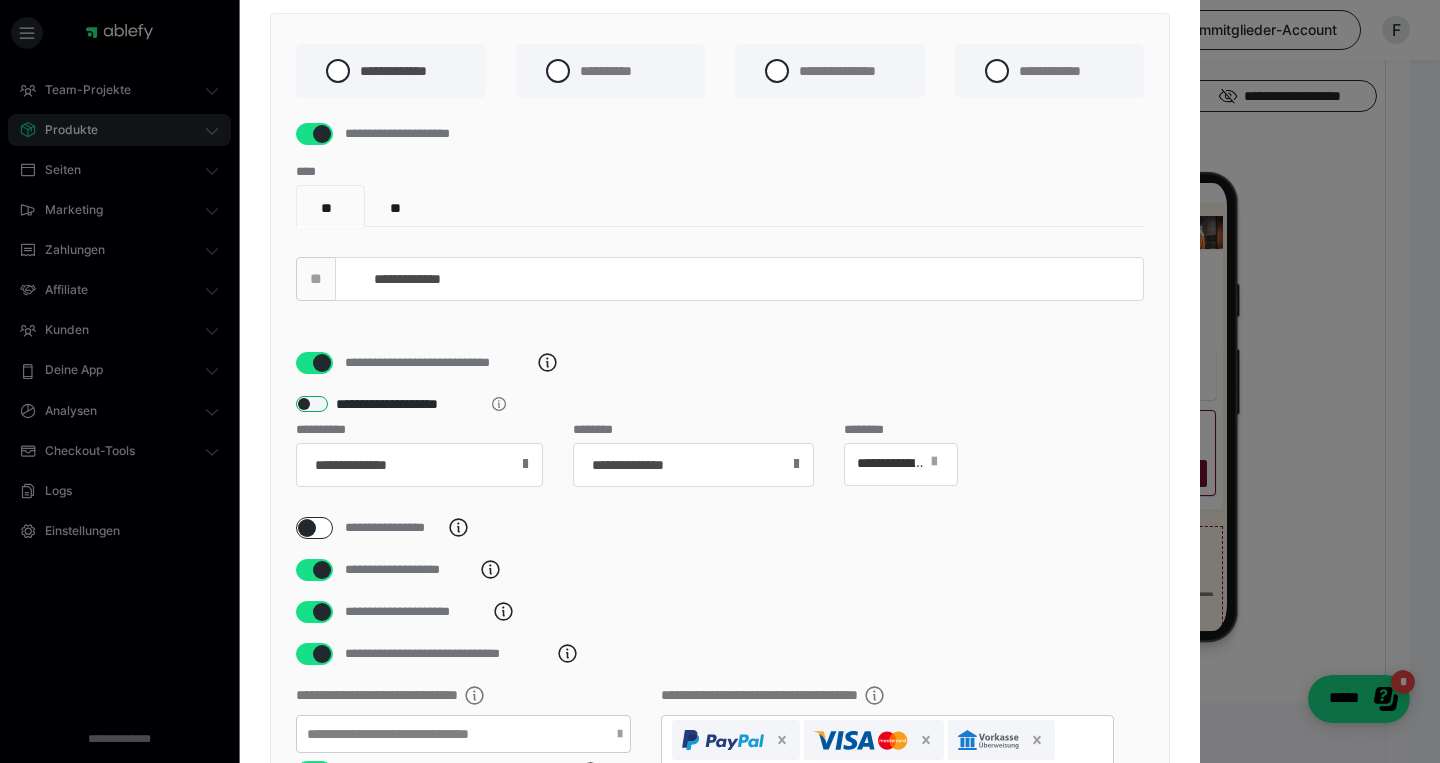click at bounding box center [312, 404] 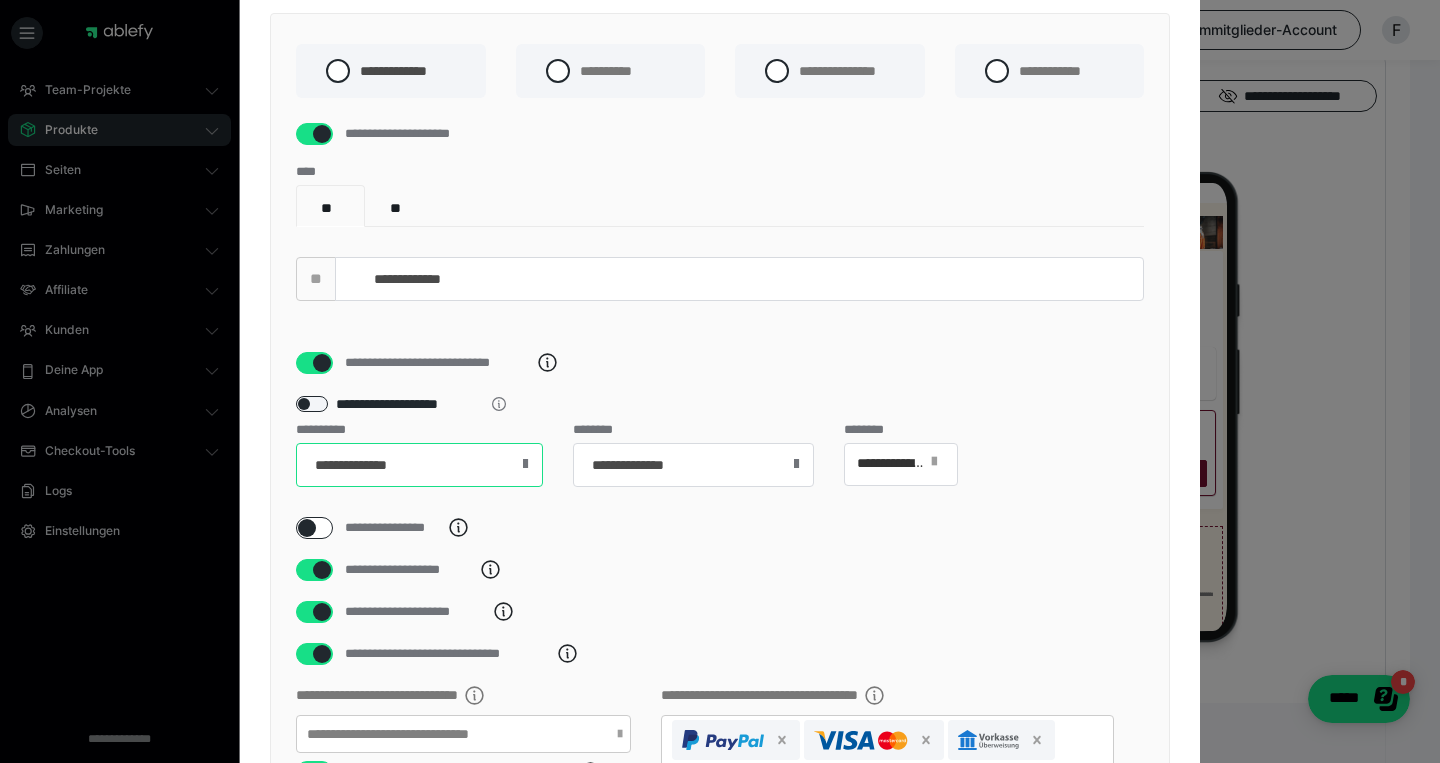 click on "**********" at bounding box center [419, 465] 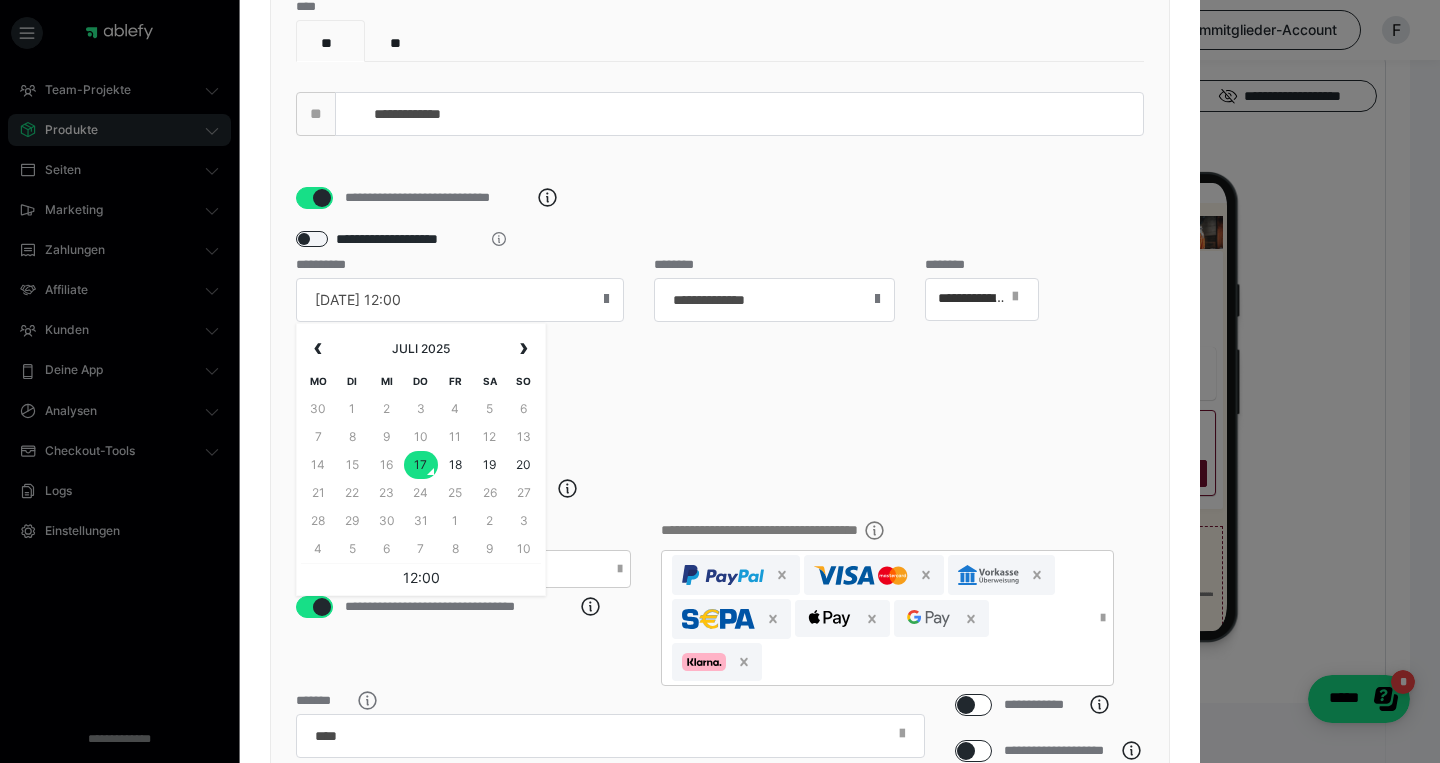 scroll, scrollTop: 300, scrollLeft: 0, axis: vertical 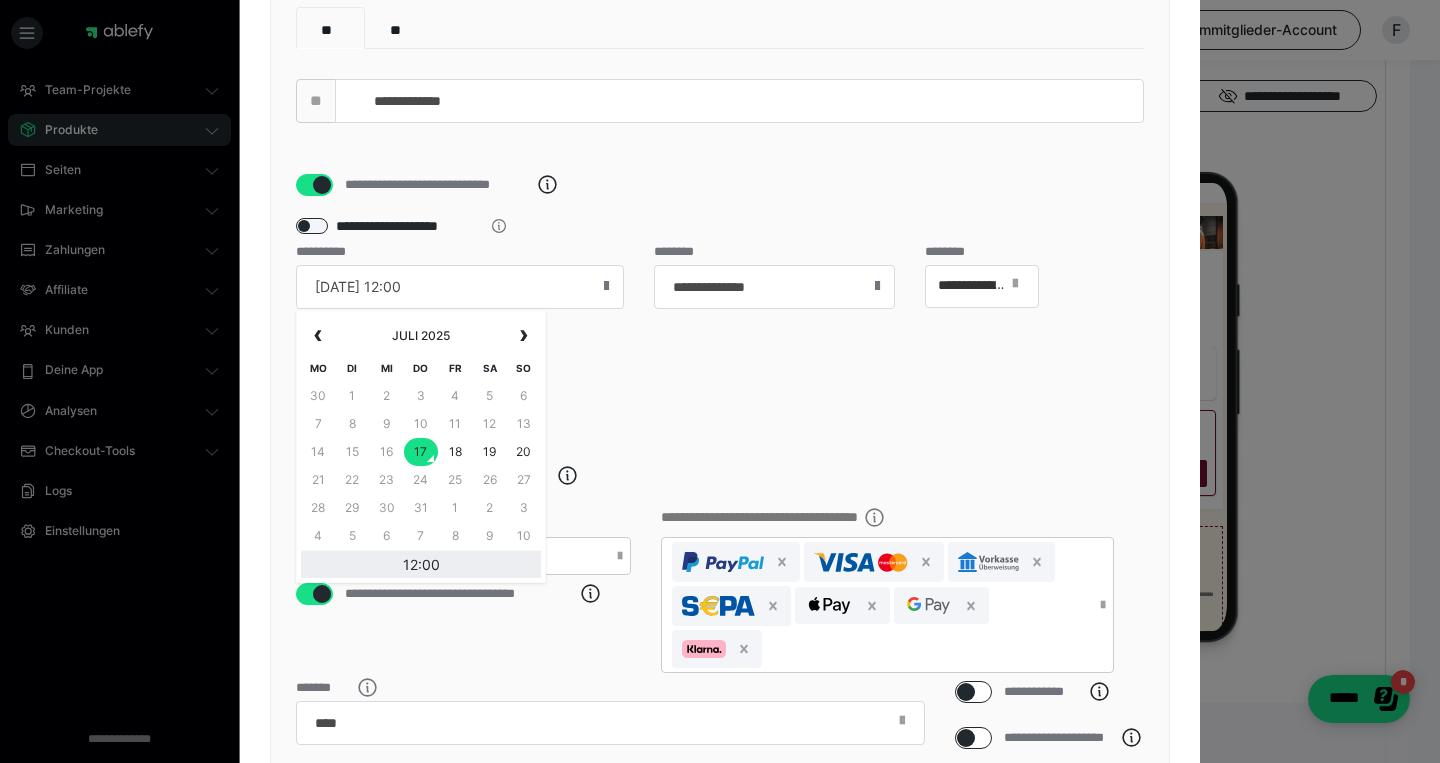 click on "12:00" at bounding box center [421, 564] 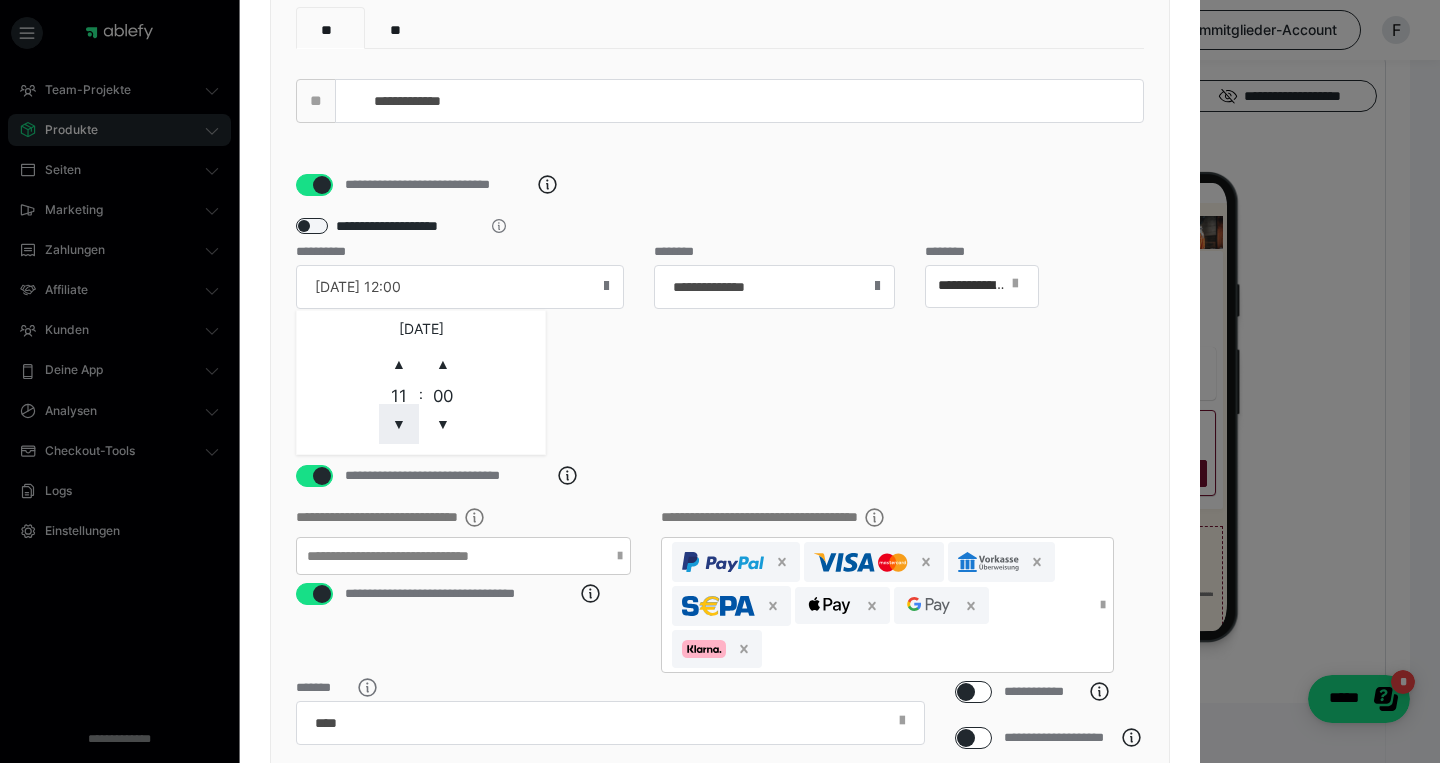 click on "▼" at bounding box center (399, 424) 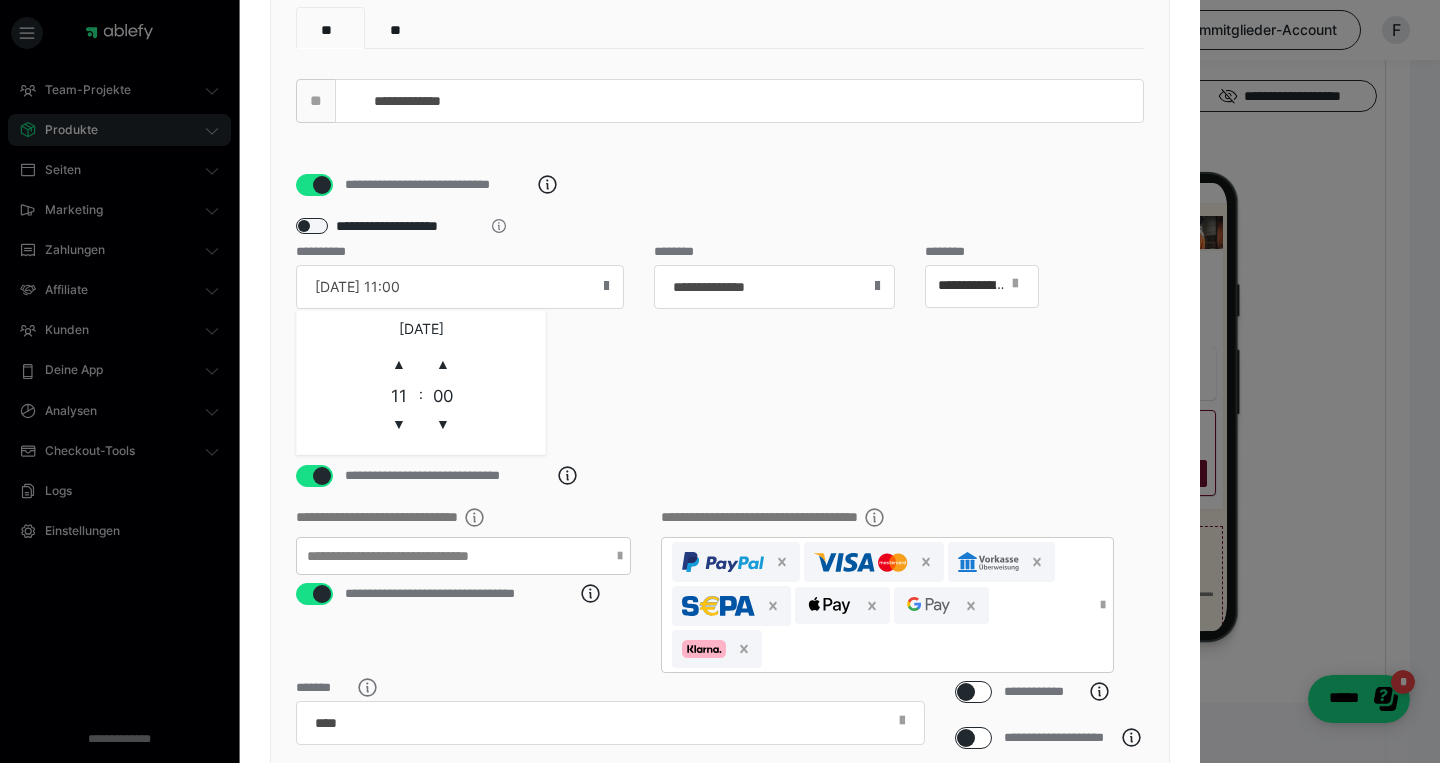 click on "**********" at bounding box center (720, 467) 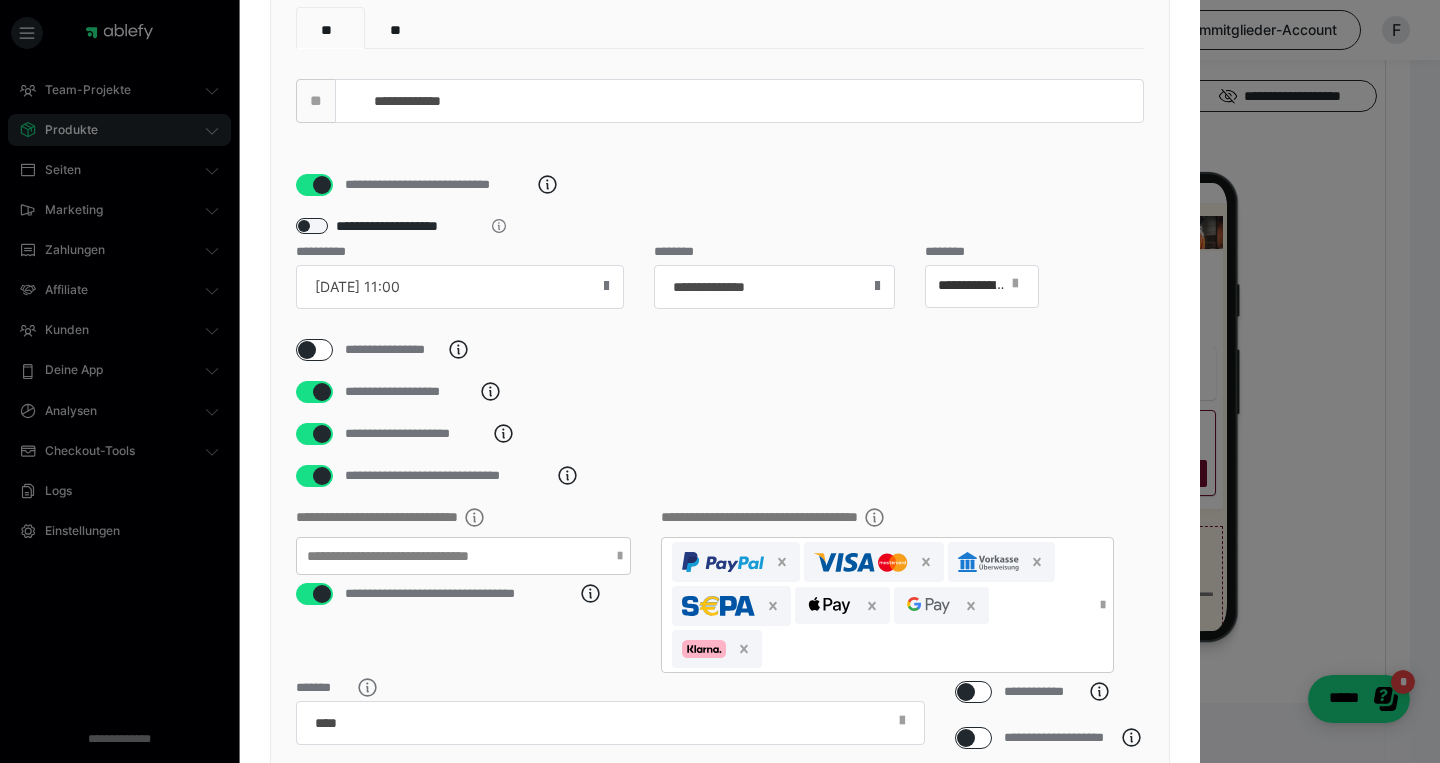 scroll, scrollTop: 712, scrollLeft: 0, axis: vertical 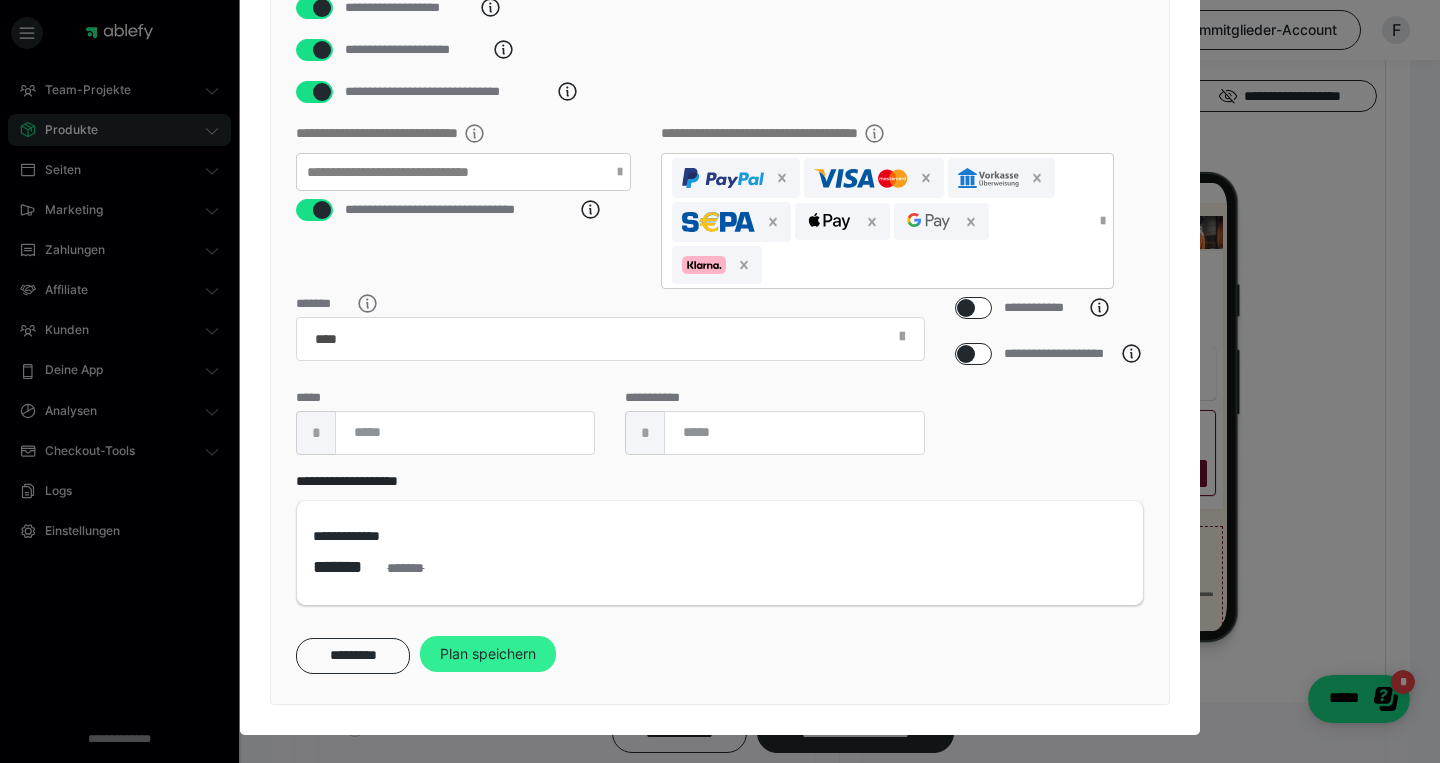 click on "Plan speichern" at bounding box center [488, 654] 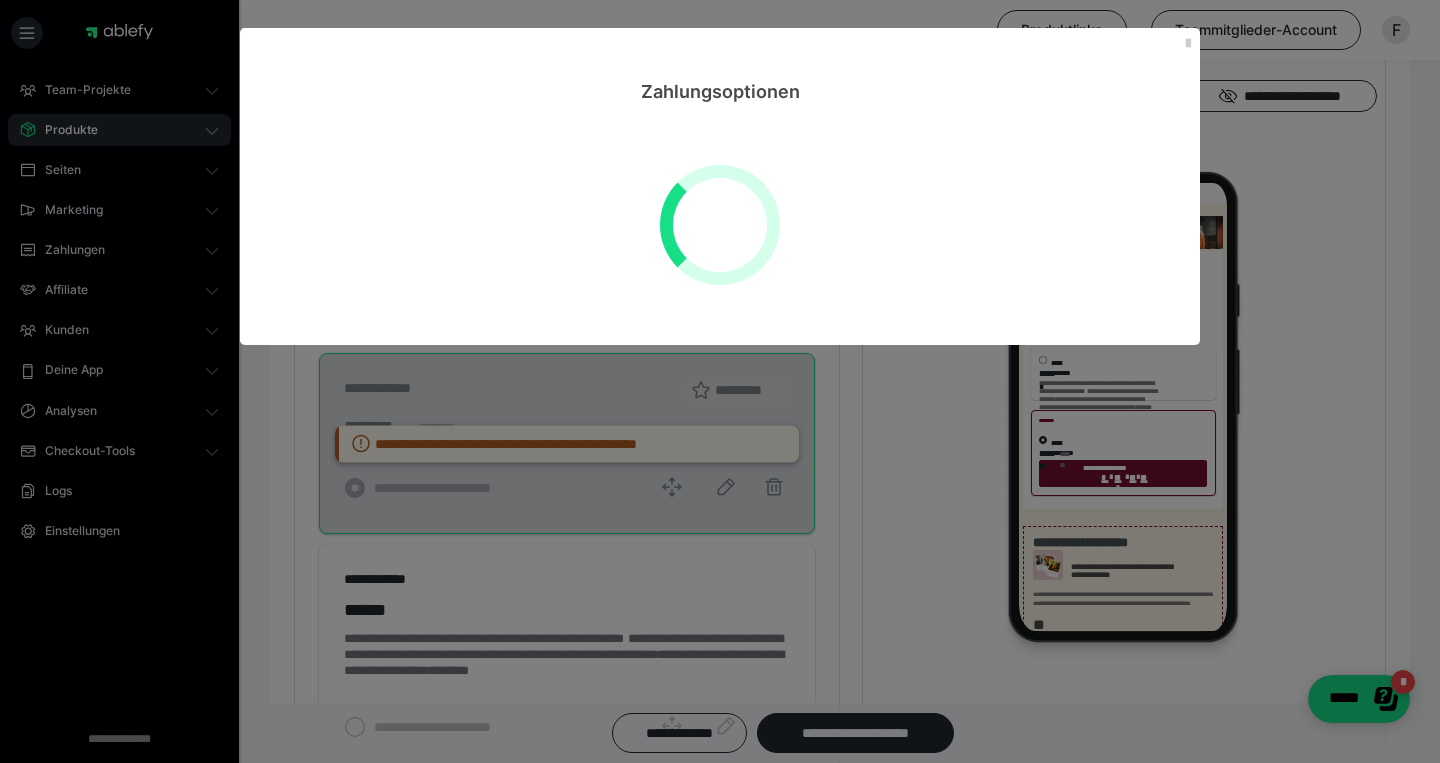 scroll, scrollTop: 0, scrollLeft: 0, axis: both 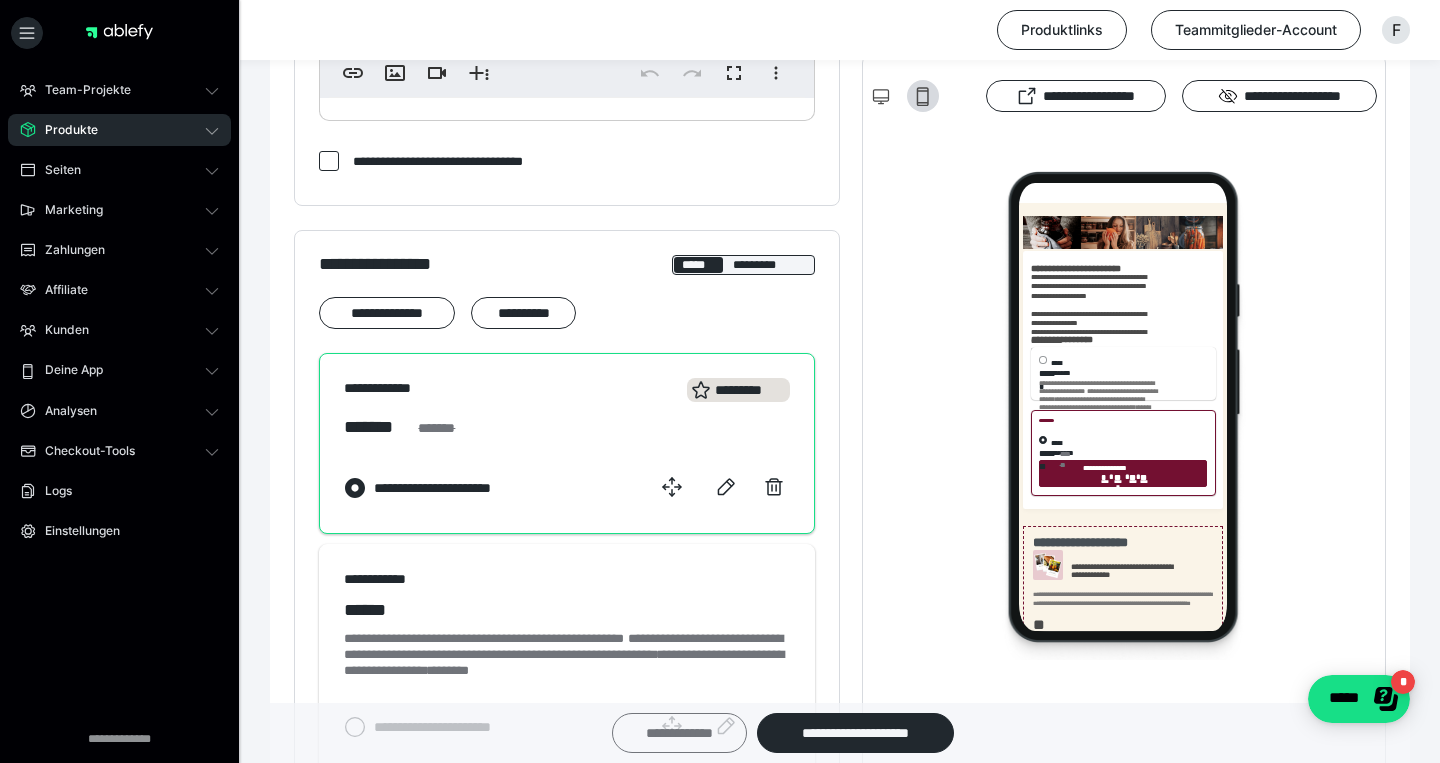click on "**********" at bounding box center (679, 733) 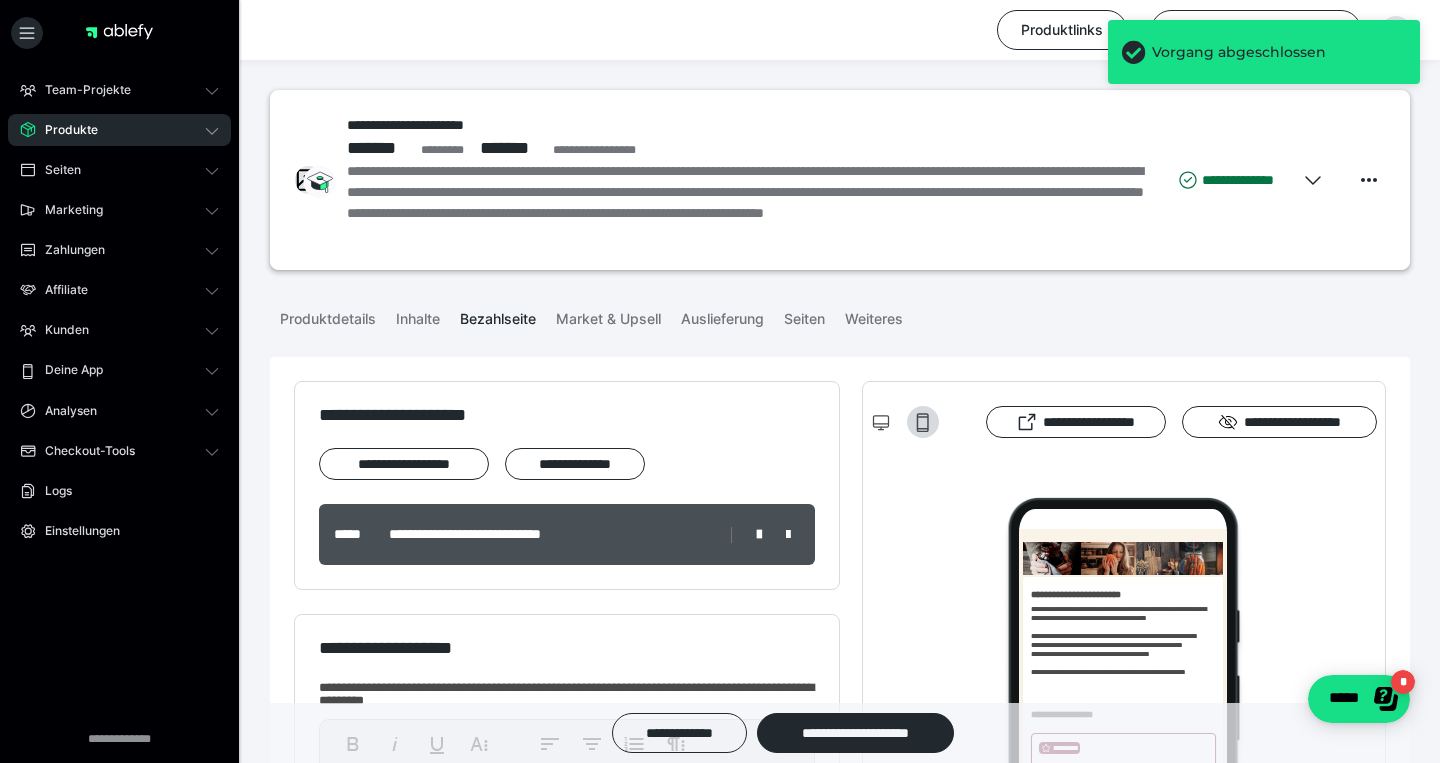 scroll, scrollTop: 0, scrollLeft: 0, axis: both 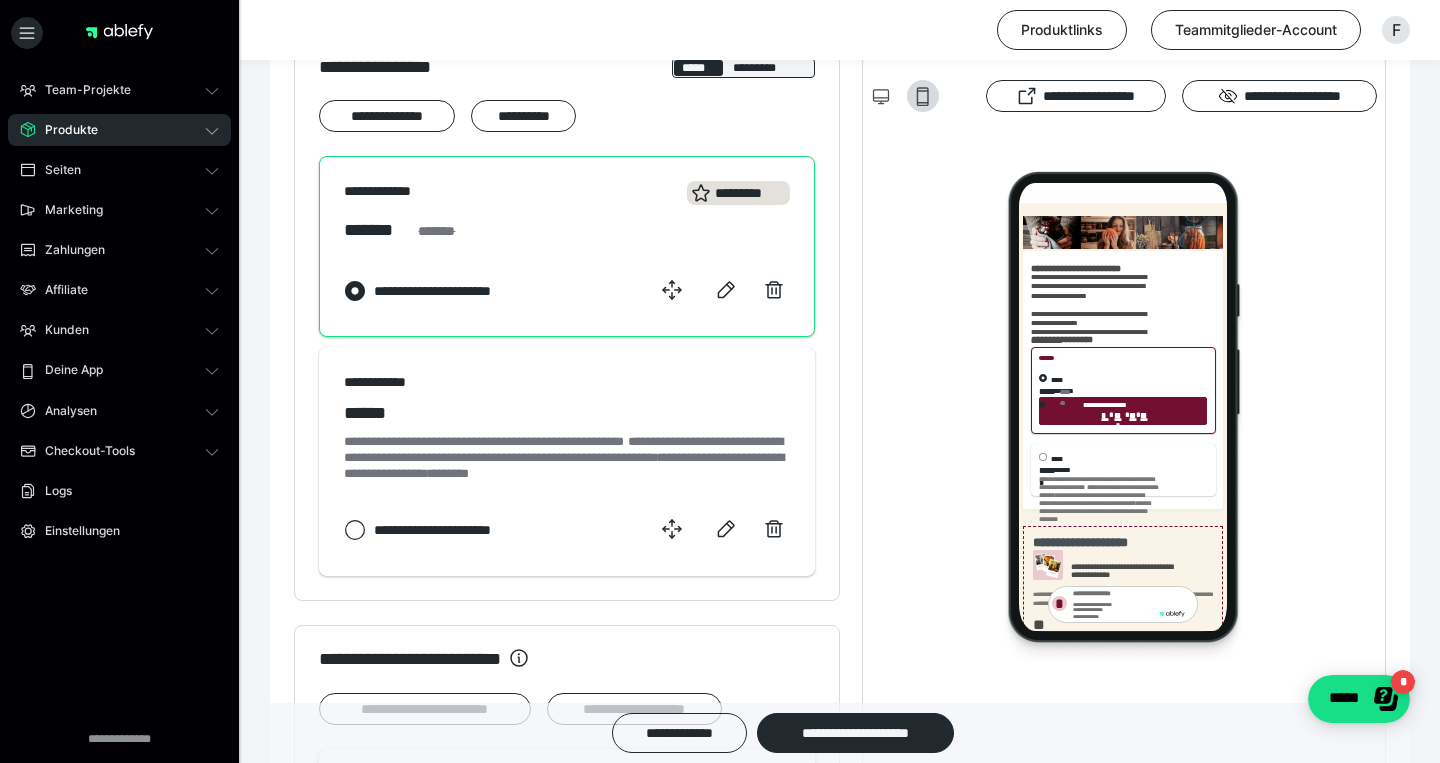 click on "**********" at bounding box center [840, 1456] 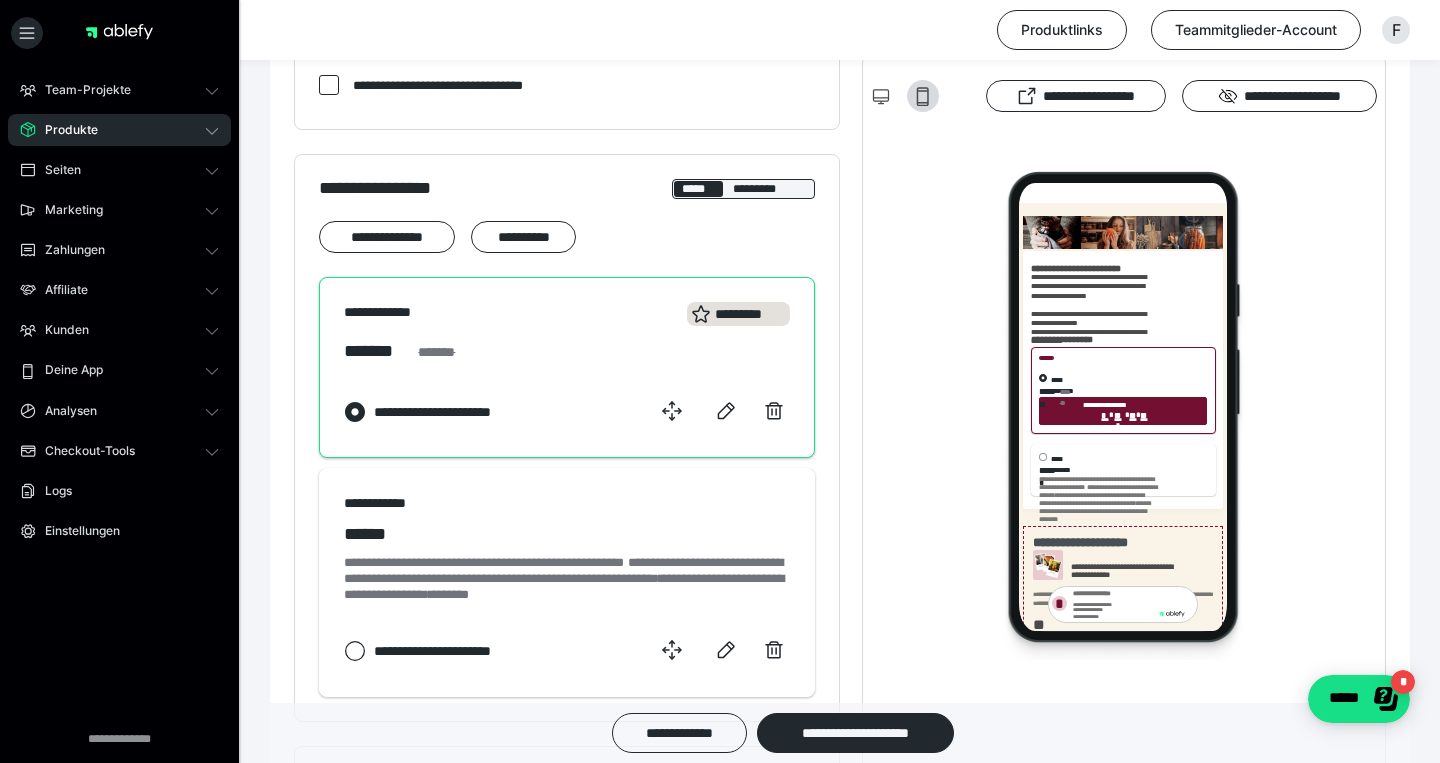 scroll, scrollTop: 1014, scrollLeft: 0, axis: vertical 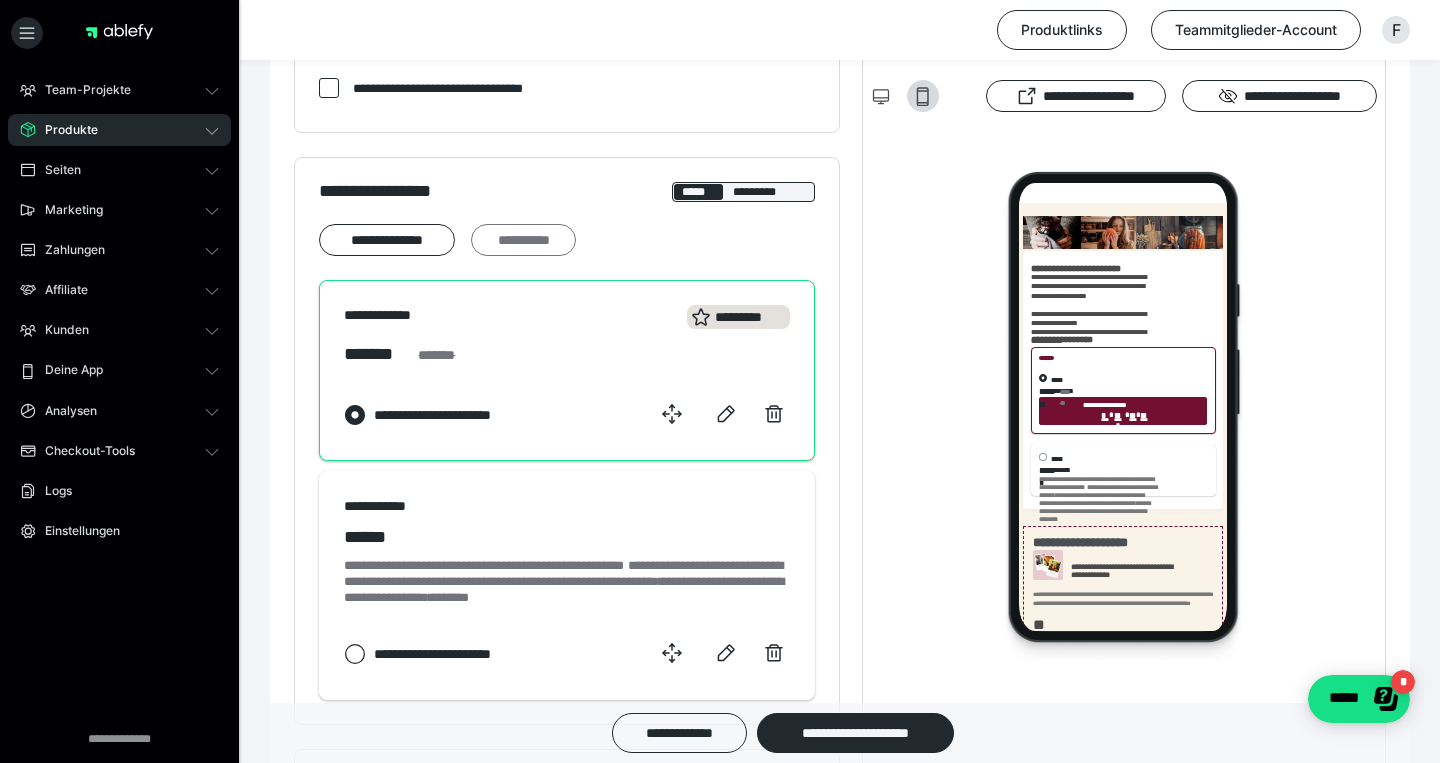 click on "**********" at bounding box center [523, 240] 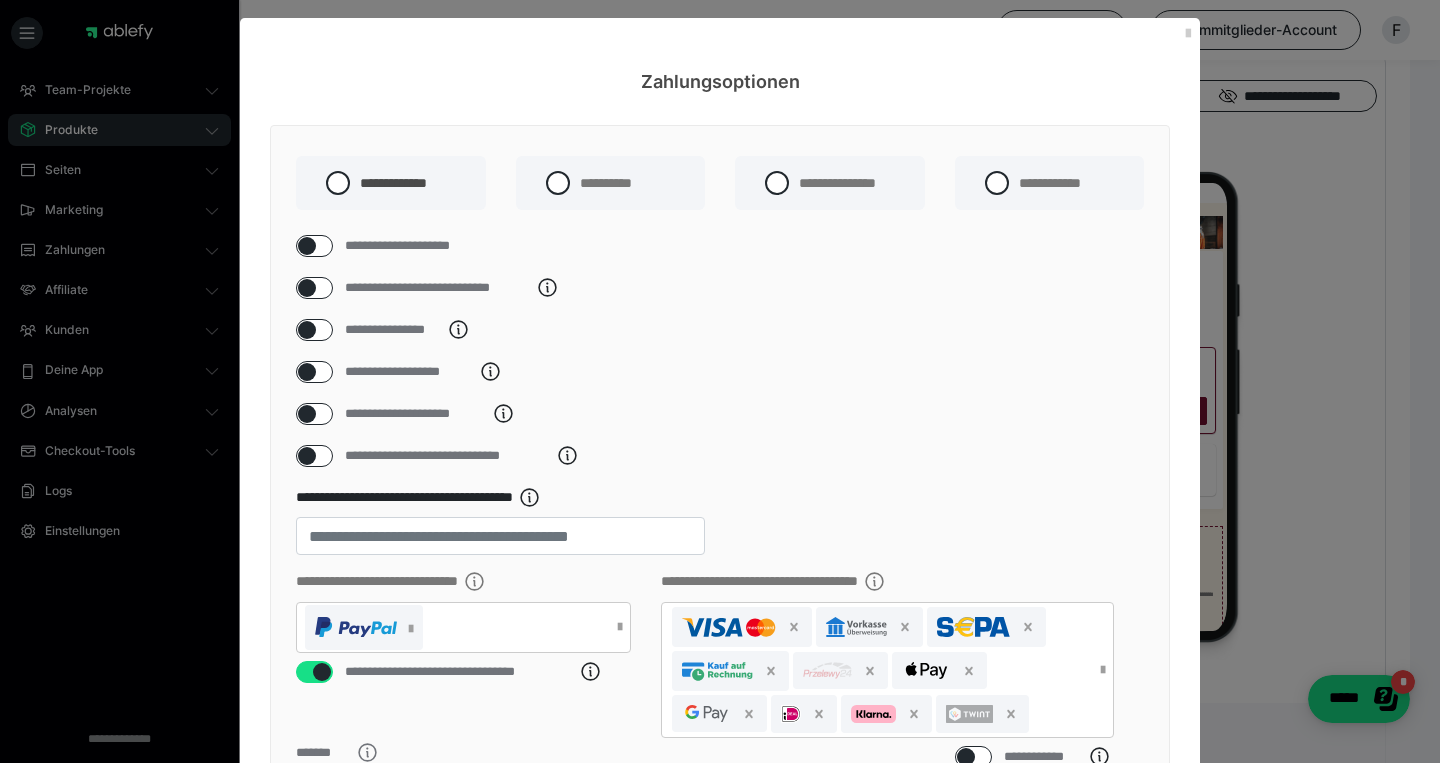 scroll, scrollTop: 0, scrollLeft: 0, axis: both 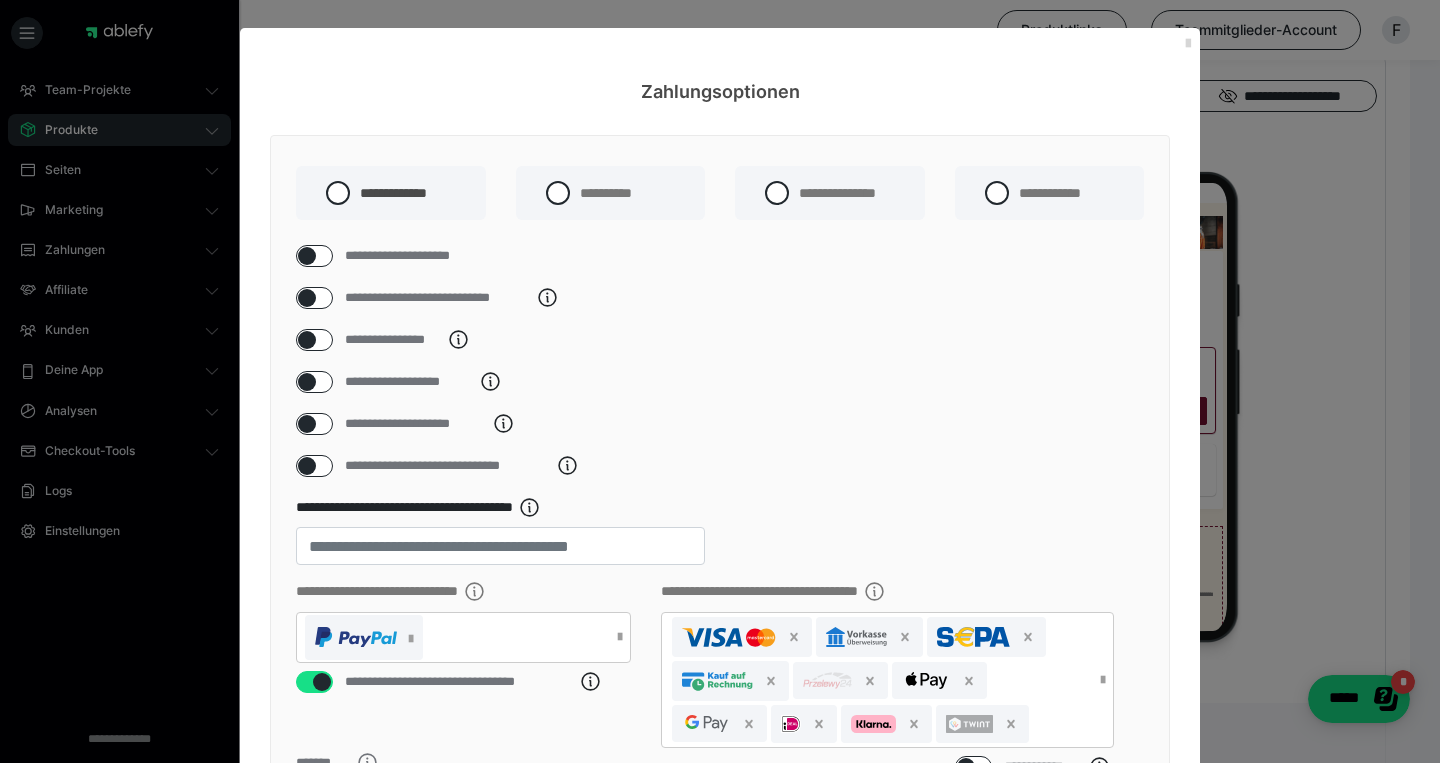 click at bounding box center (1188, 44) 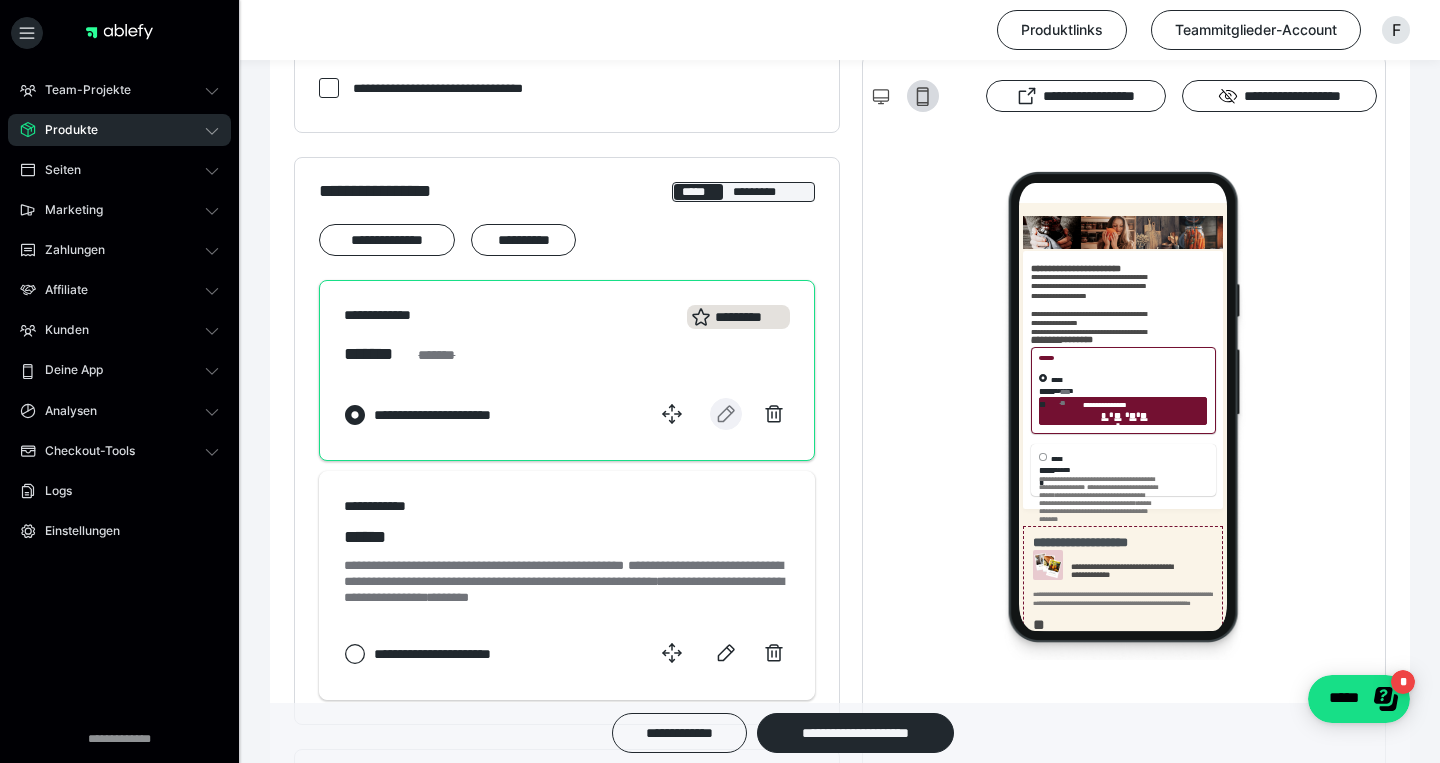click 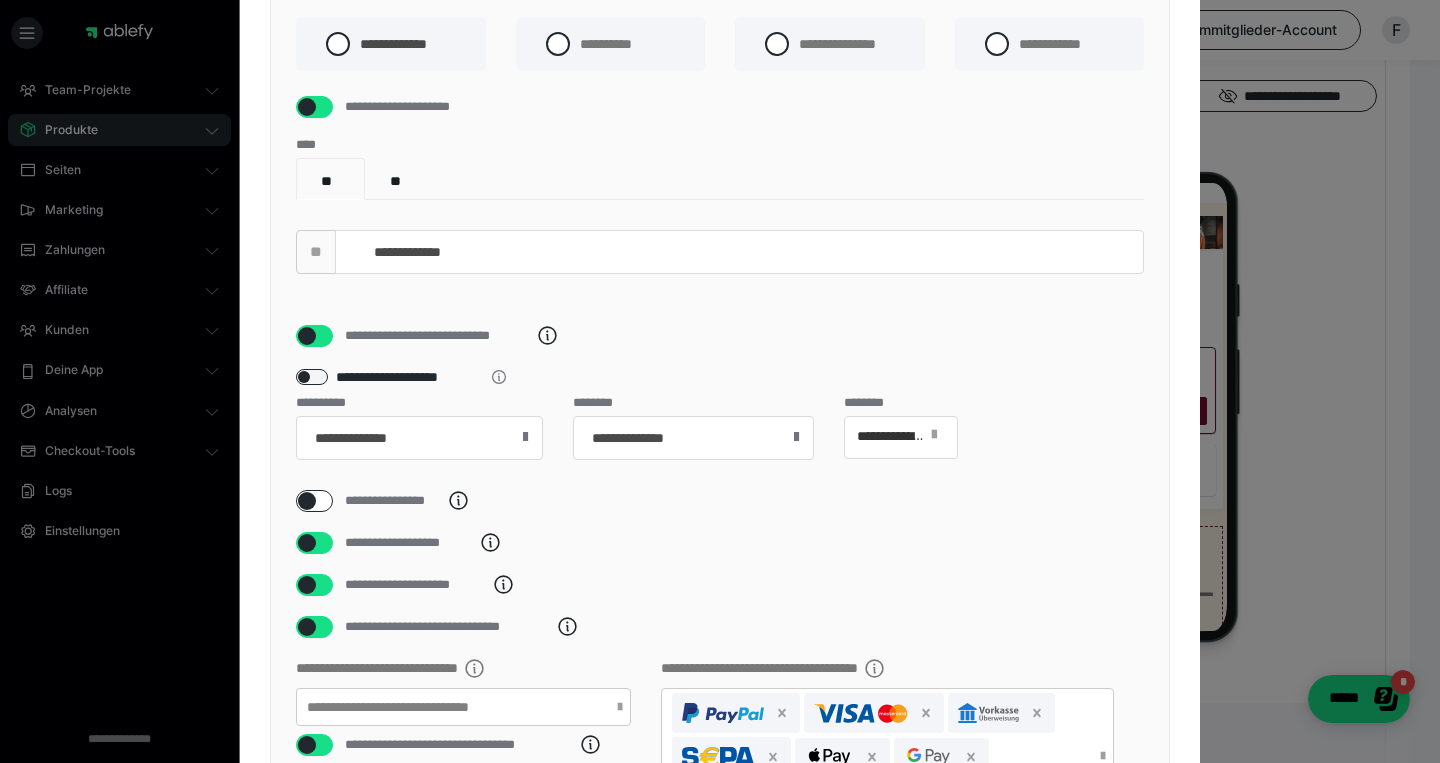 scroll, scrollTop: 162, scrollLeft: 0, axis: vertical 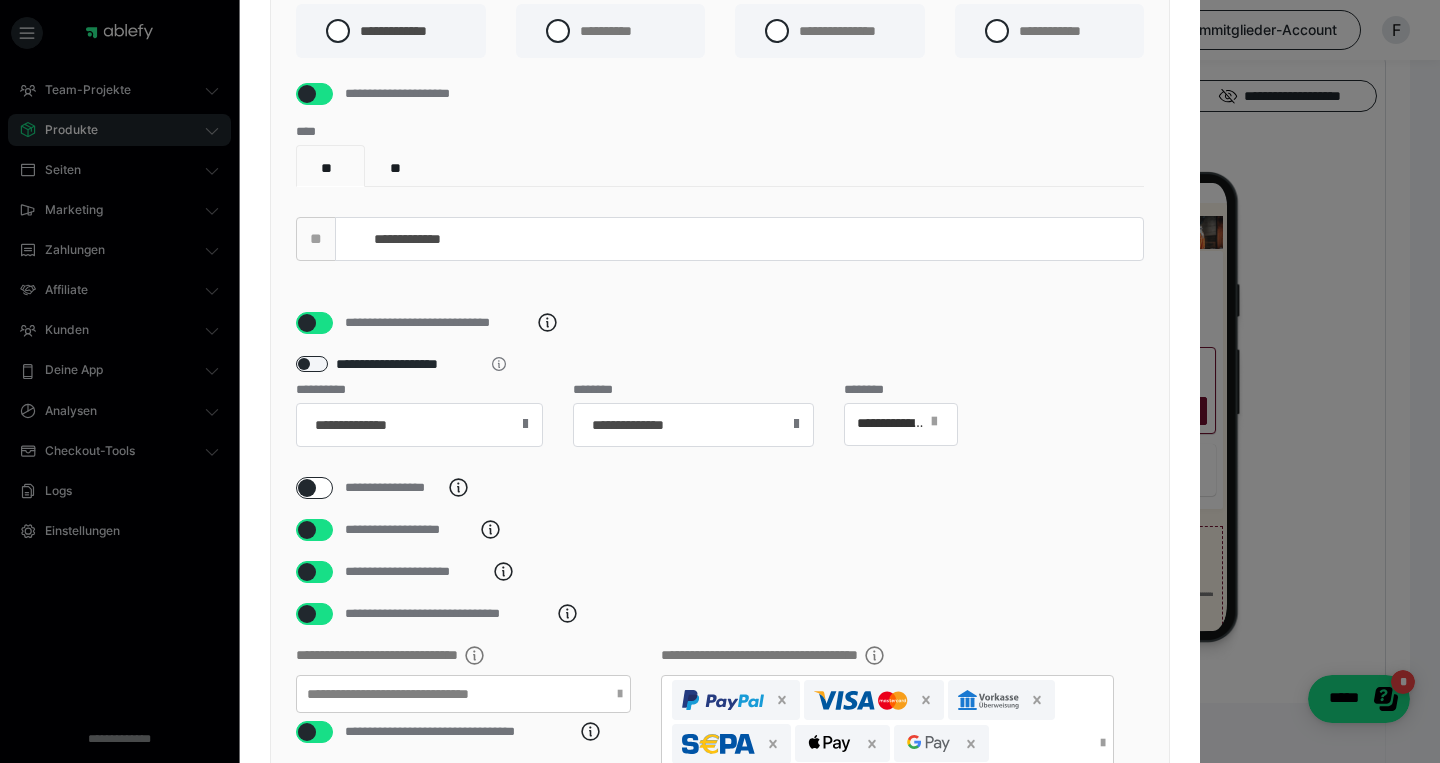 click on "**********" at bounding box center (720, 605) 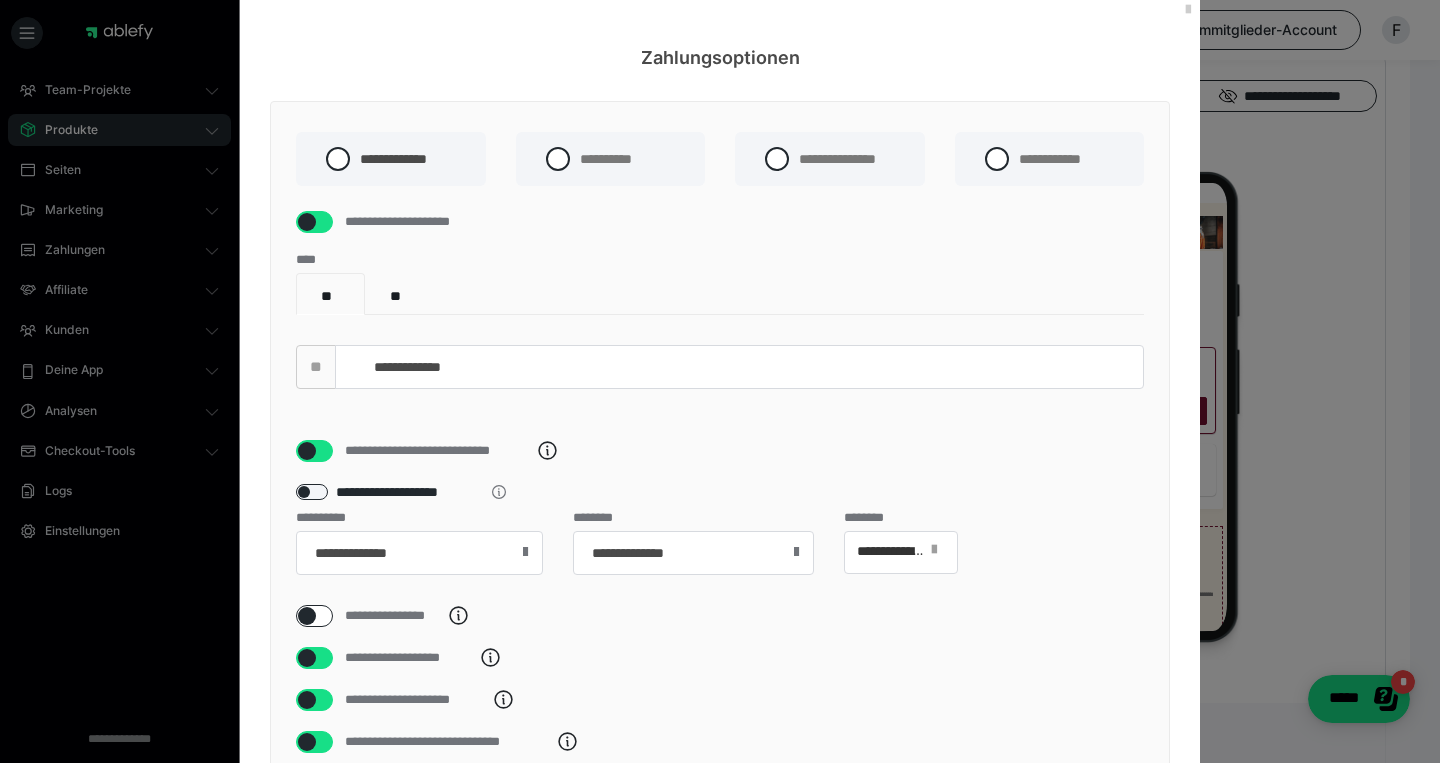 scroll, scrollTop: 41, scrollLeft: 0, axis: vertical 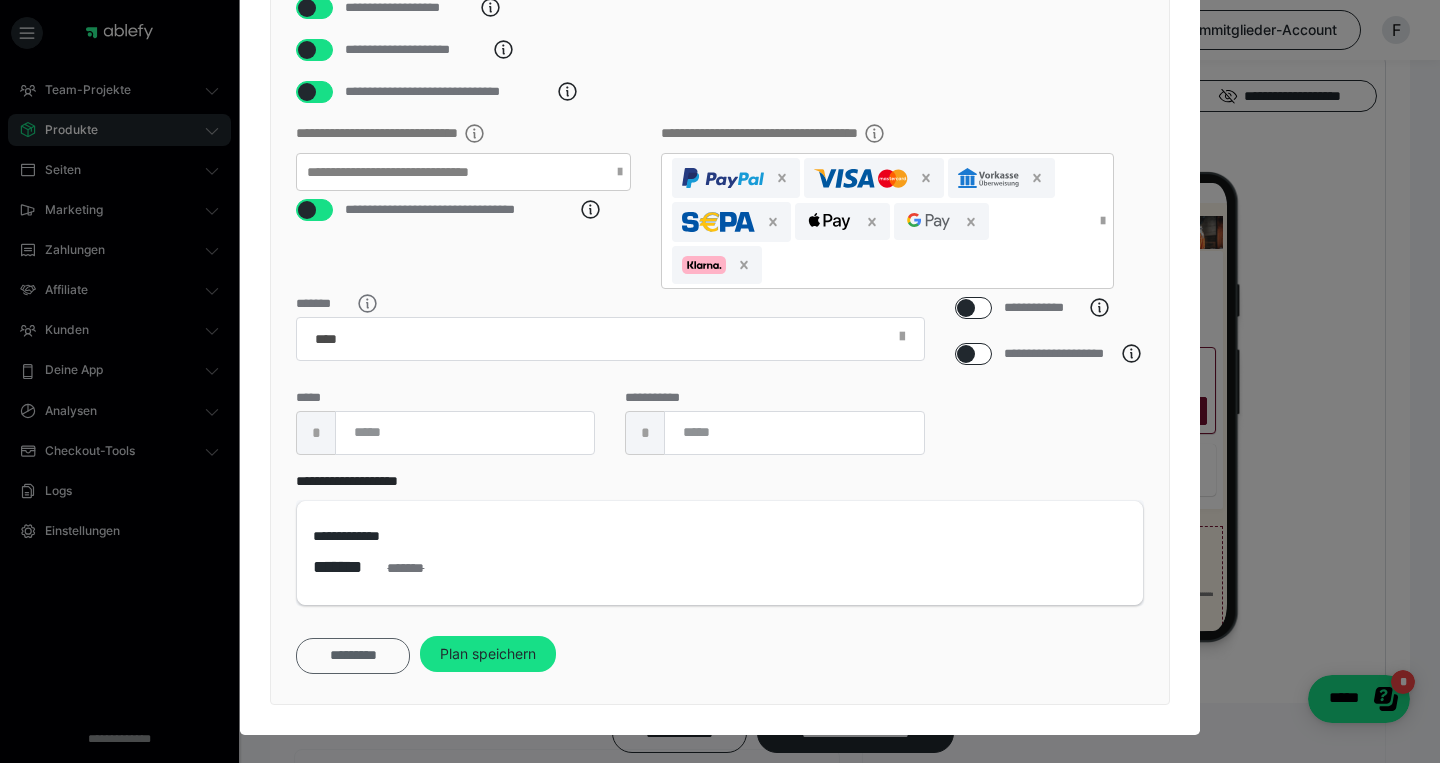 click on "*********" at bounding box center [353, 656] 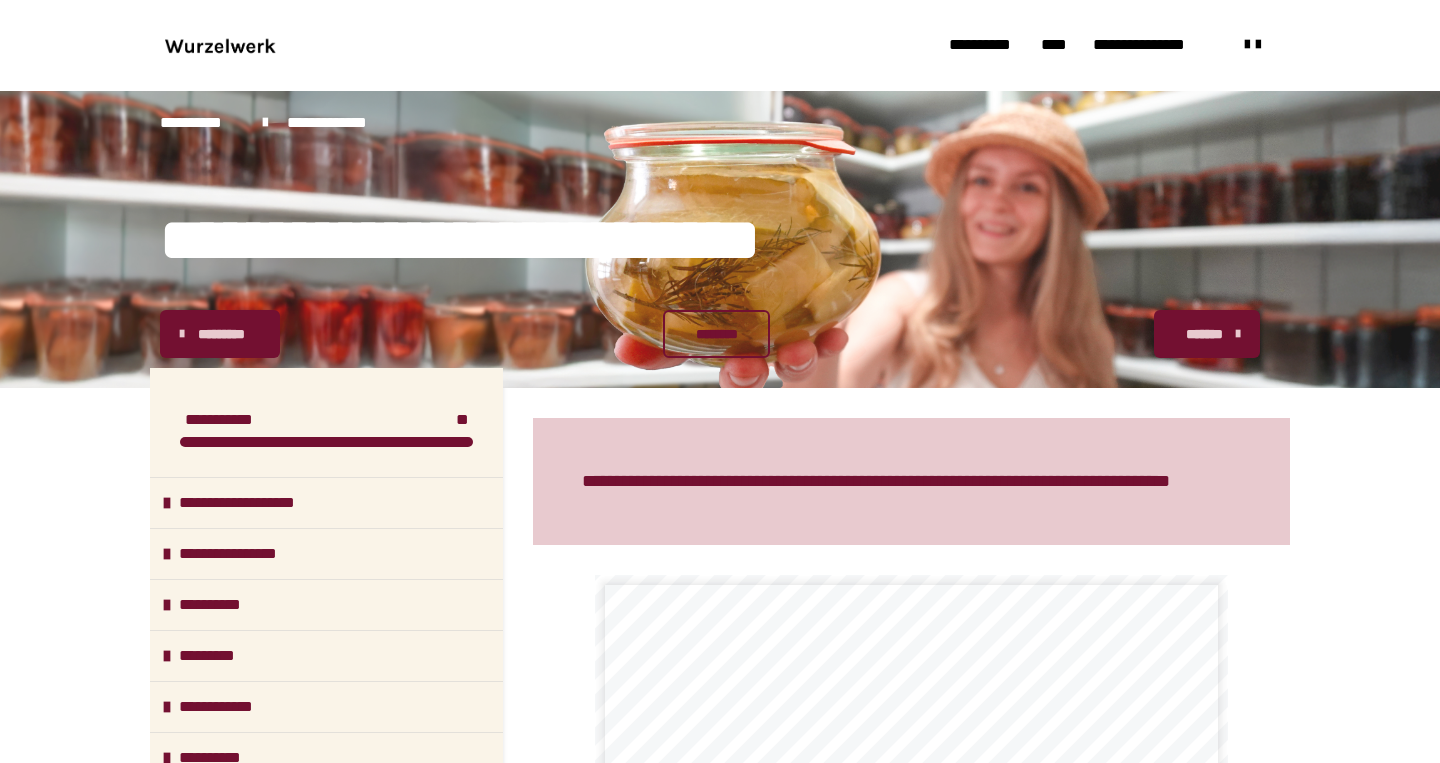 scroll, scrollTop: 360, scrollLeft: 0, axis: vertical 